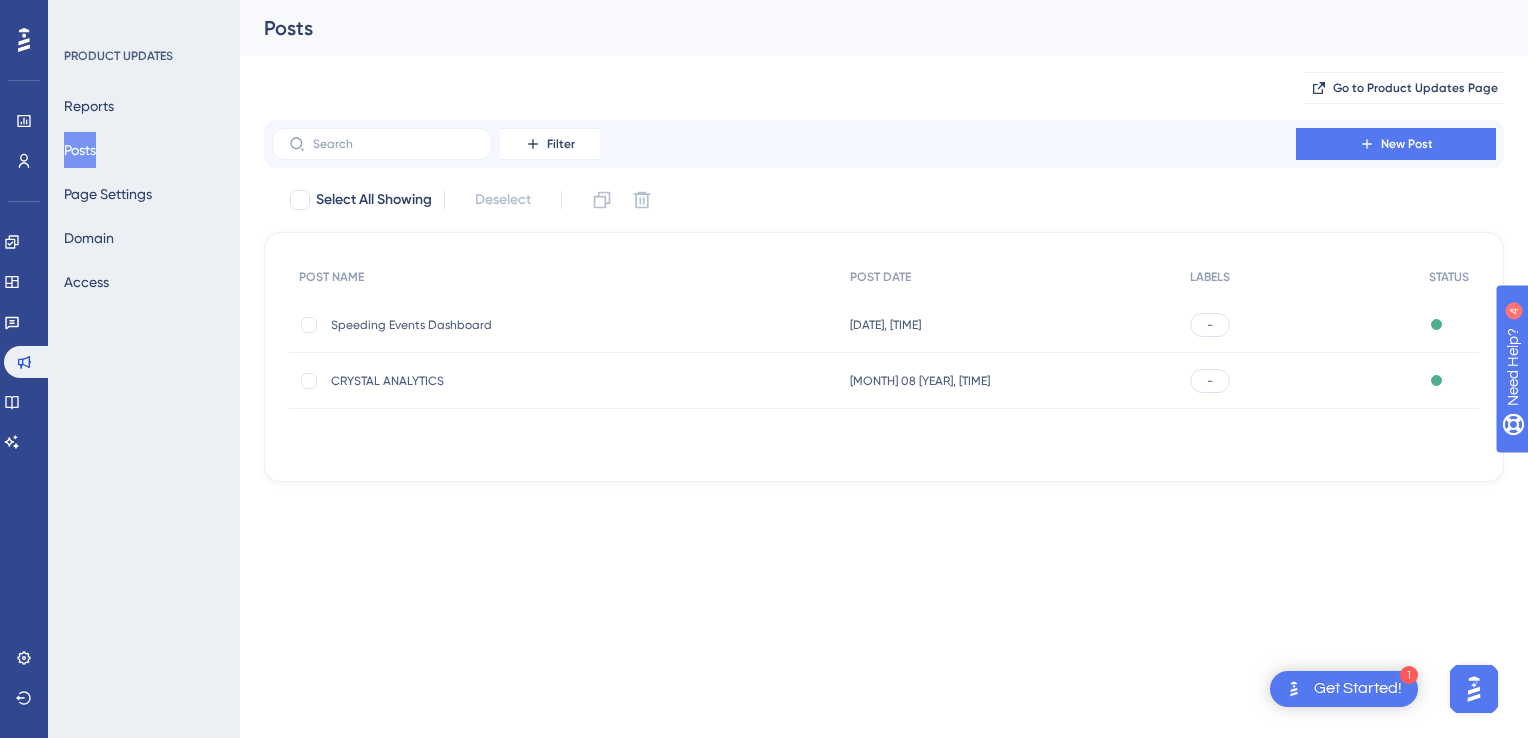 scroll, scrollTop: 0, scrollLeft: 0, axis: both 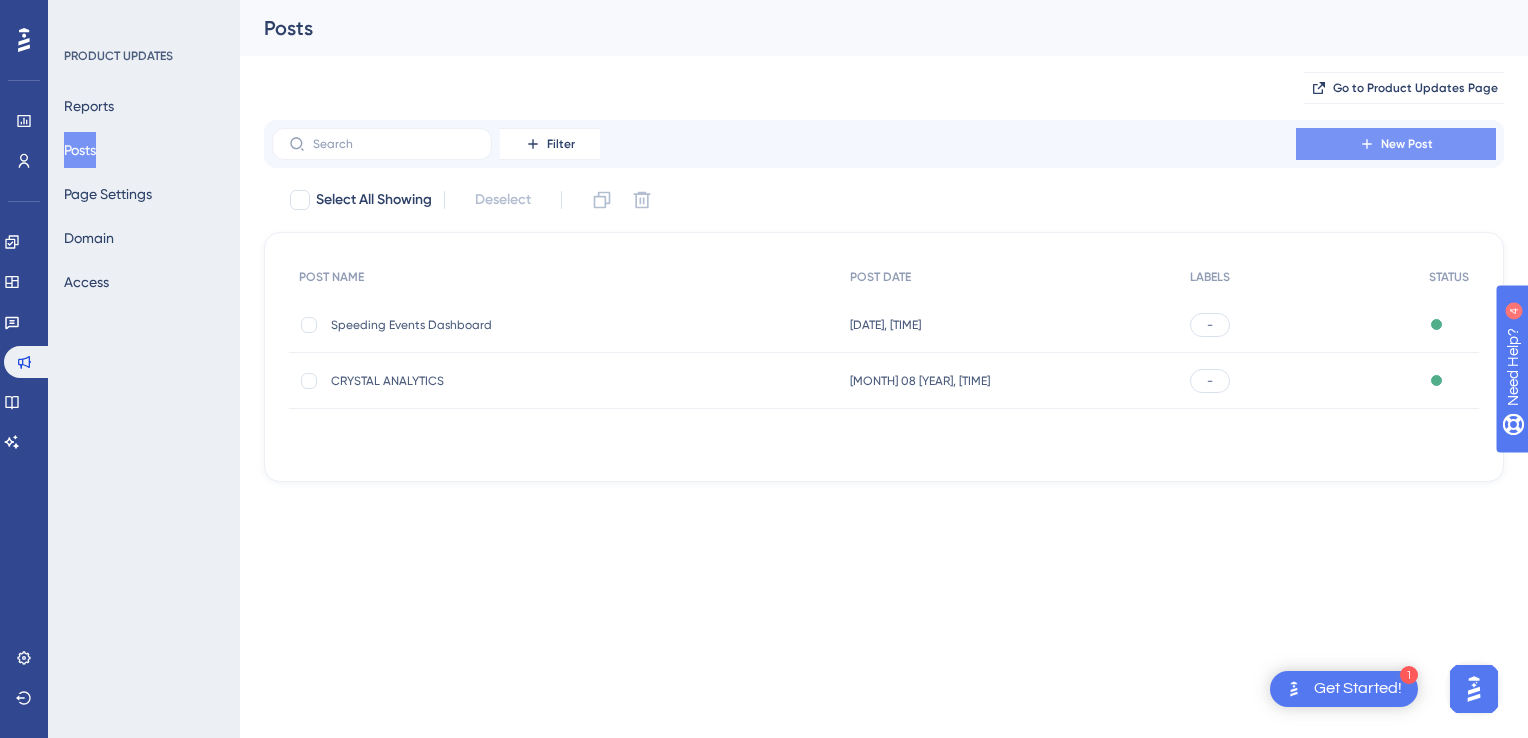 click on "New Post" at bounding box center (1396, 144) 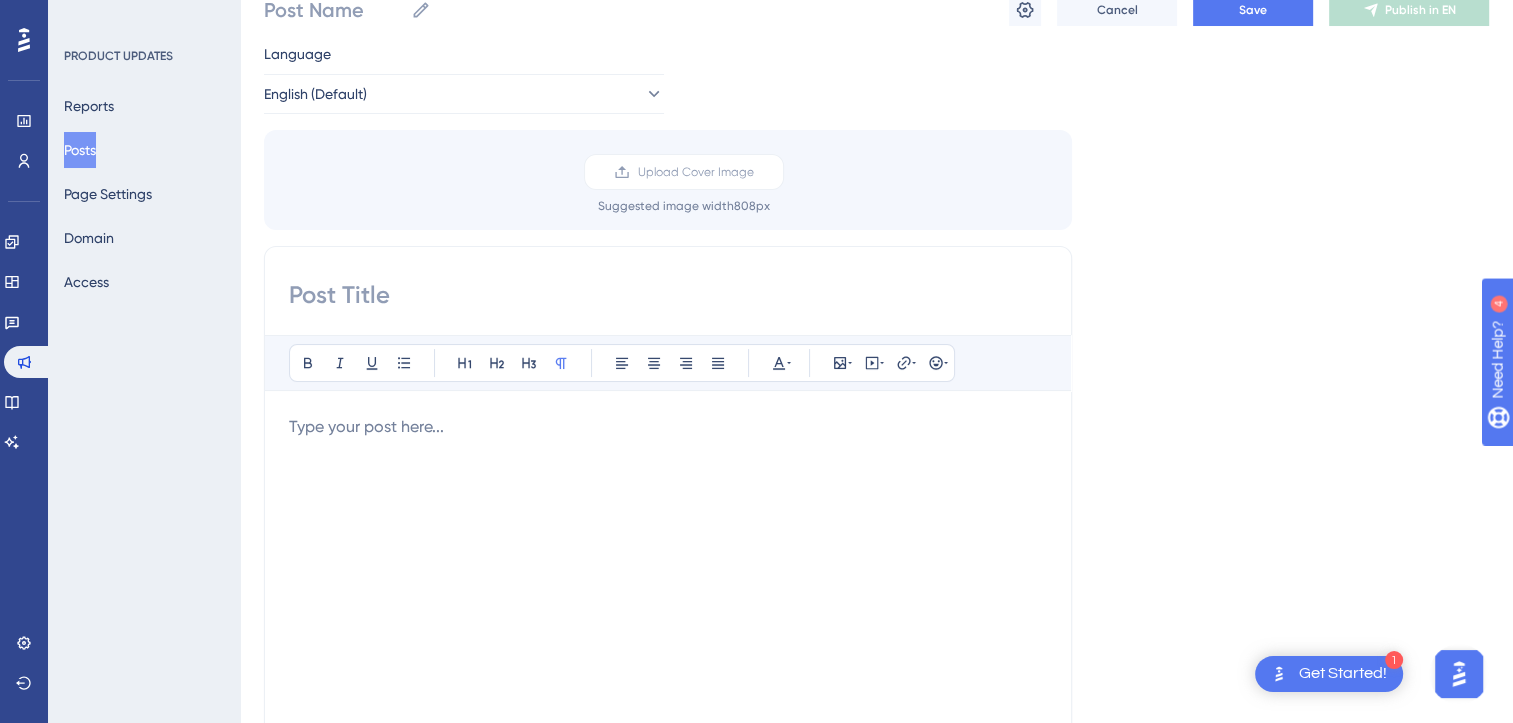 scroll, scrollTop: 100, scrollLeft: 0, axis: vertical 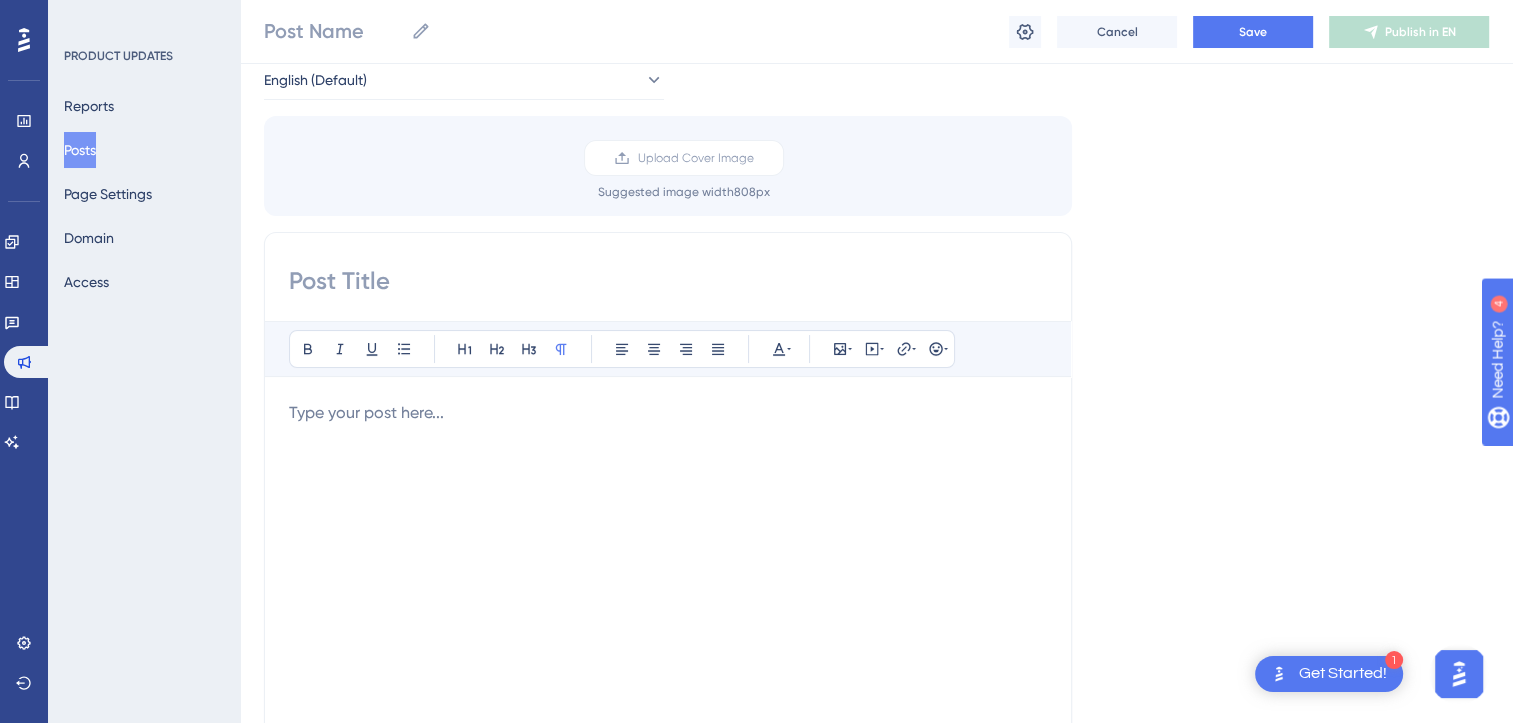 click at bounding box center [668, 621] 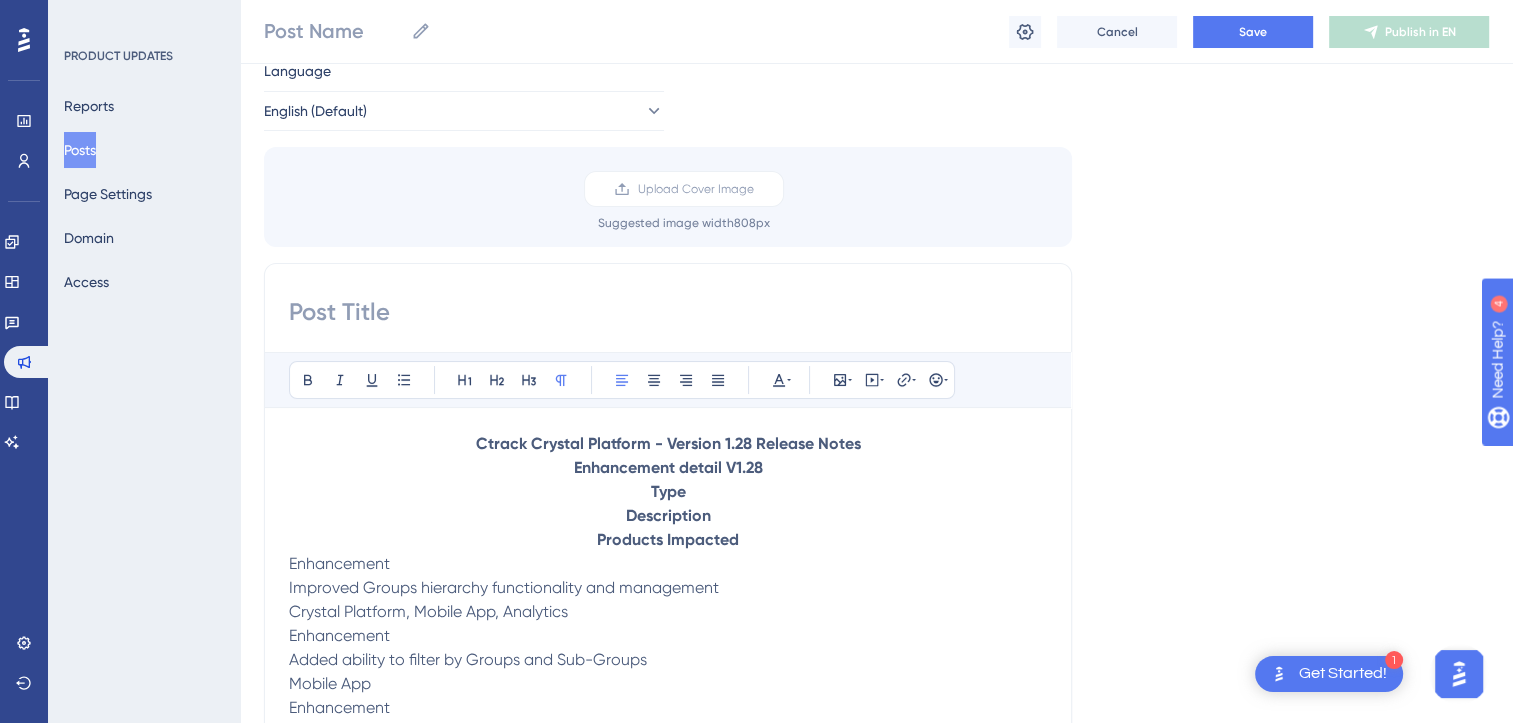 scroll, scrollTop: 300, scrollLeft: 0, axis: vertical 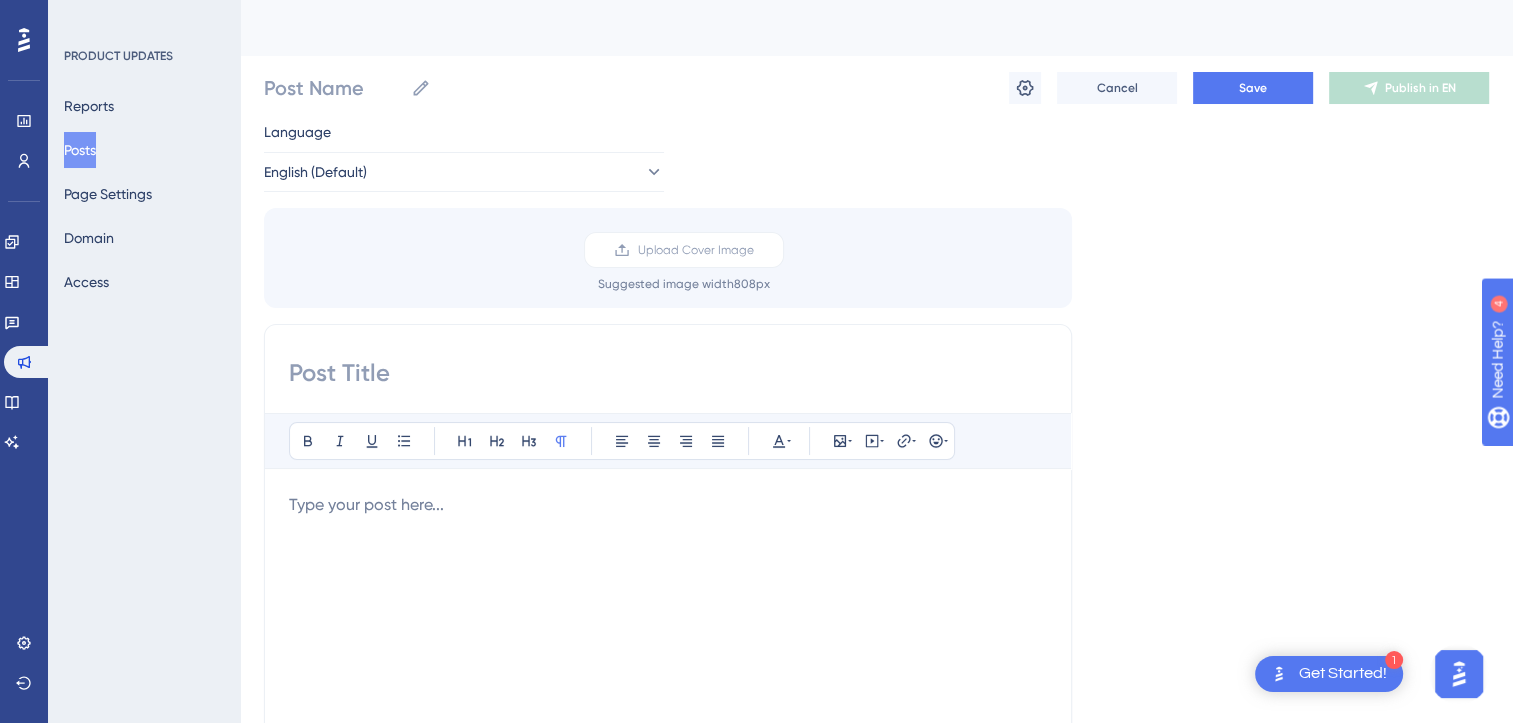 click at bounding box center [668, 505] 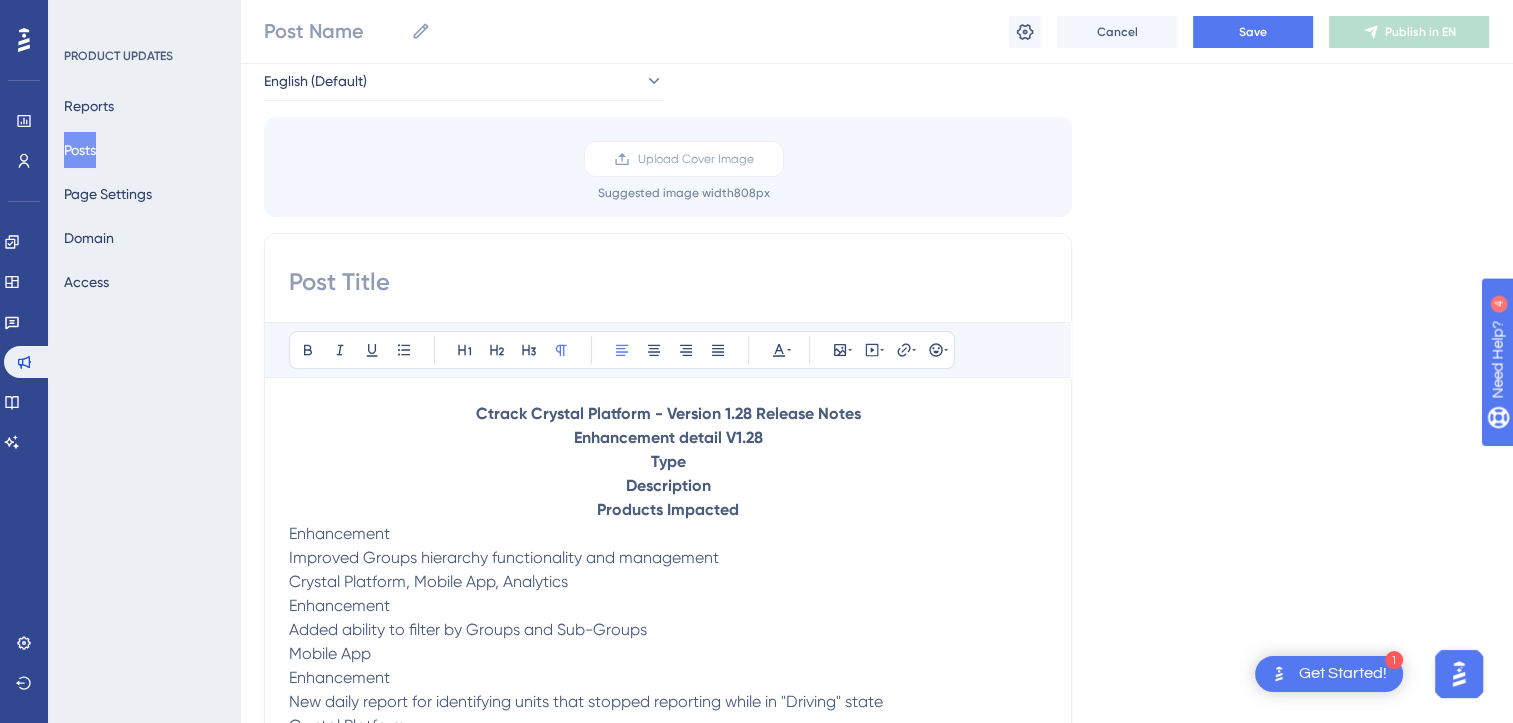 scroll, scrollTop: 100, scrollLeft: 0, axis: vertical 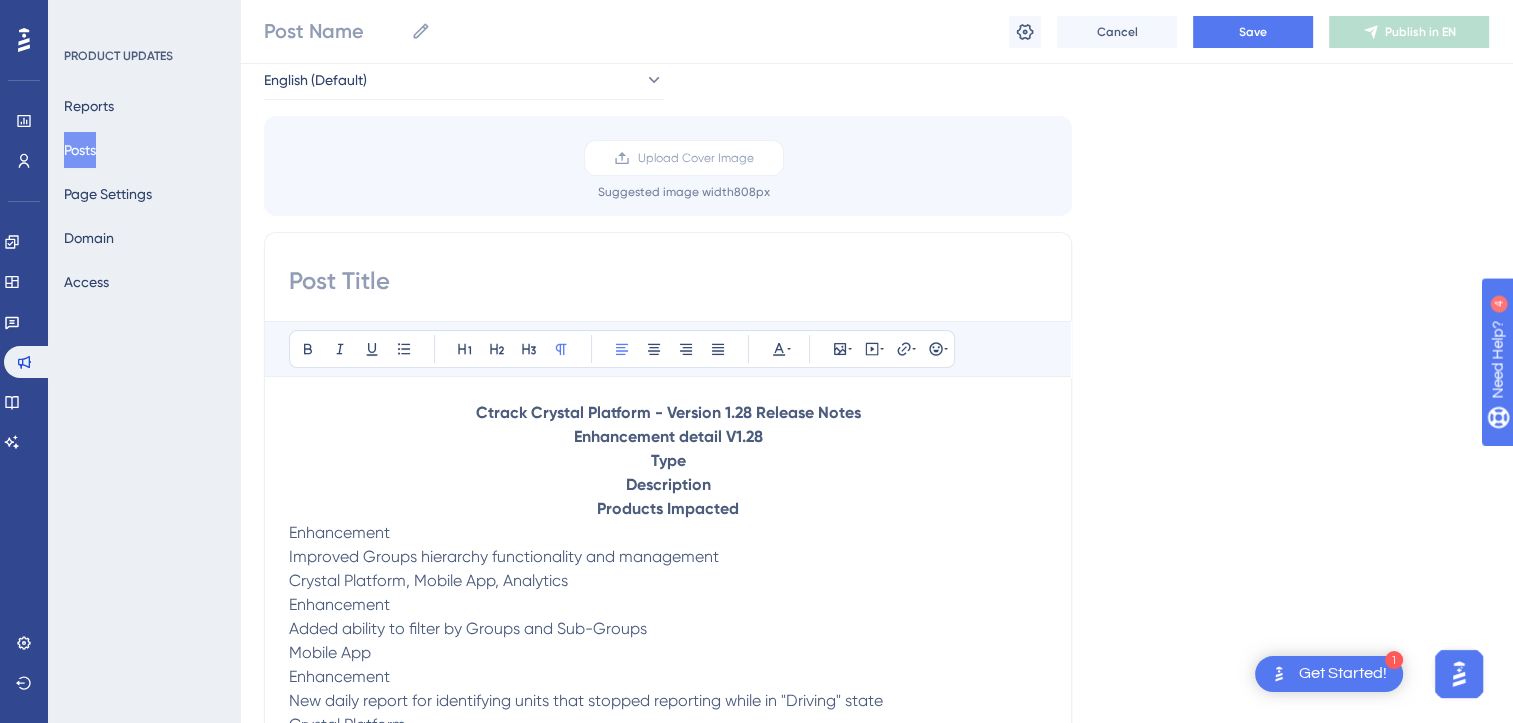 click on "Products Impacted" at bounding box center [668, 509] 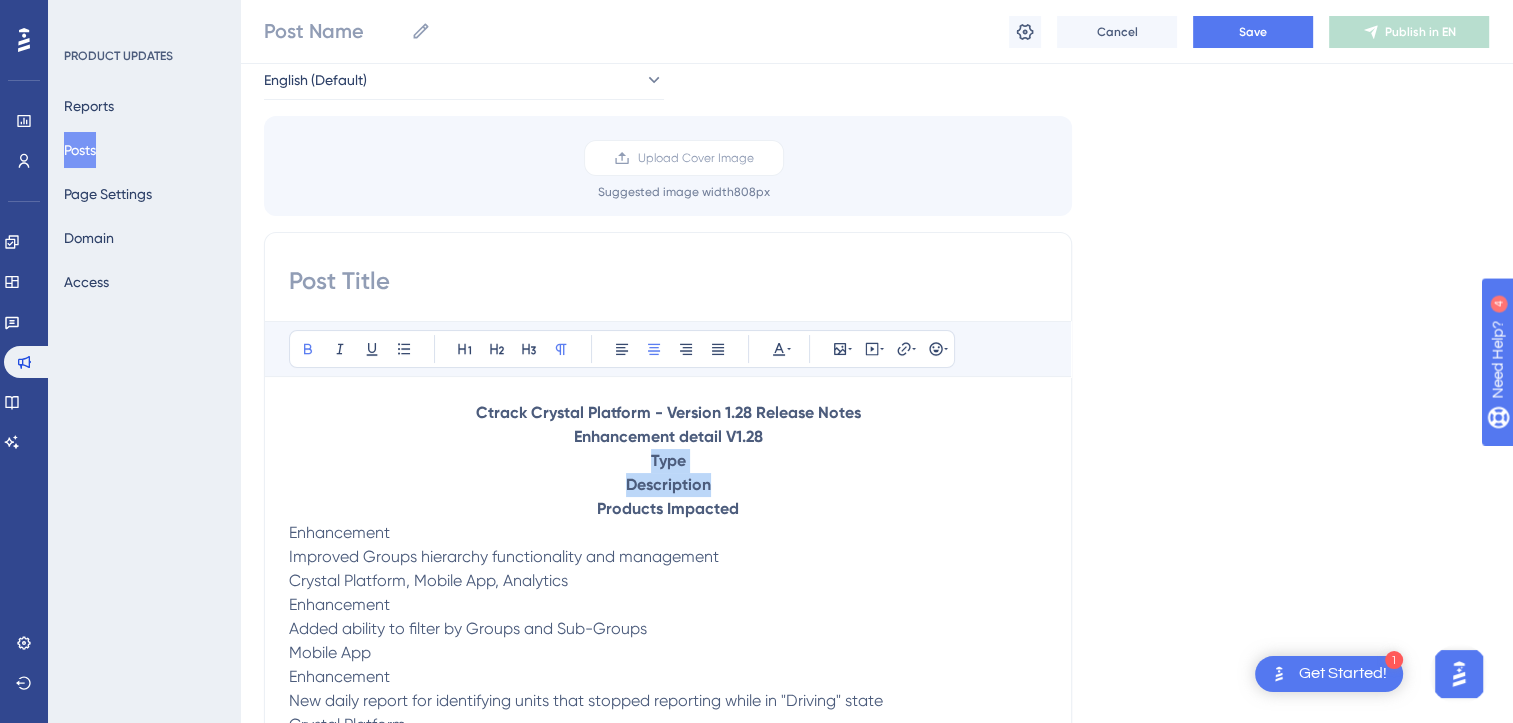 drag, startPoint x: 746, startPoint y: 494, endPoint x: 624, endPoint y: 461, distance: 126.38433 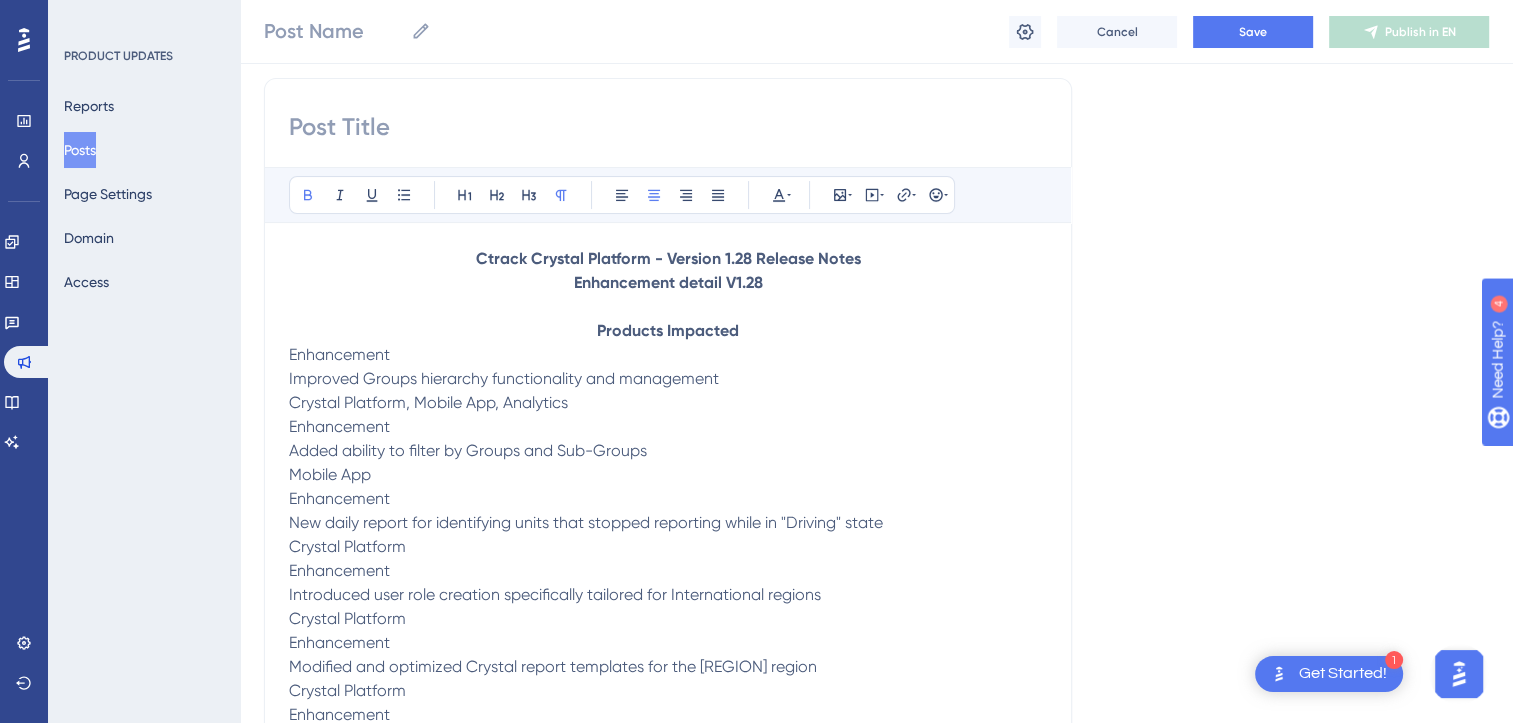 scroll, scrollTop: 250, scrollLeft: 0, axis: vertical 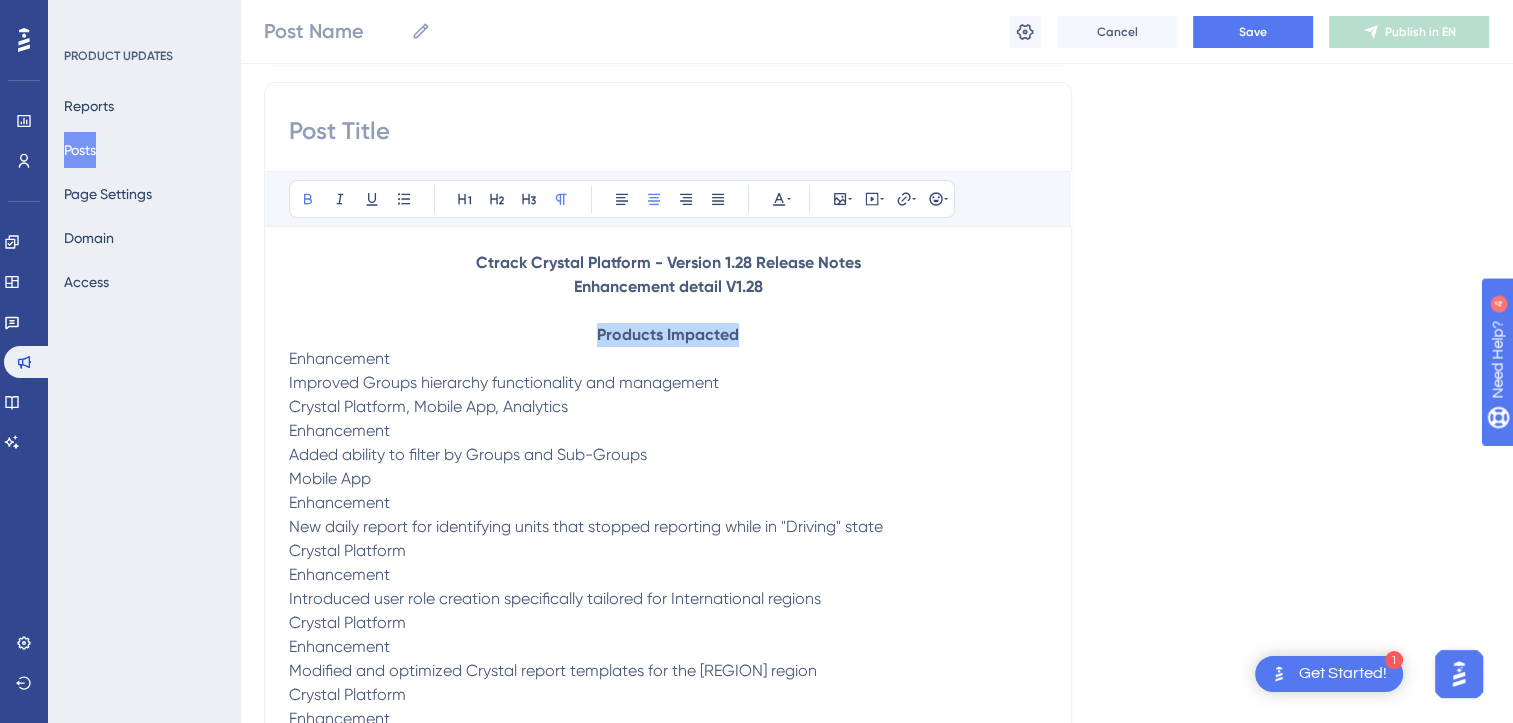 drag, startPoint x: 764, startPoint y: 341, endPoint x: 592, endPoint y: 328, distance: 172.49059 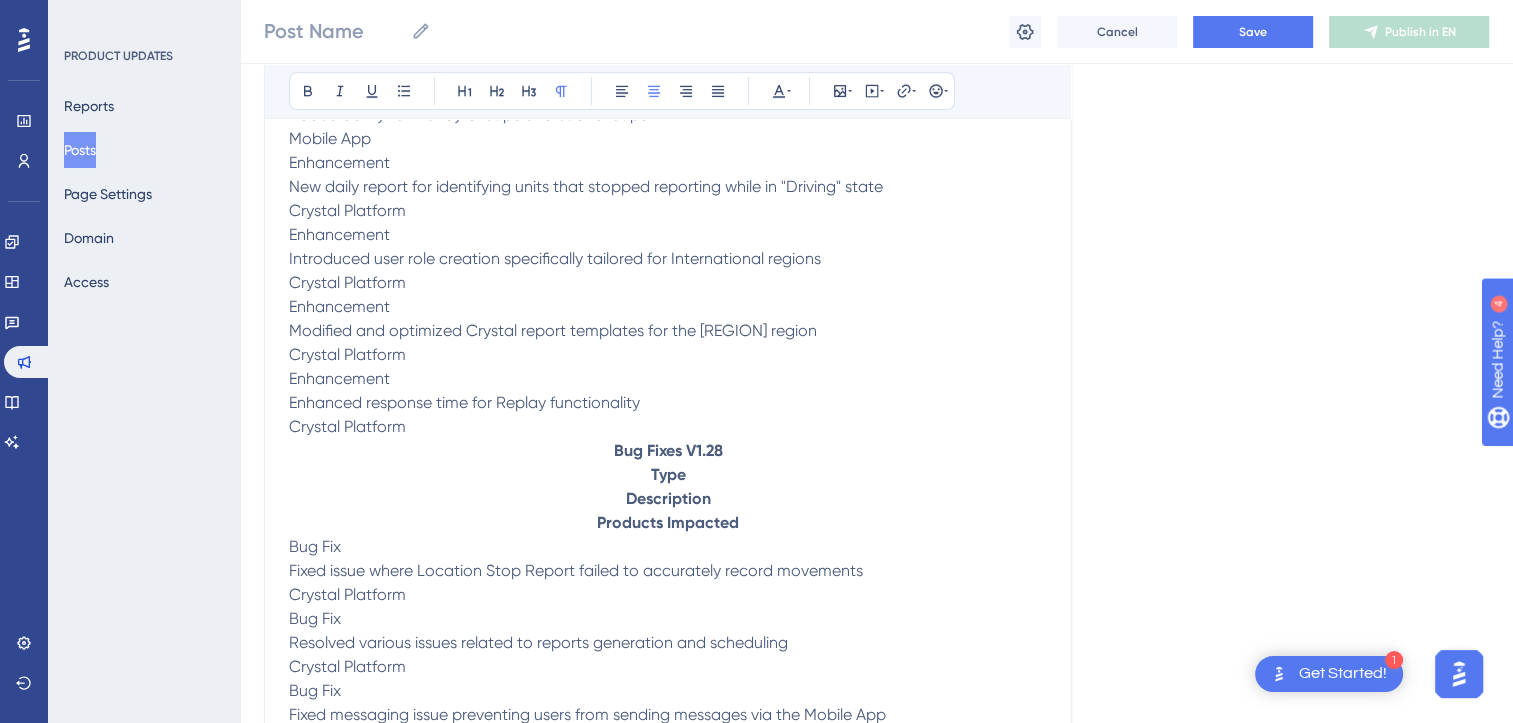 scroll, scrollTop: 580, scrollLeft: 0, axis: vertical 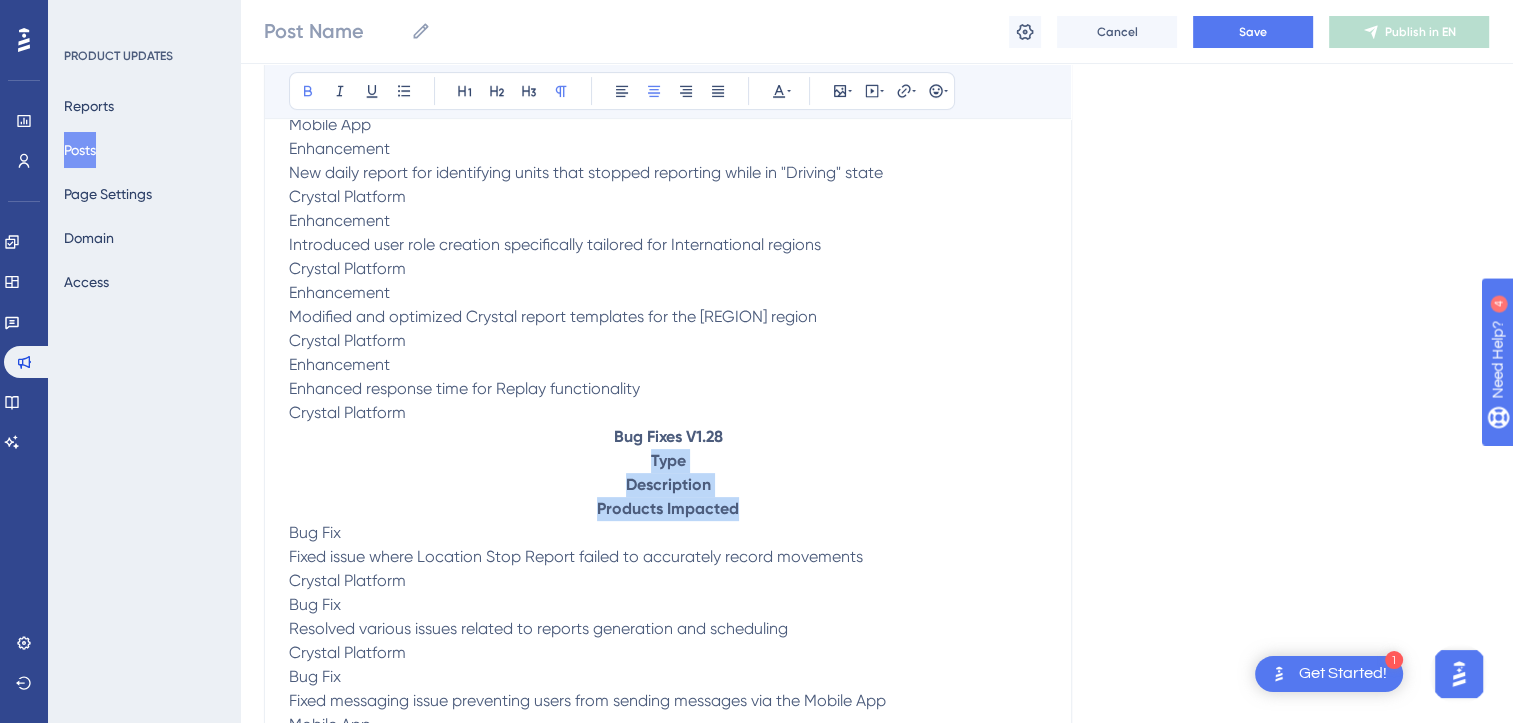 drag, startPoint x: 726, startPoint y: 505, endPoint x: 632, endPoint y: 466, distance: 101.76935 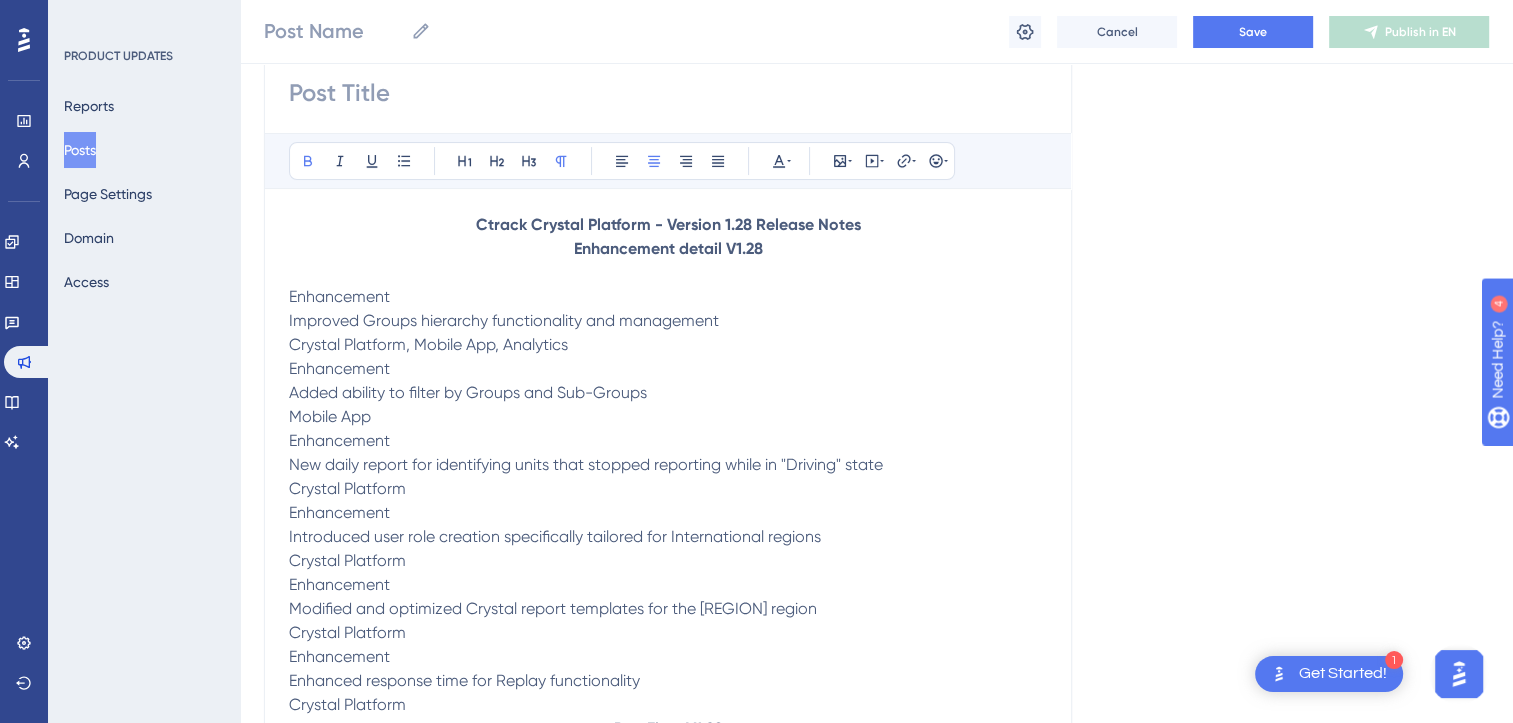 scroll, scrollTop: 284, scrollLeft: 0, axis: vertical 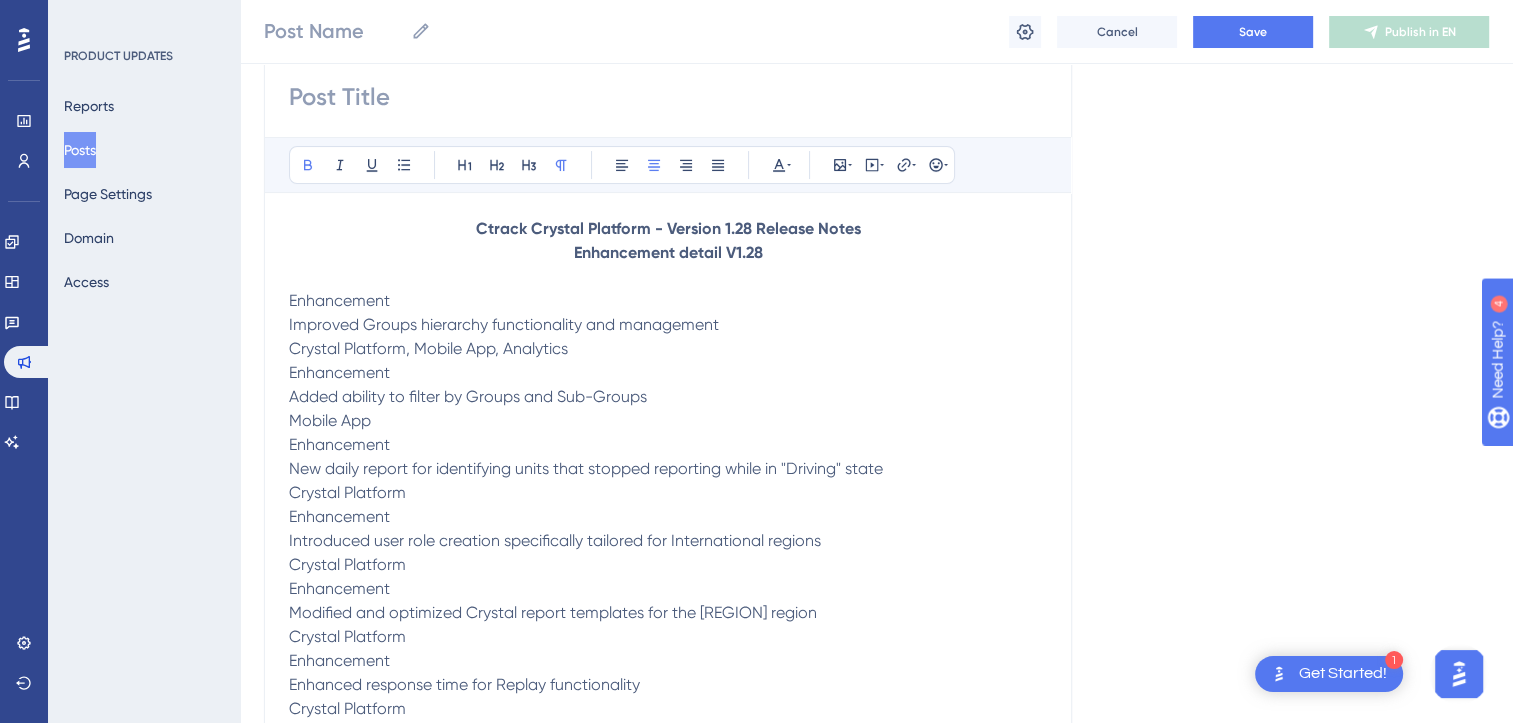 click on "Enhancement" at bounding box center [668, 301] 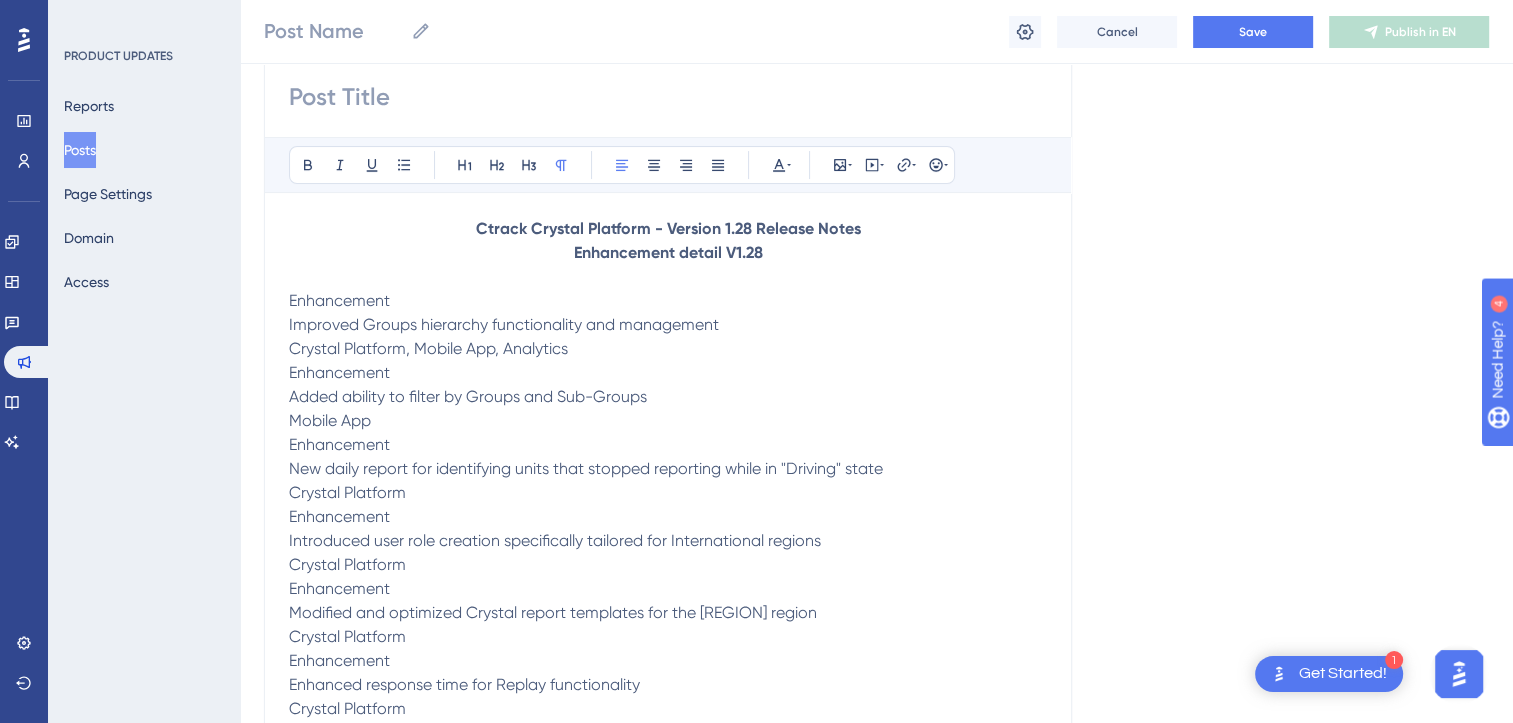click on "Improved Groups hierarchy functionality and management" at bounding box center (504, 324) 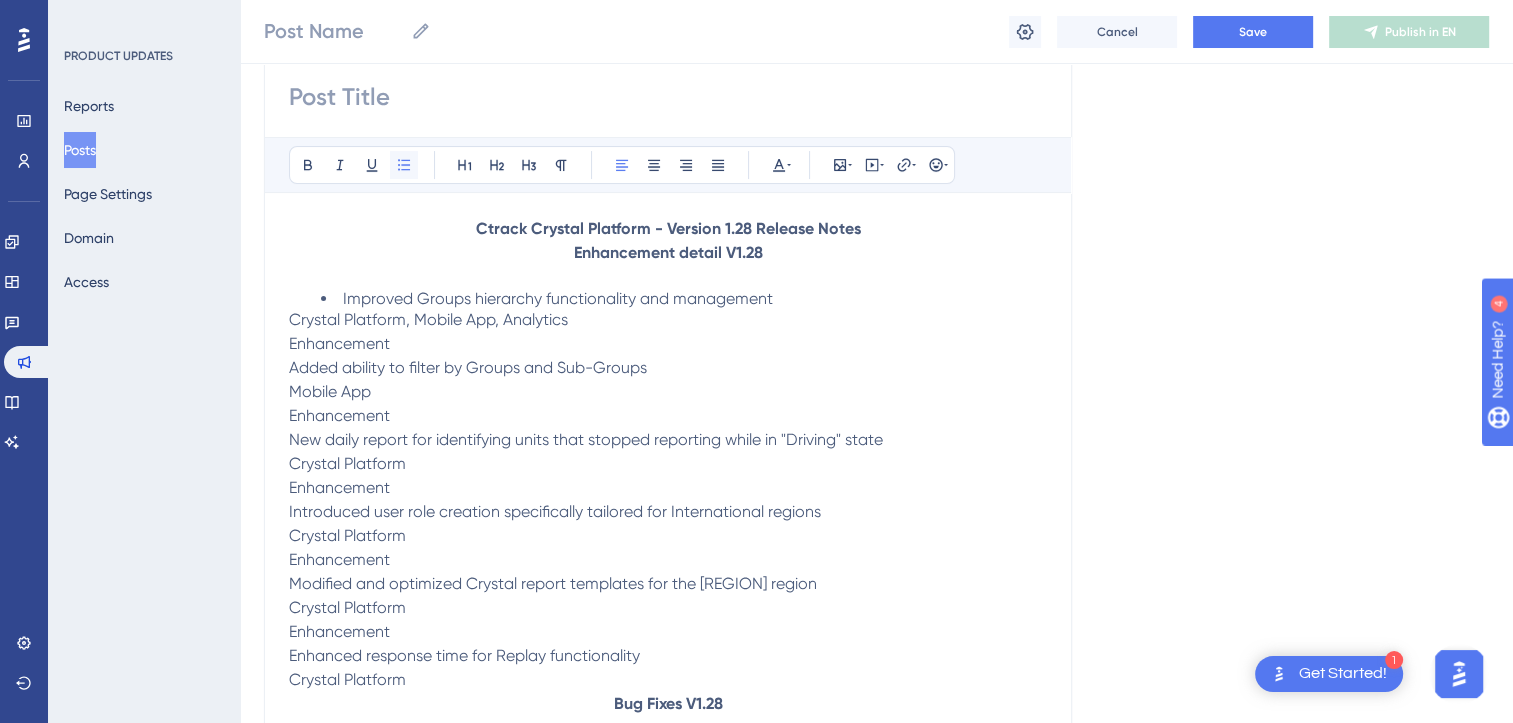 click at bounding box center [404, 165] 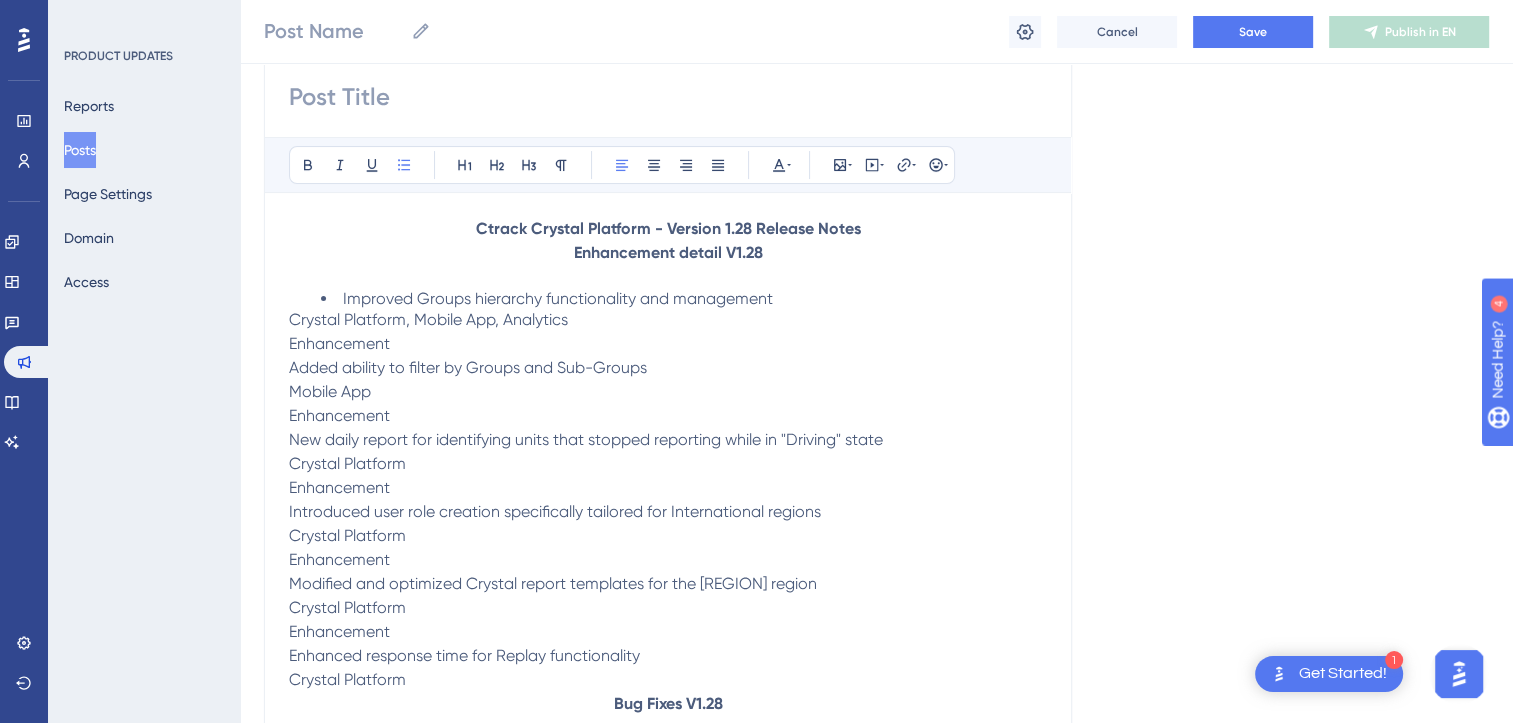 click on "Crystal Platform, Mobile App, Analytics" at bounding box center [428, 319] 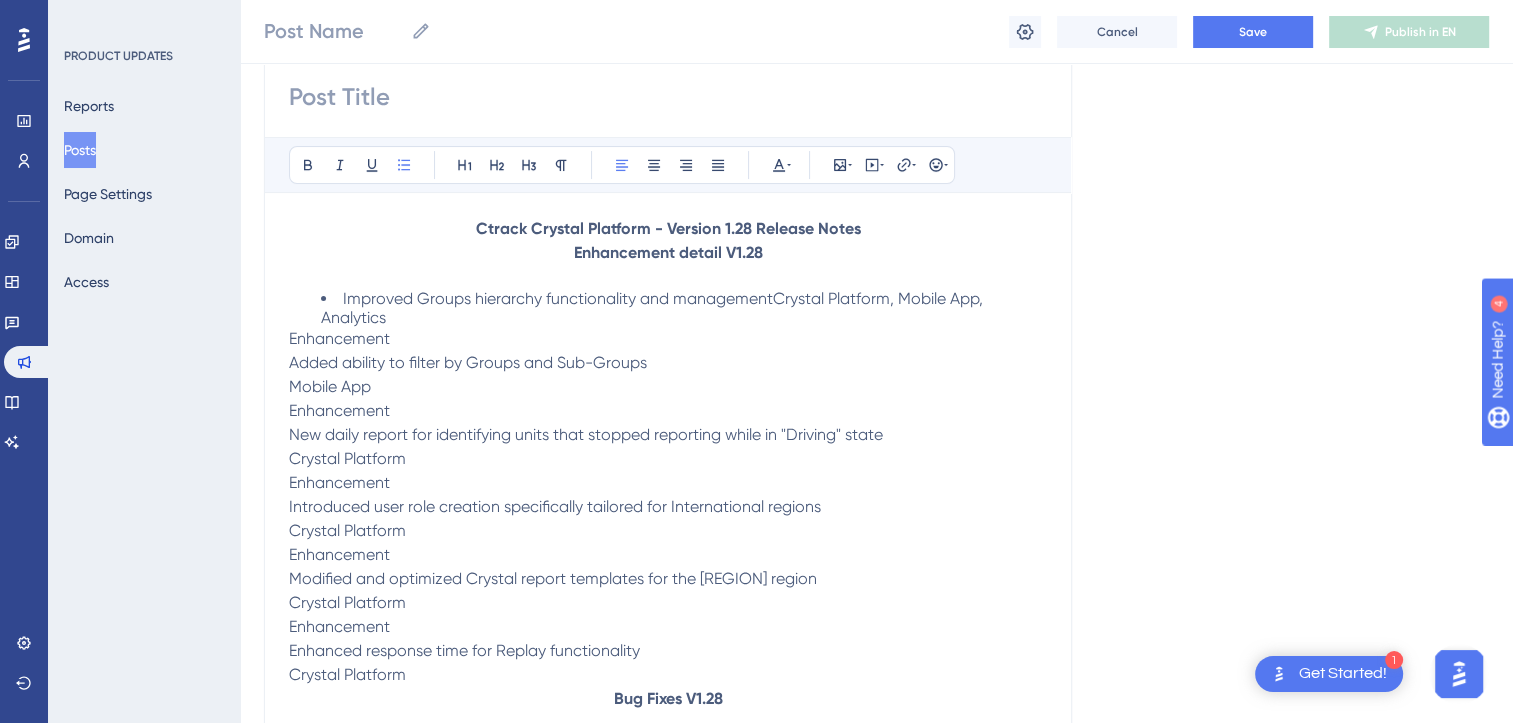 type 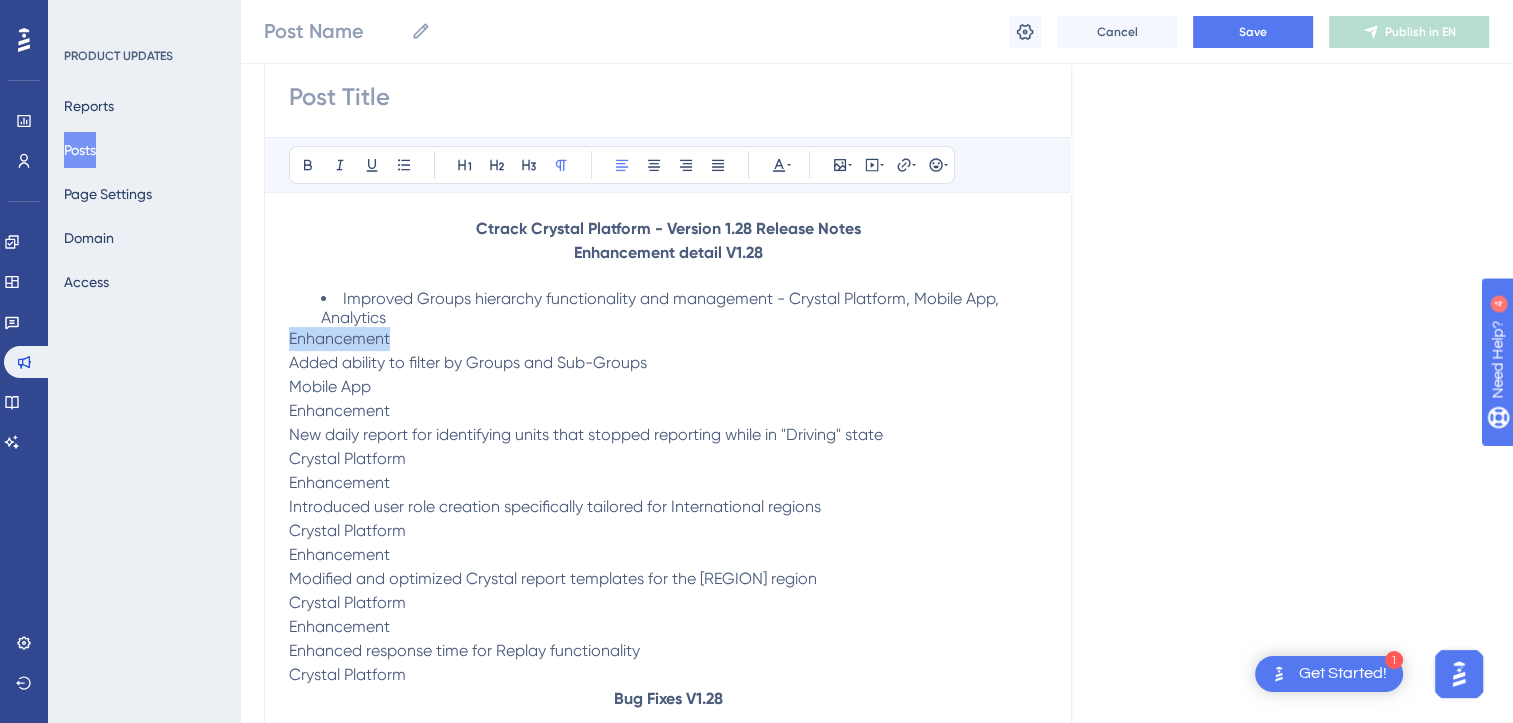 drag, startPoint x: 425, startPoint y: 336, endPoint x: 288, endPoint y: 336, distance: 137 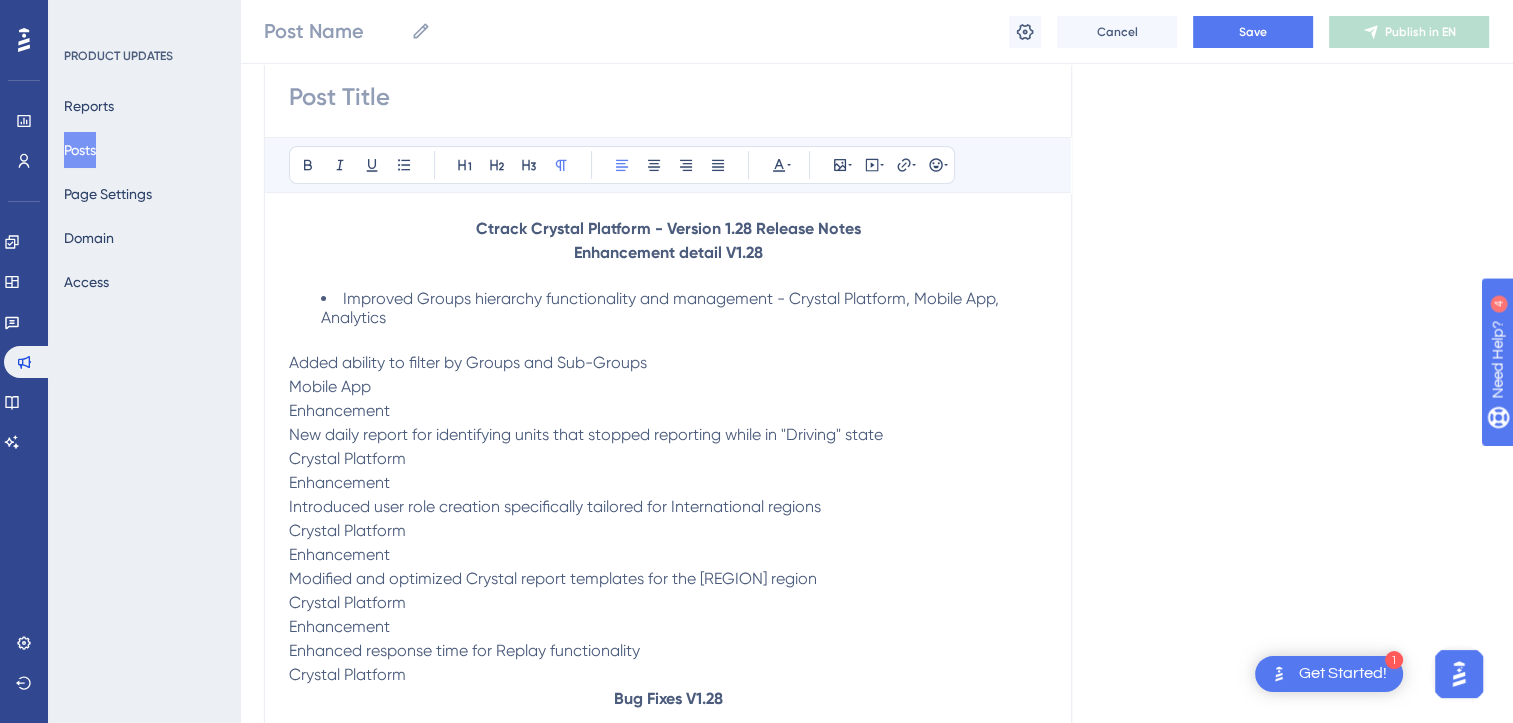 click on "Added ability to filter by Groups and Sub-Groups" at bounding box center [468, 362] 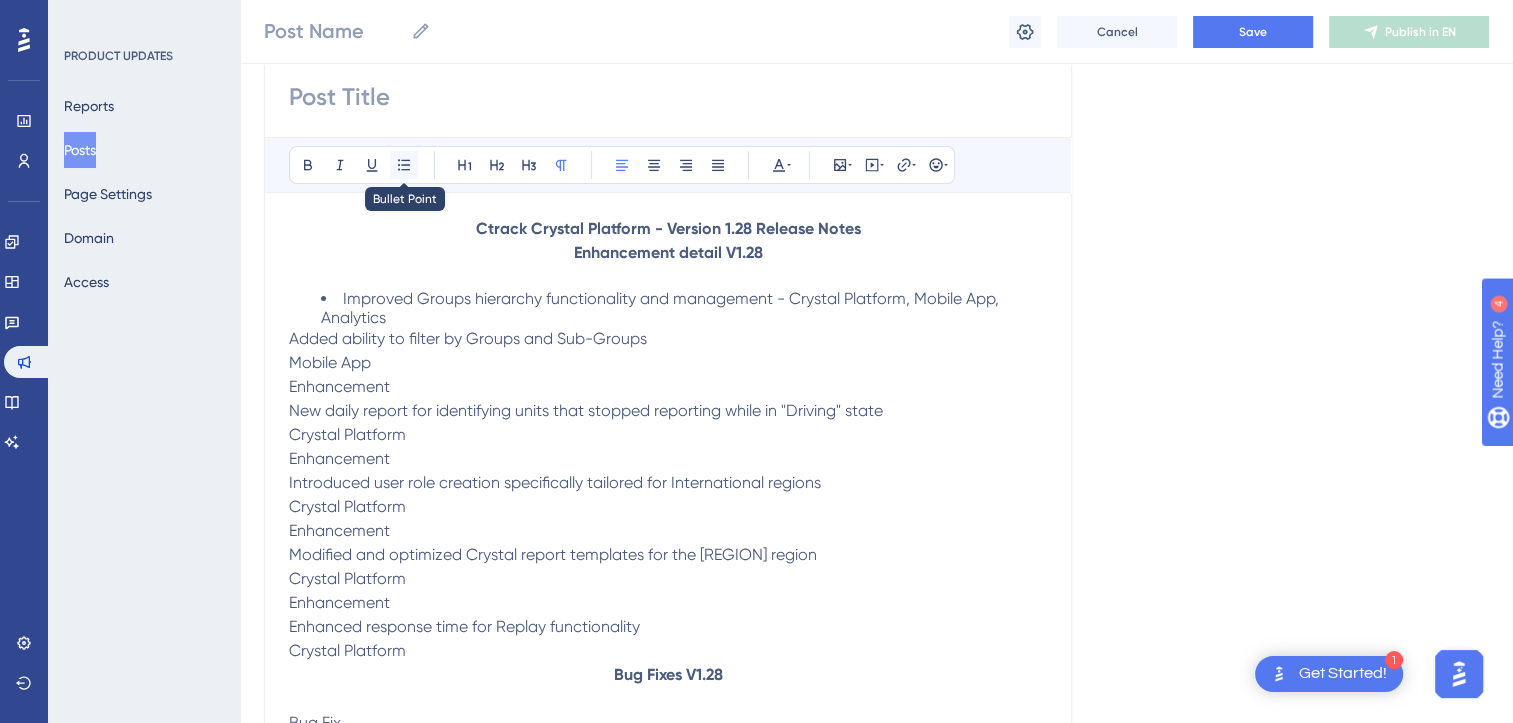 click 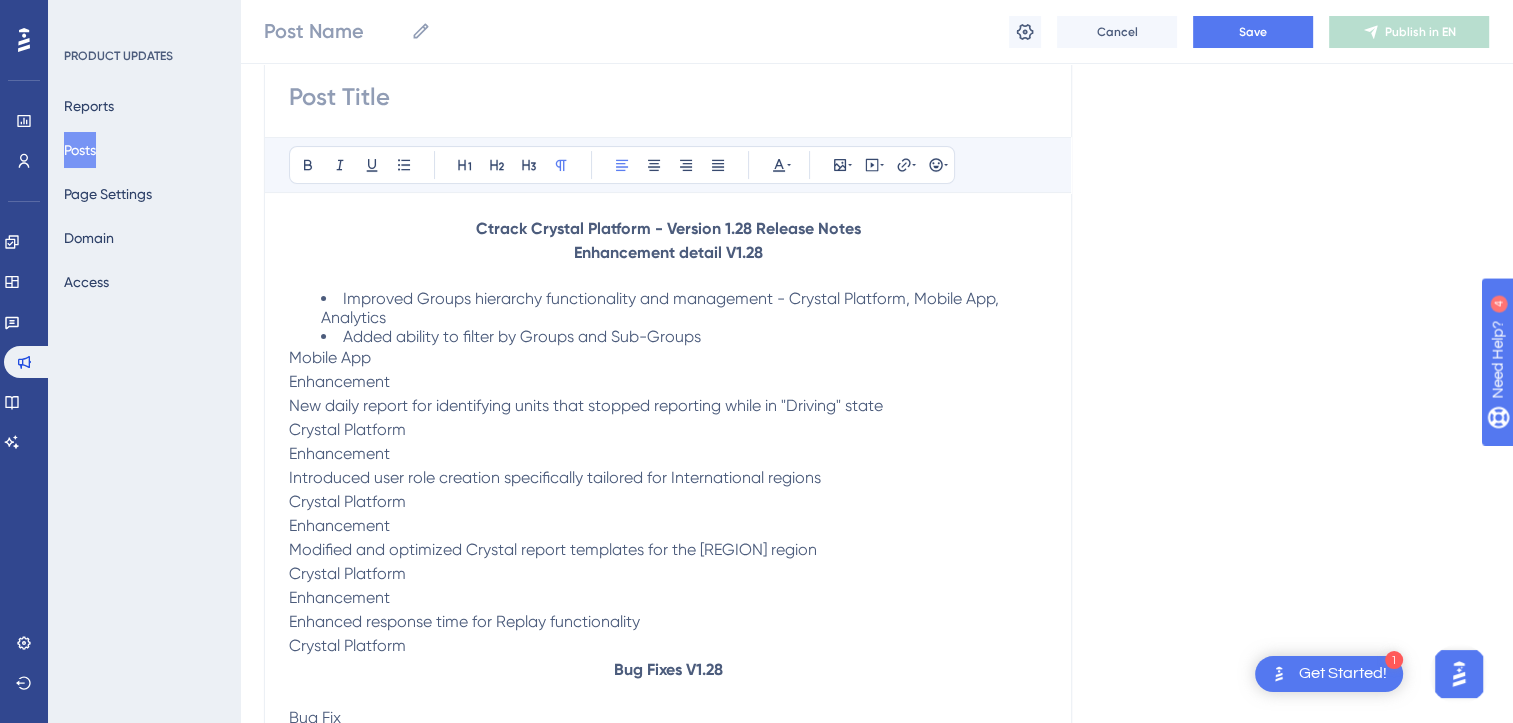 click on "Mobile App" at bounding box center [330, 357] 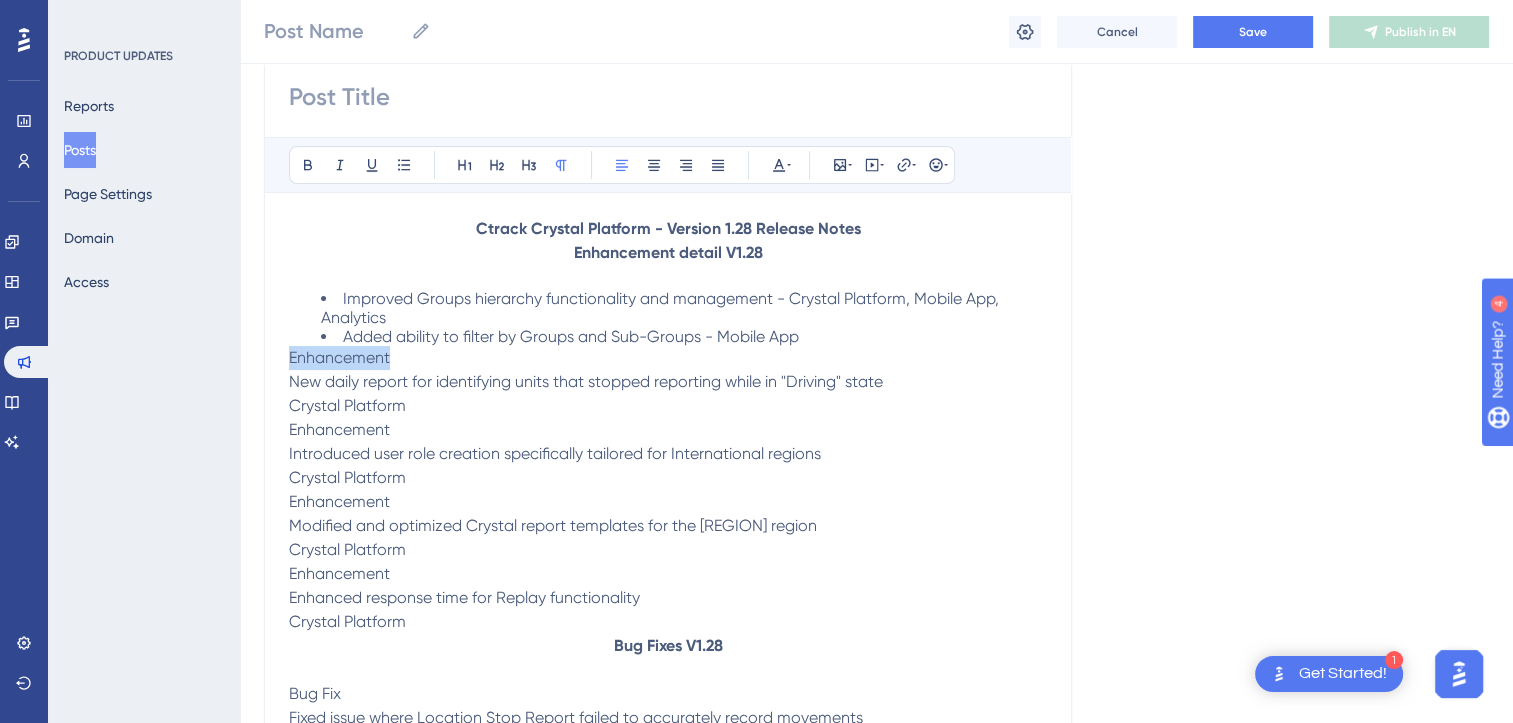 drag, startPoint x: 428, startPoint y: 366, endPoint x: 277, endPoint y: 356, distance: 151.33076 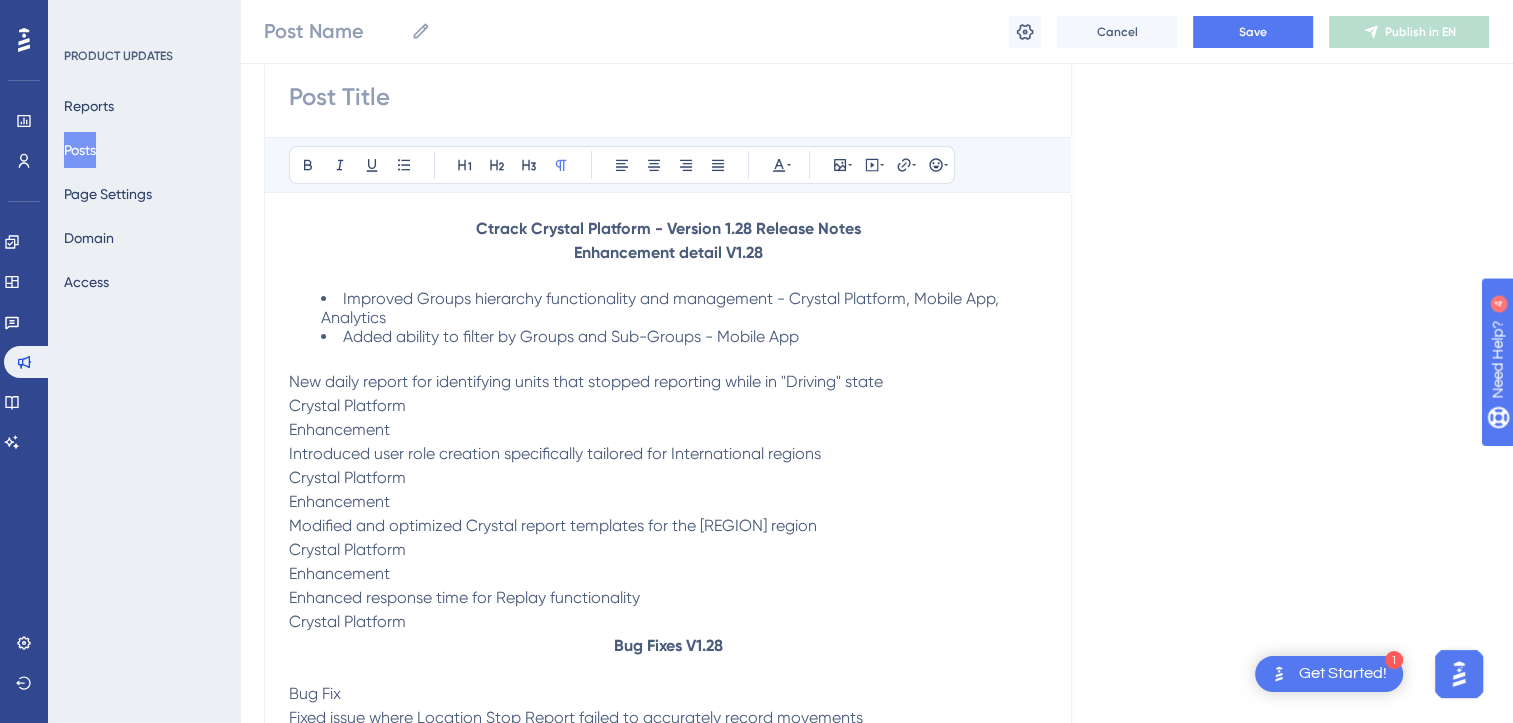 click on "Bold Italic Underline Bullet Point Heading 1 Heading 2 Heading 3 Normal Align Left Align Center Align Right Align Justify Text Color Insert Image Embed Video Hyperlink Emojis Ctrack Crystal Platform - Version 1.28 Release Notes Enhancement detail V1.28 Improved Groups hierarchy functionality and management - Crystal Platform, Mobile App, Analytics Added ability to filter by Groups and Sub-Groups - Mobile App New daily report for identifying units that stopped reporting while in "Driving" state Crystal Platform Enhancement Introduced user role creation specifically tailored for International regions Crystal Platform Enhancement Modified and optimized Crystal report templates for the Benelux region Crystal Platform Enhancement Enhanced response time for Replay functionality Crystal Platform Bug Fixes V1.28 Bug Fix Fixed issue where Location Stop Report failed to accurately record movements Crystal Platform Bug Fix Resolved various issues related to reports generation and scheduling Crystal Platform Bug Fix" at bounding box center [668, 593] 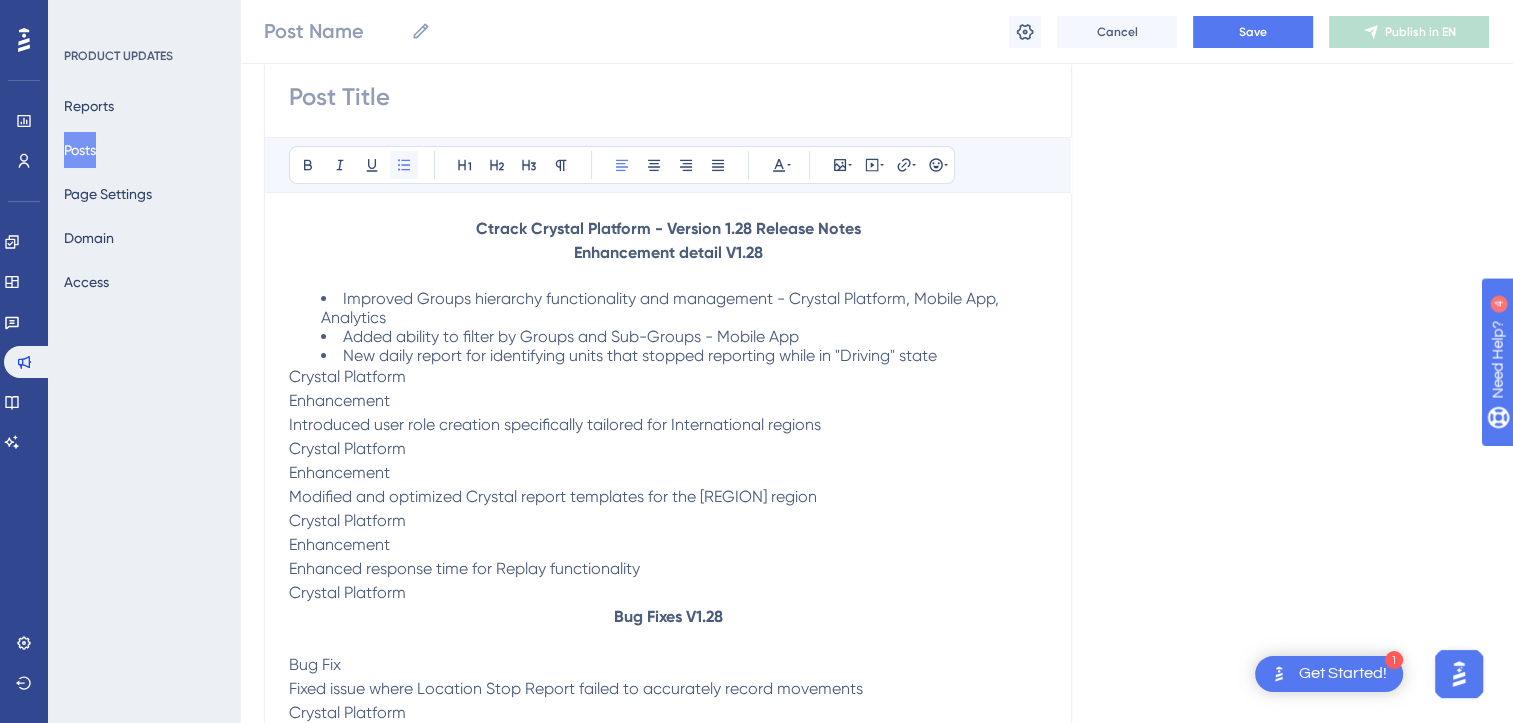 click at bounding box center (404, 165) 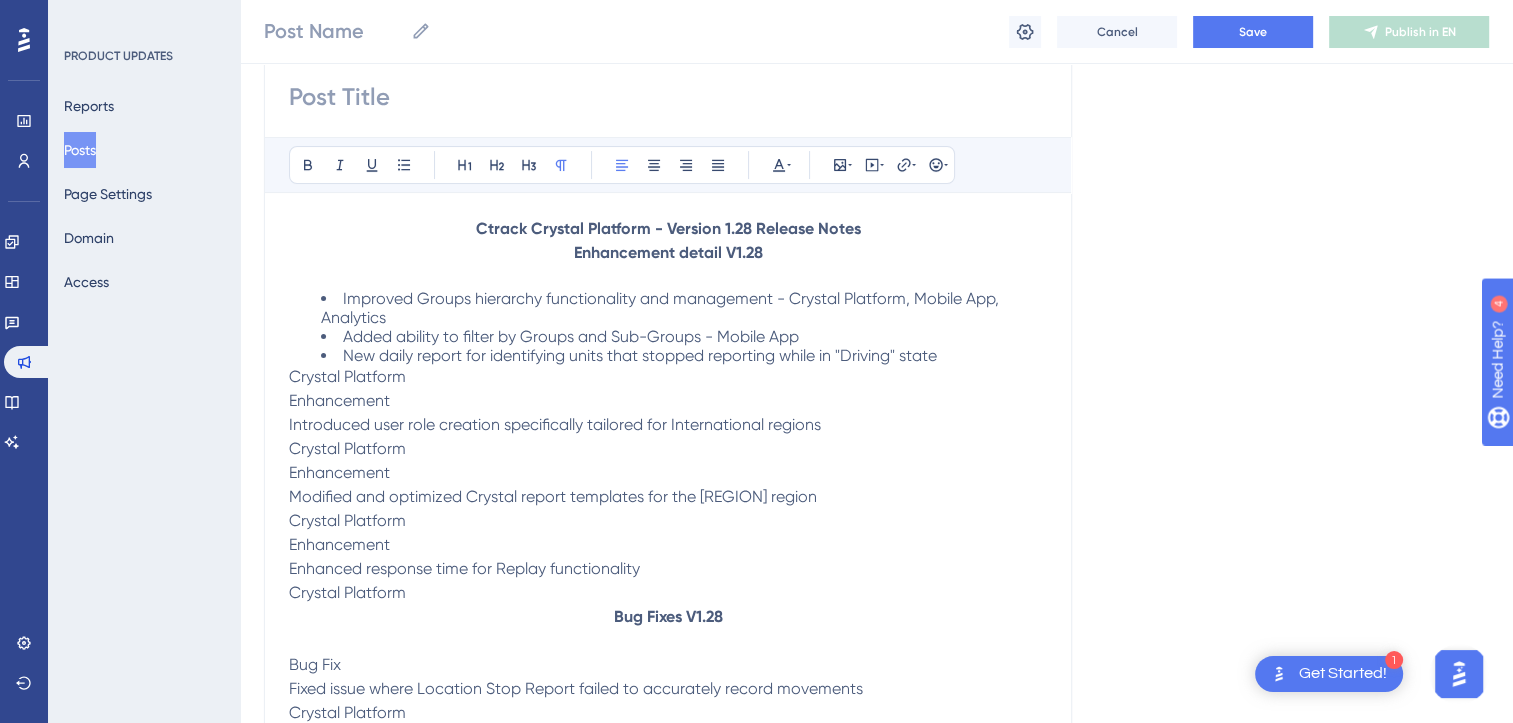 click on "Crystal Platform" at bounding box center (347, 376) 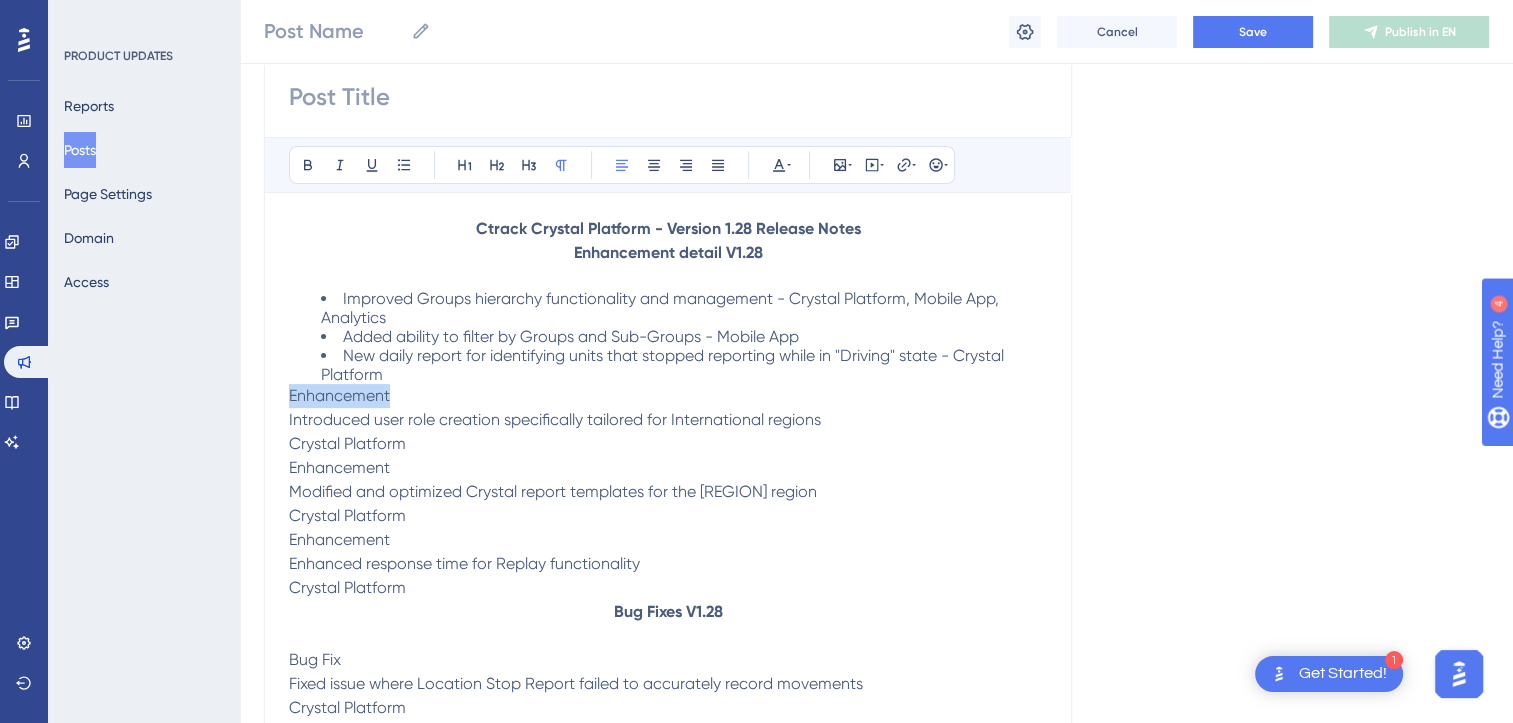 drag, startPoint x: 396, startPoint y: 393, endPoint x: 291, endPoint y: 398, distance: 105.11898 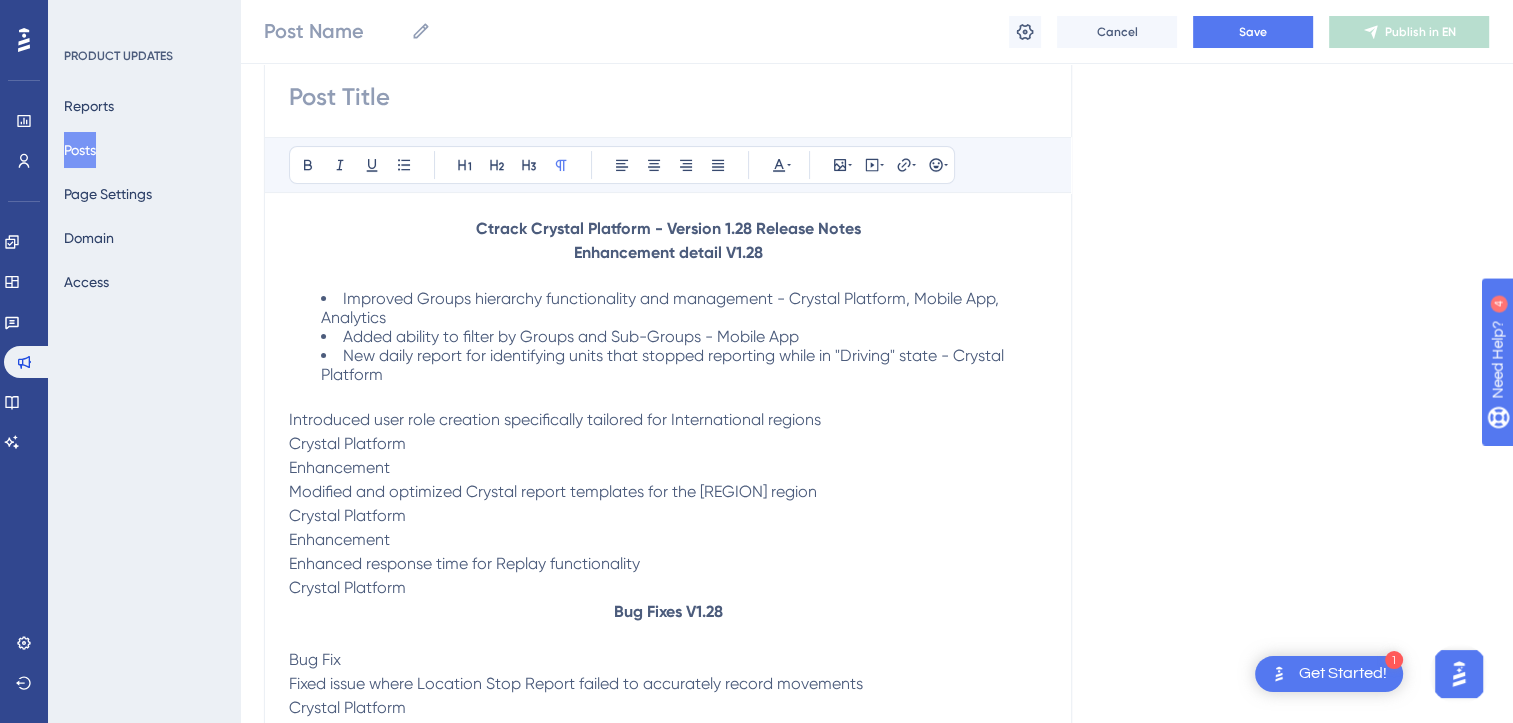 click on "Introduced user role creation specifically tailored for International regions" at bounding box center (555, 419) 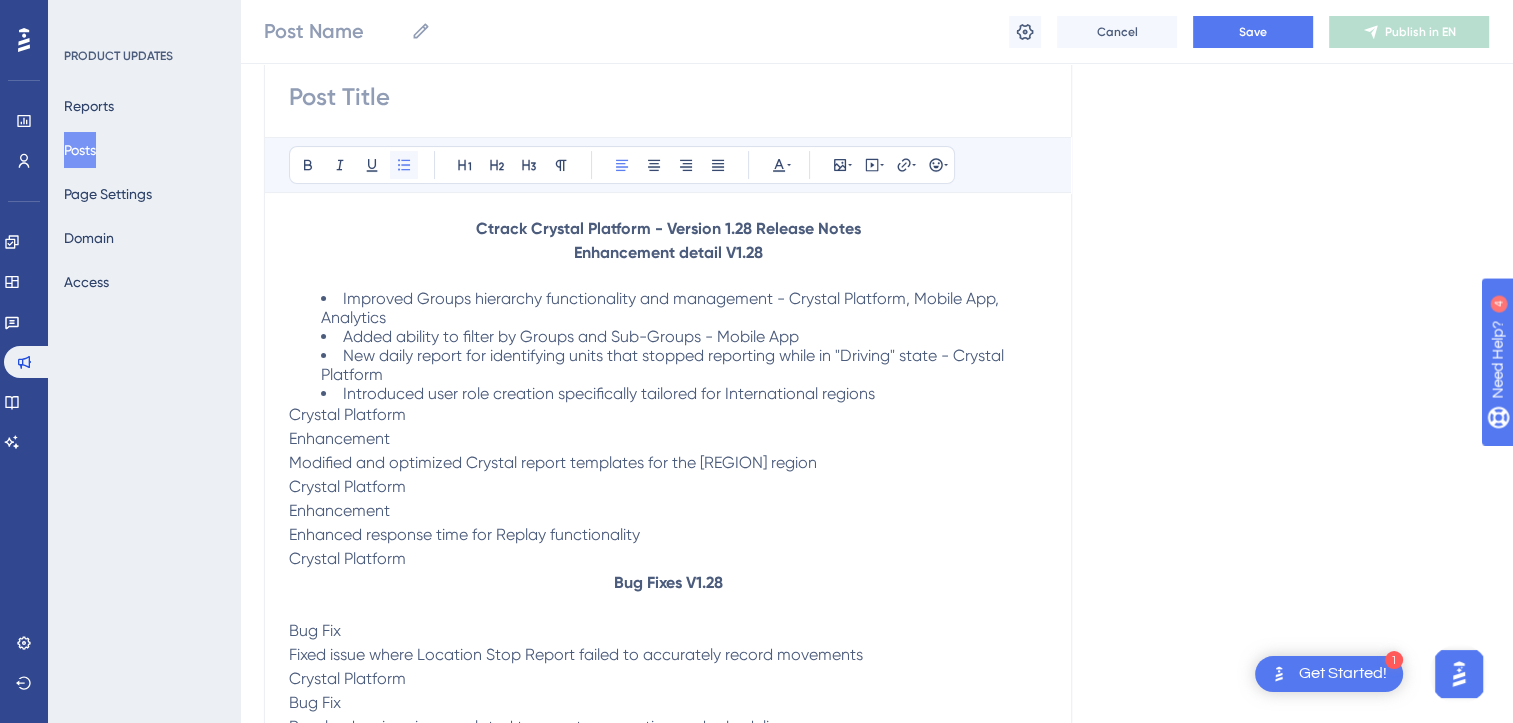 click 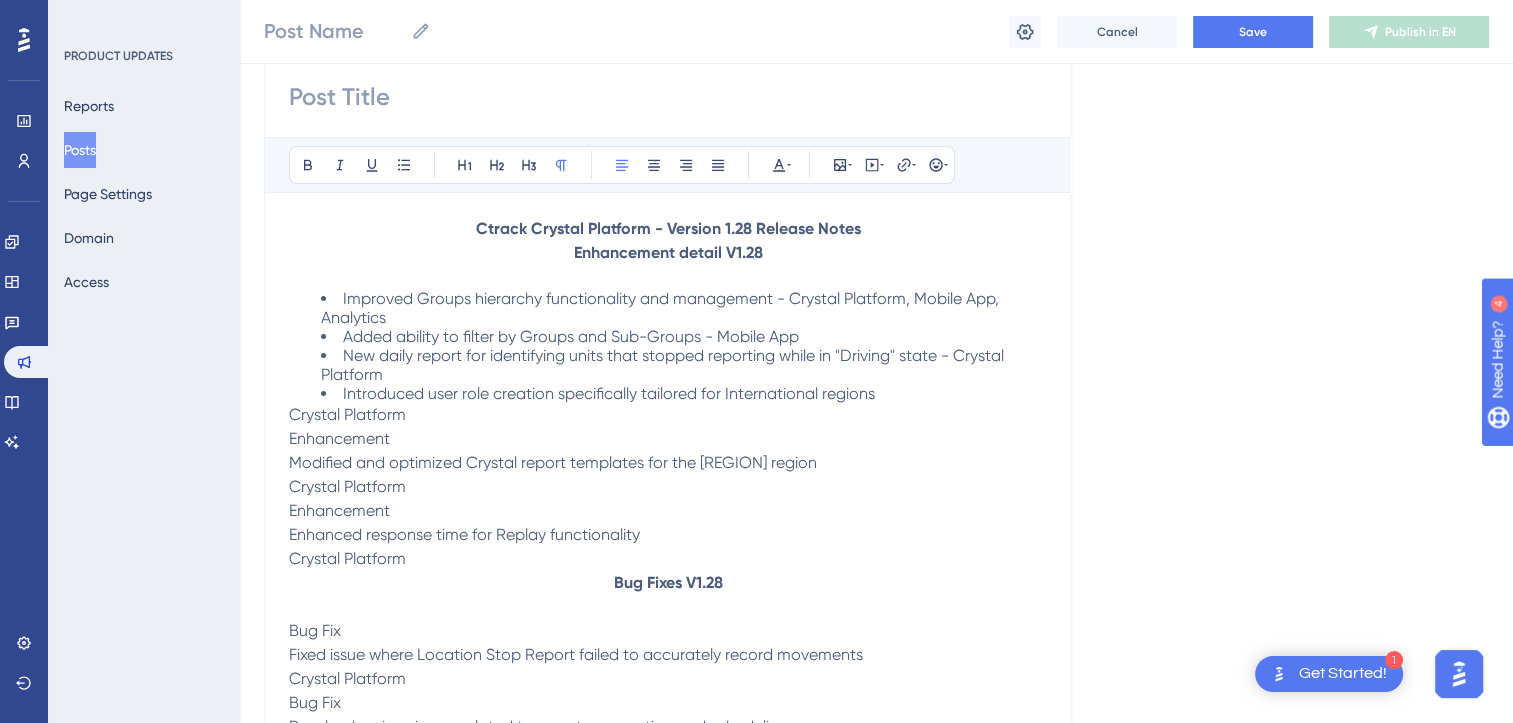 click on "Crystal Platform" at bounding box center [347, 414] 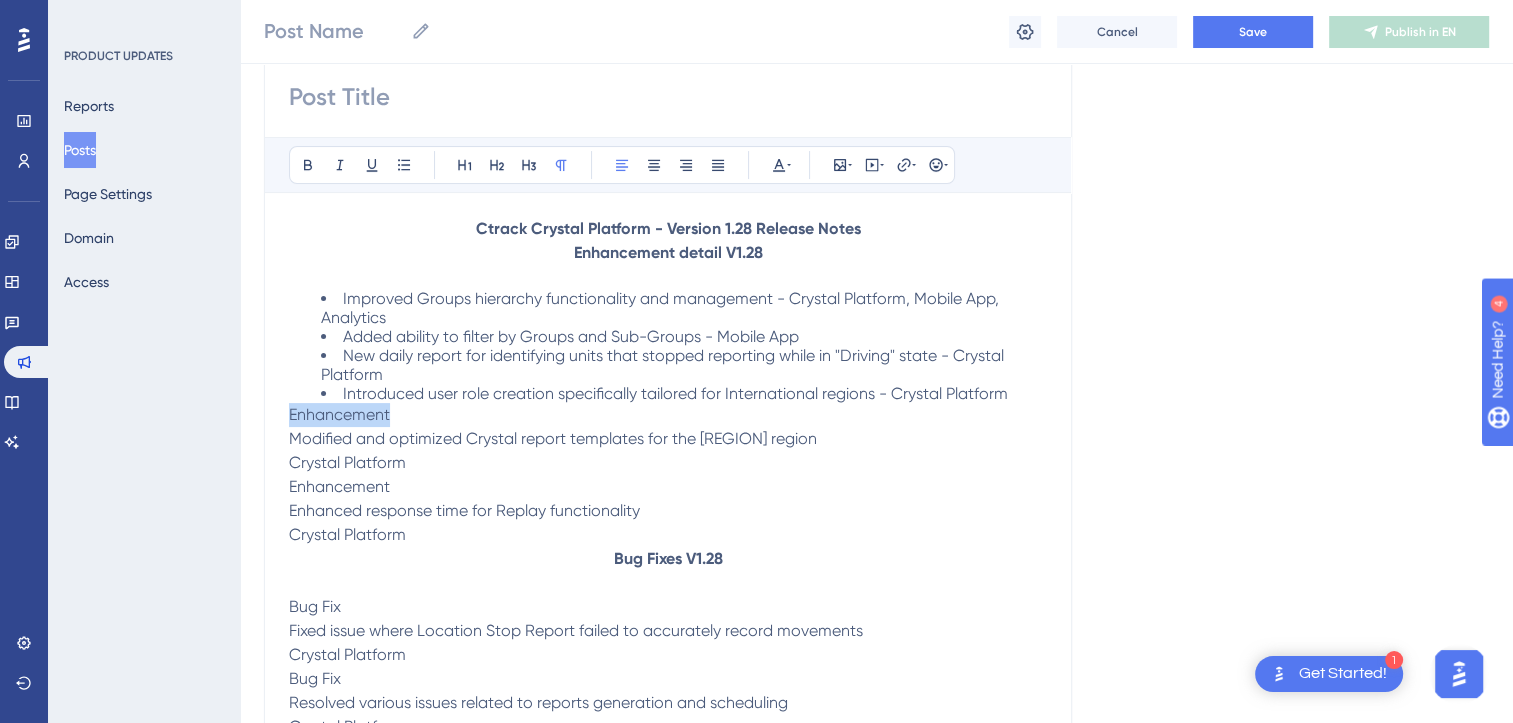 drag, startPoint x: 394, startPoint y: 416, endPoint x: 287, endPoint y: 411, distance: 107.11676 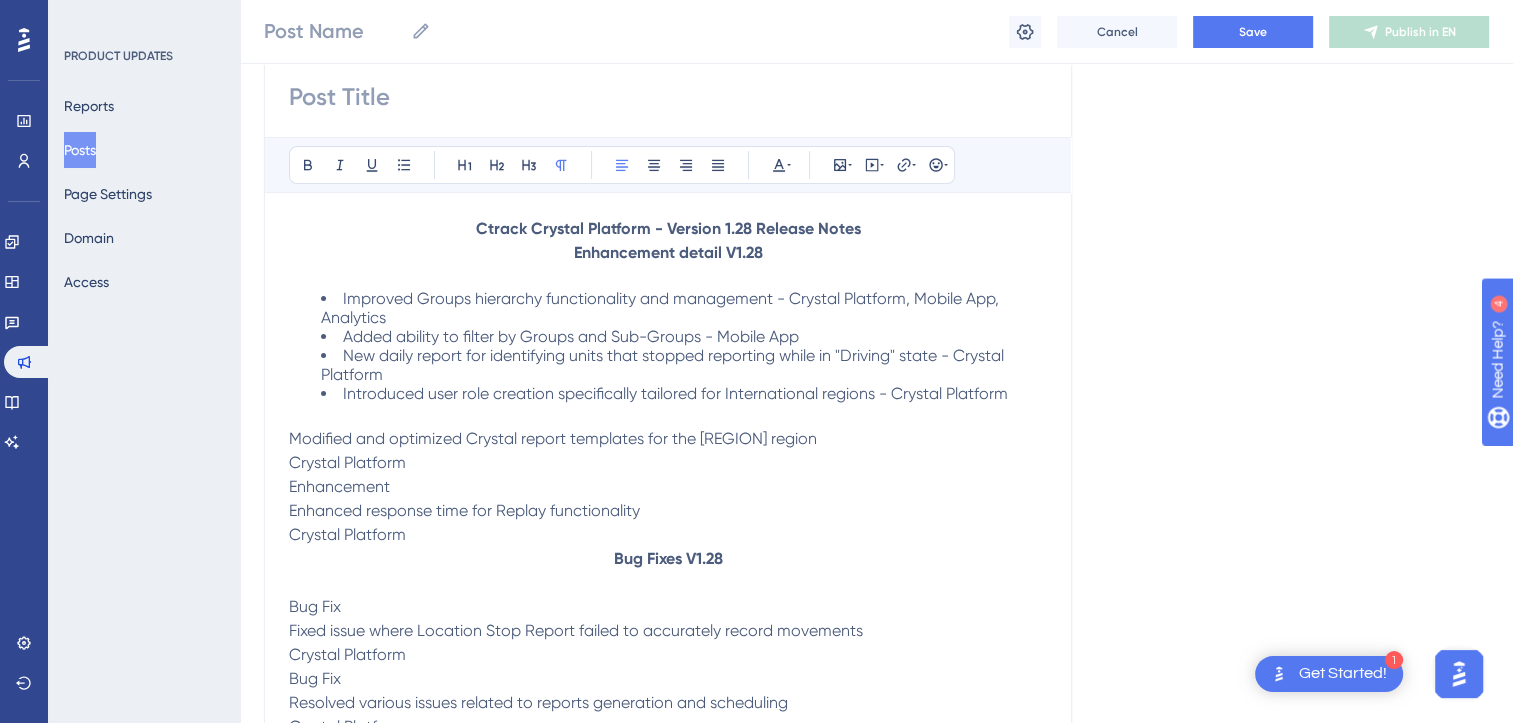 click on "Modified and optimized Crystal report templates for the [REGION] region" at bounding box center [553, 438] 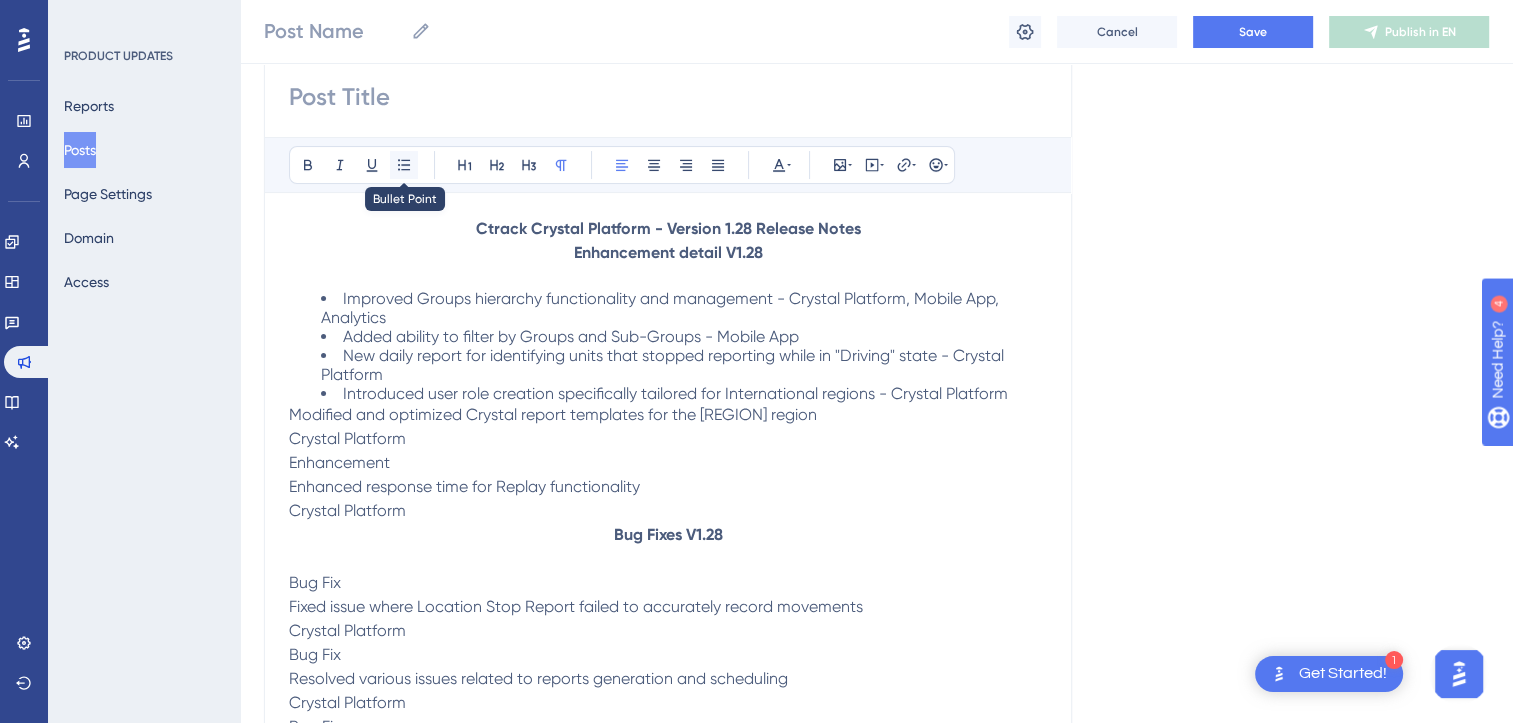 click 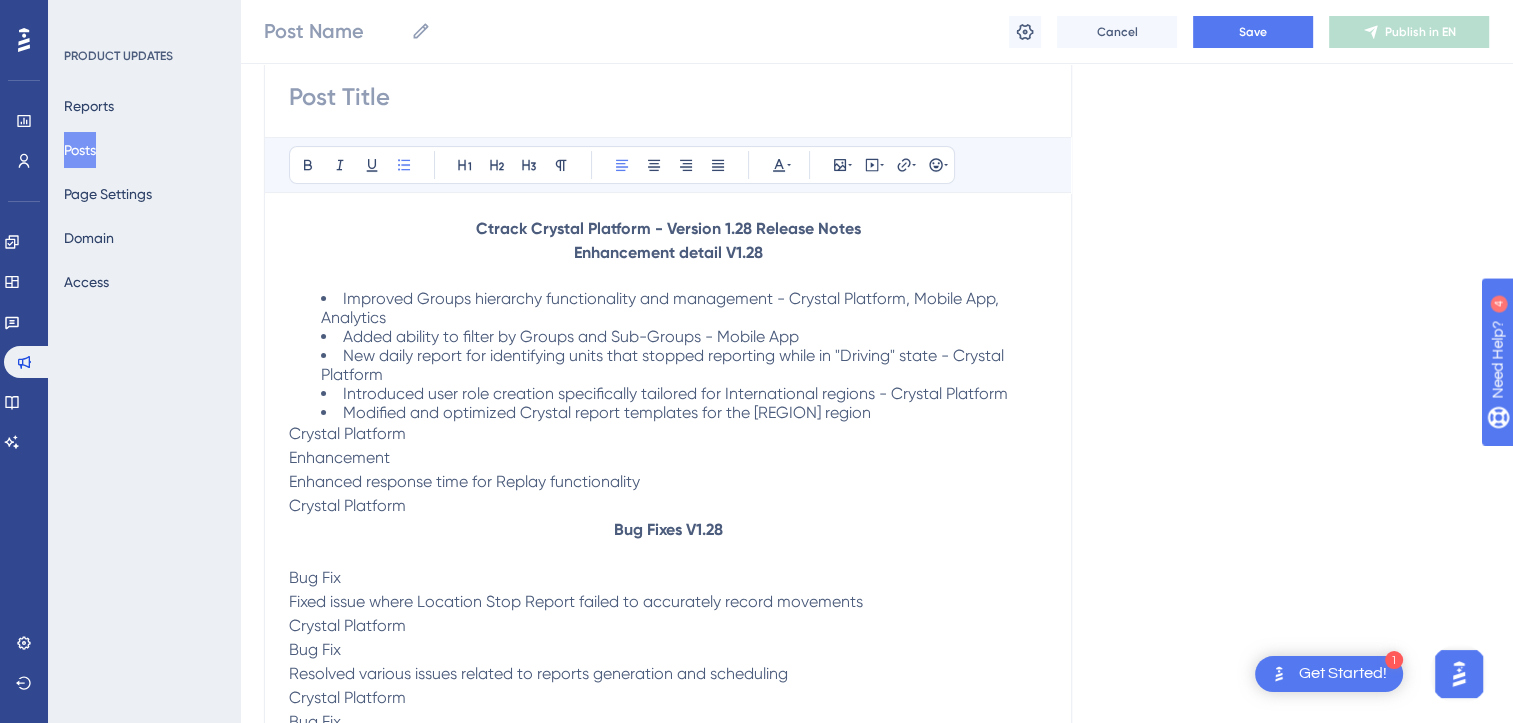 click on "Crystal Platform" at bounding box center [347, 433] 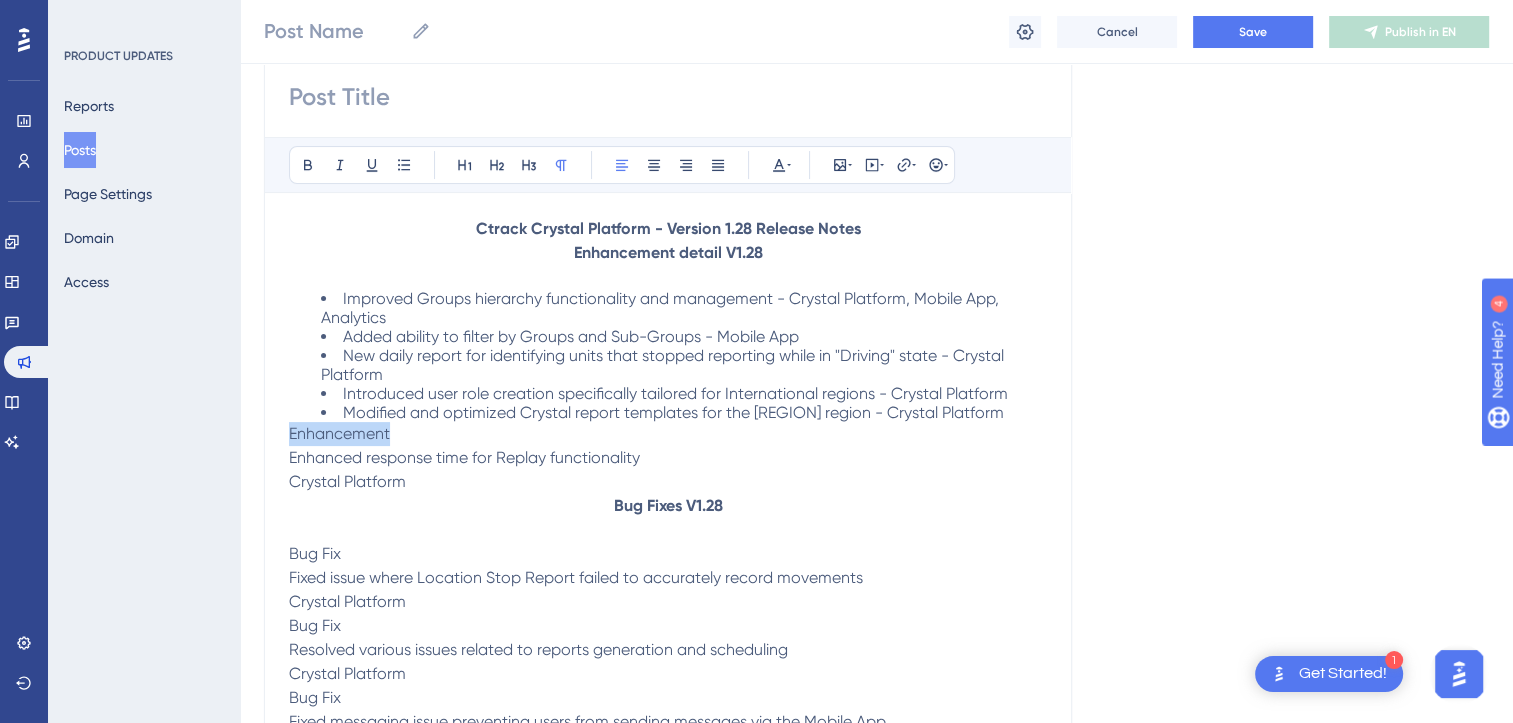 drag, startPoint x: 413, startPoint y: 438, endPoint x: 291, endPoint y: 439, distance: 122.0041 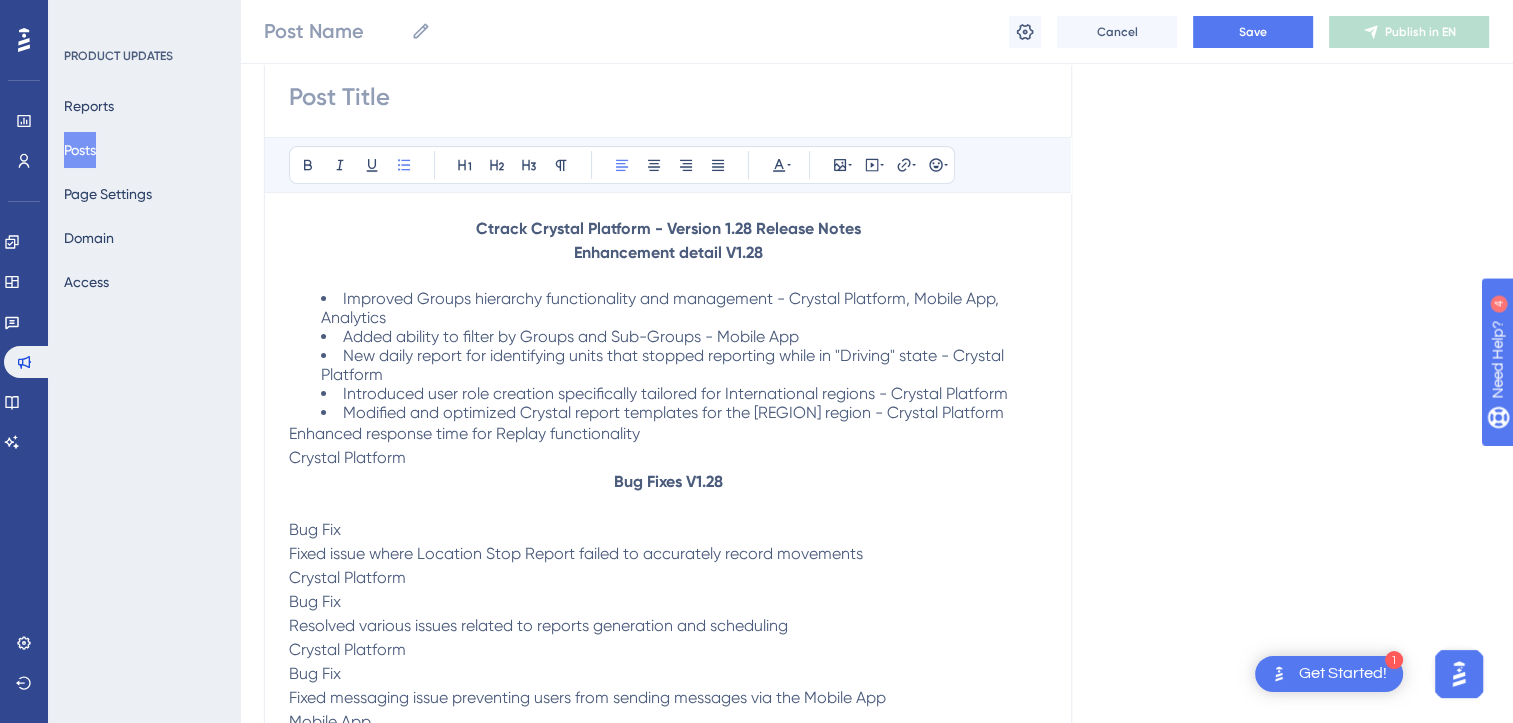 click on "Enhanced response time for Replay functionality" at bounding box center [464, 433] 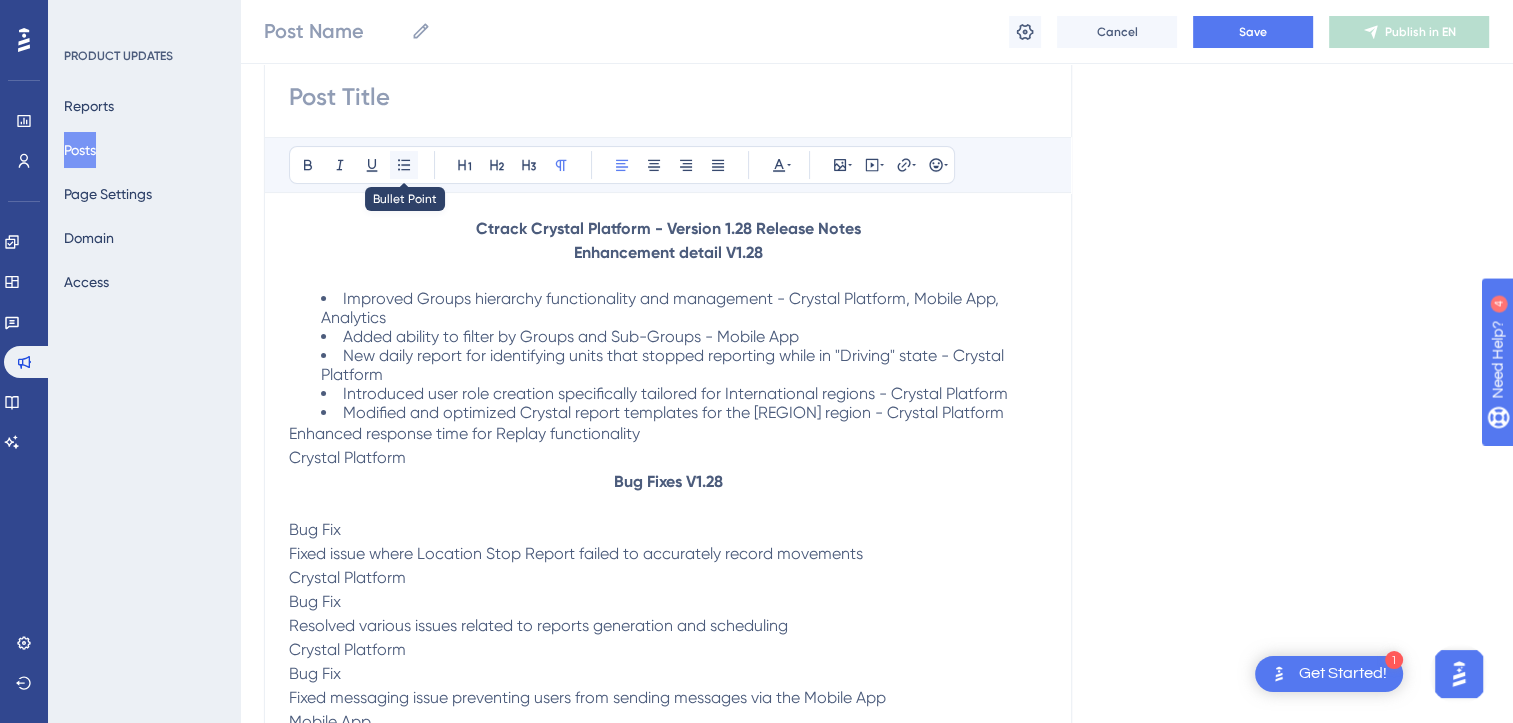 click 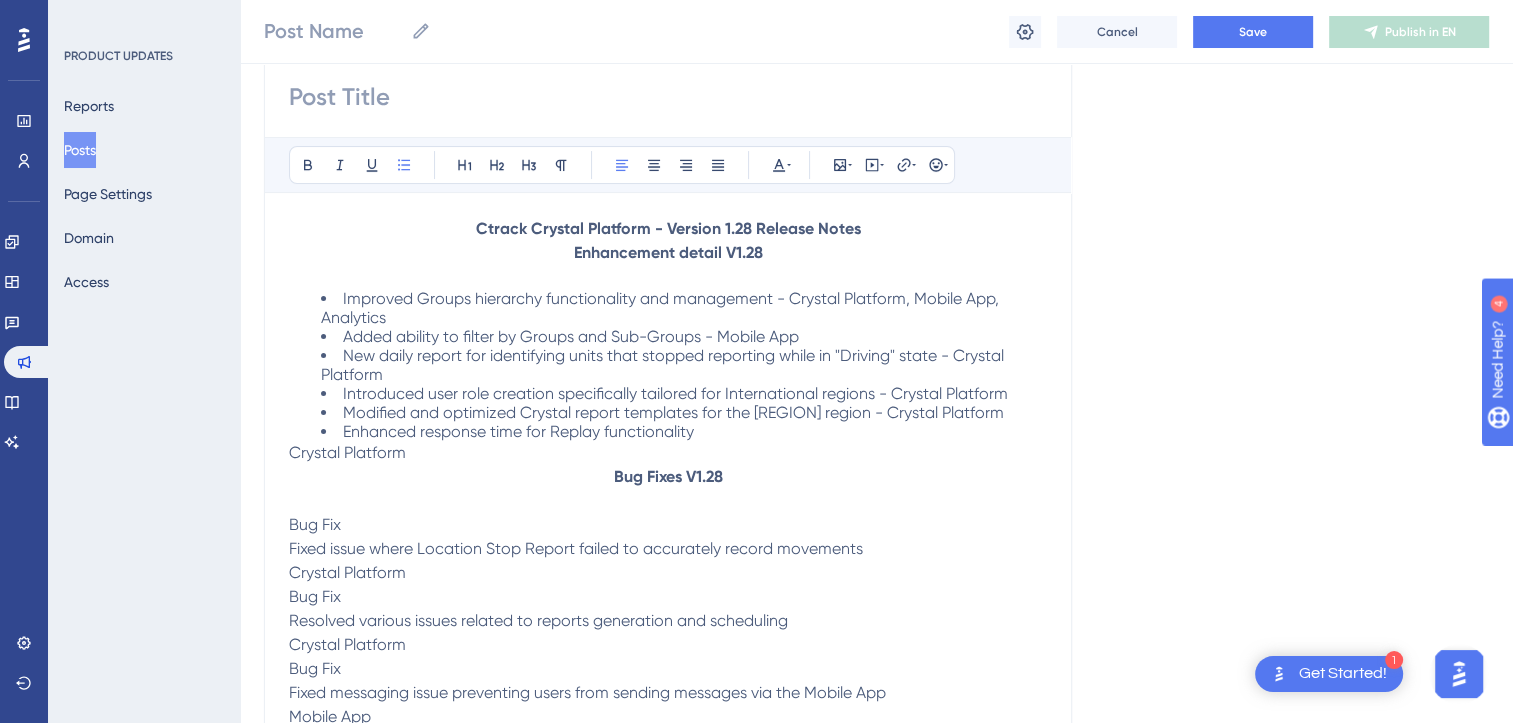 click on "Crystal Platform" at bounding box center [347, 452] 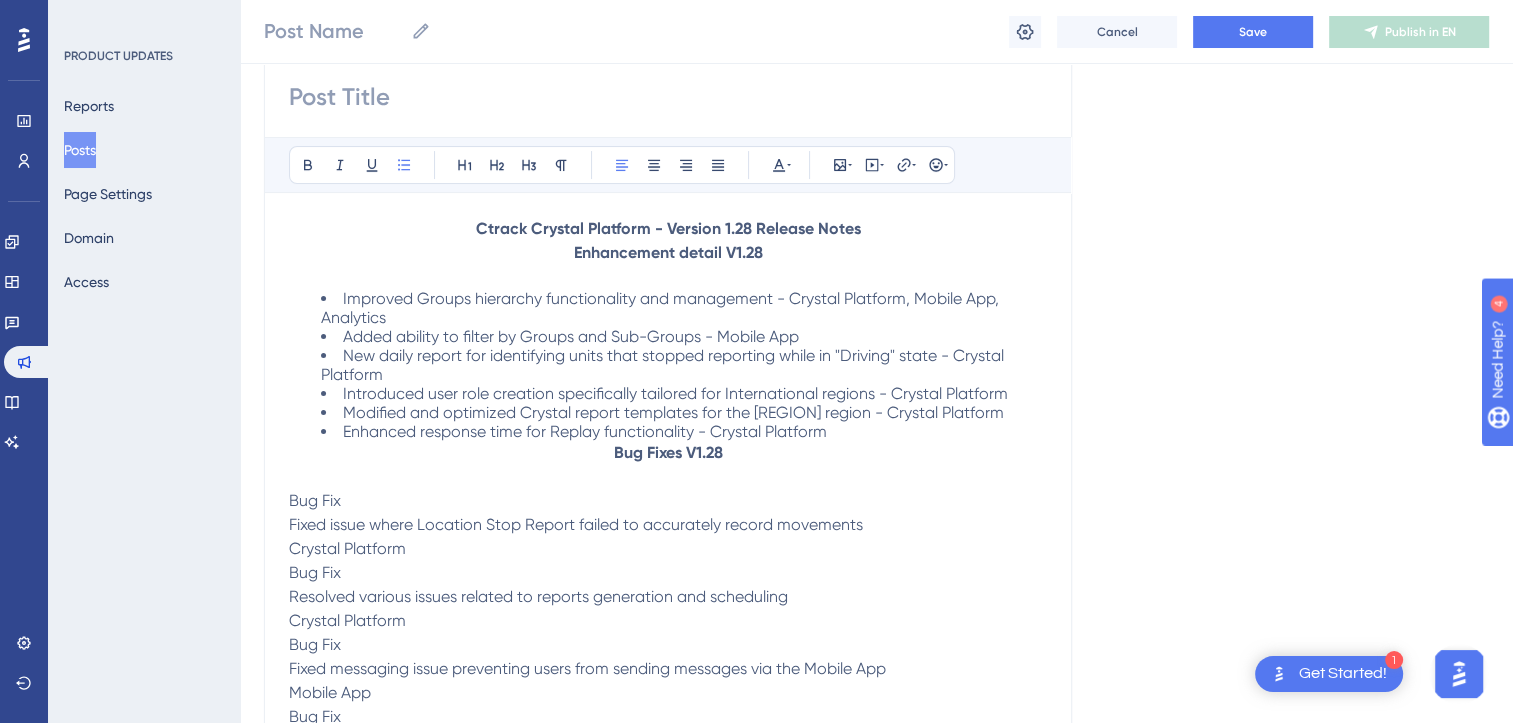 click on "Enhanced response time for Replay functionality - Crystal Platform" at bounding box center (684, 431) 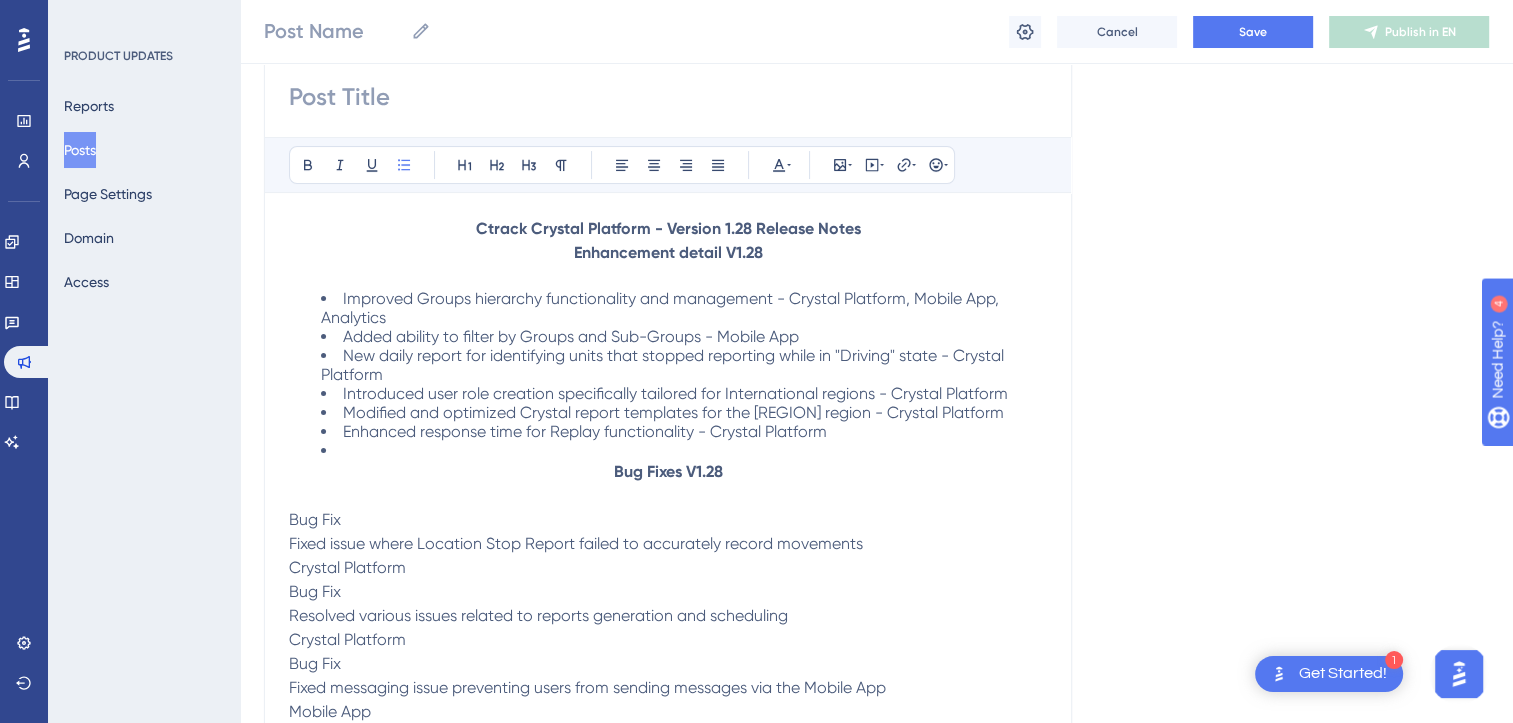 click on "Ctrack Crystal Platform - Version 1.28 Release Notes" at bounding box center (668, 229) 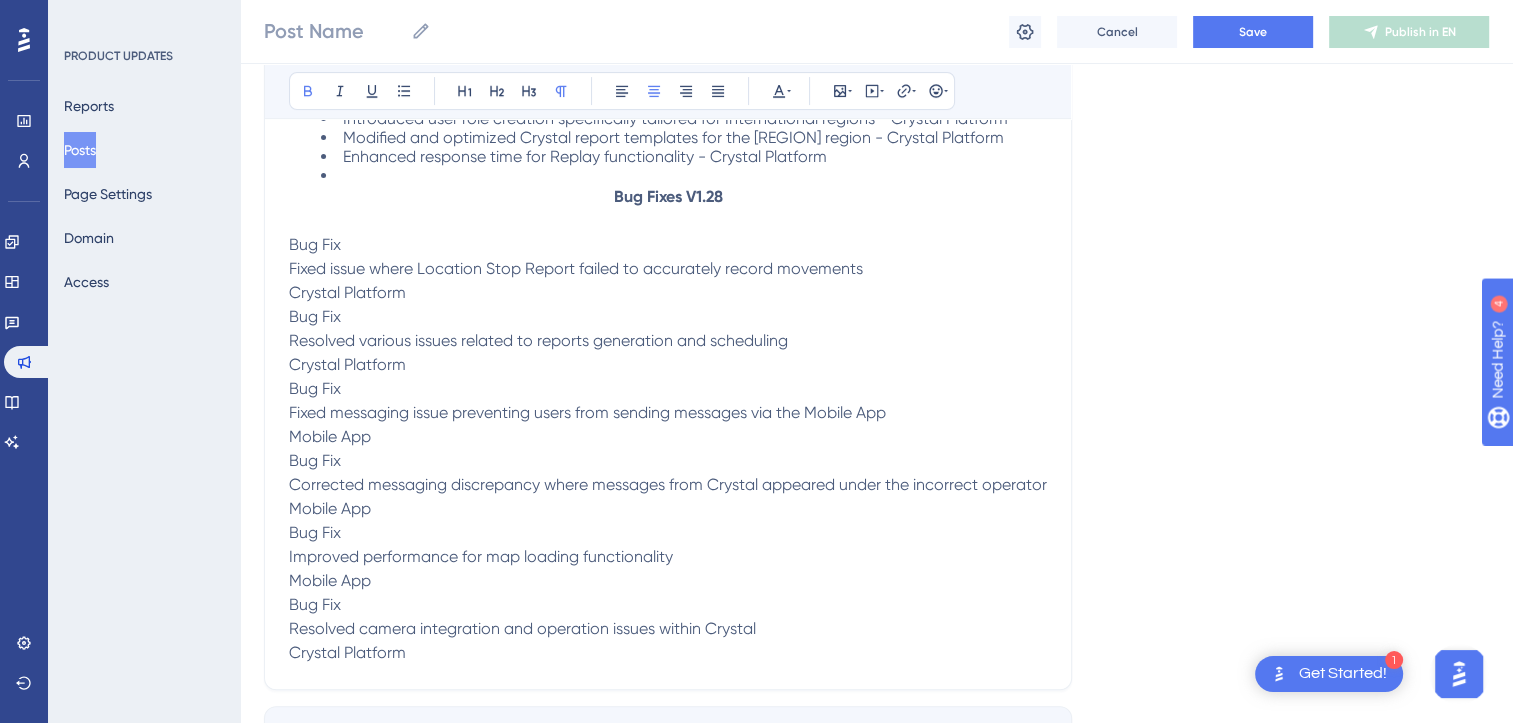 scroll, scrollTop: 584, scrollLeft: 0, axis: vertical 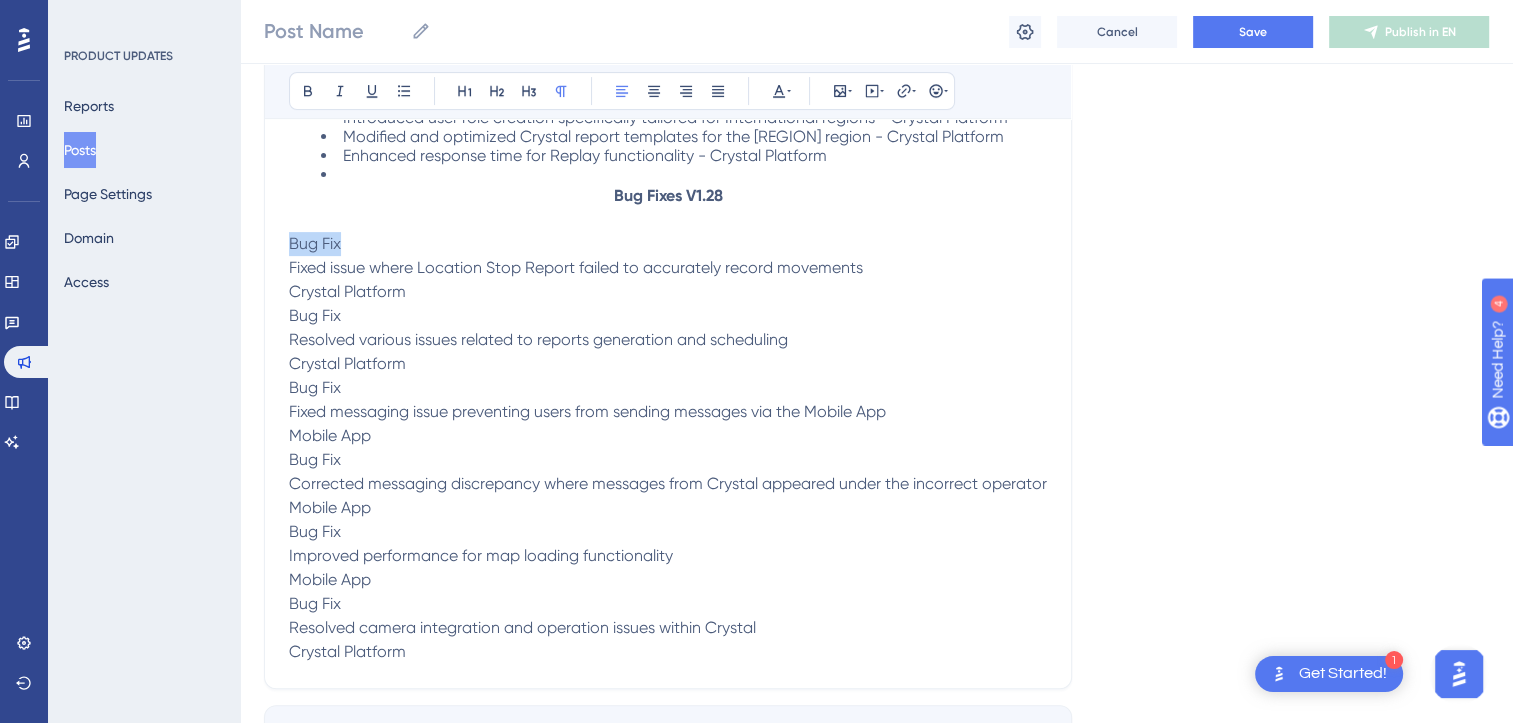 drag, startPoint x: 348, startPoint y: 237, endPoint x: 252, endPoint y: 247, distance: 96.519424 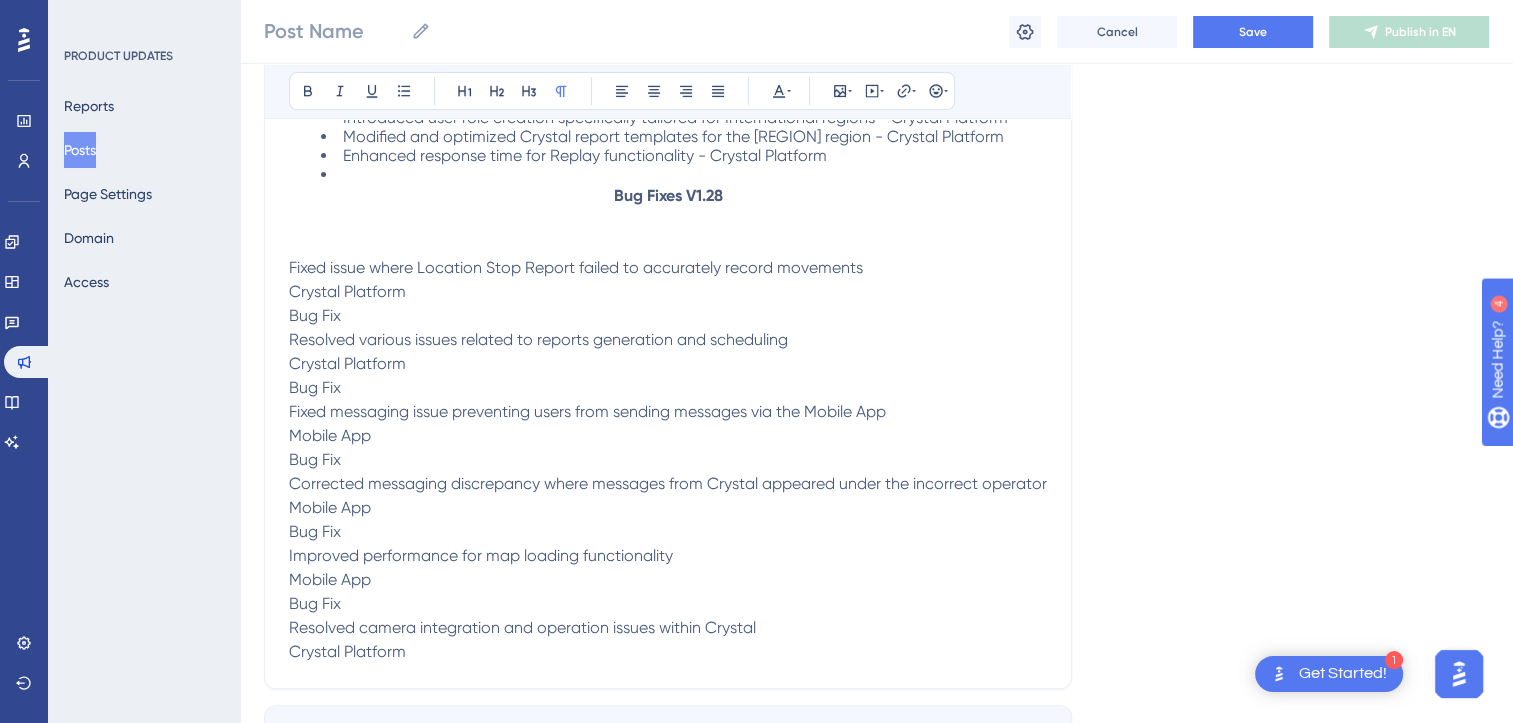 click on "Fixed issue where Location Stop Report failed to accurately record movements" at bounding box center (576, 267) 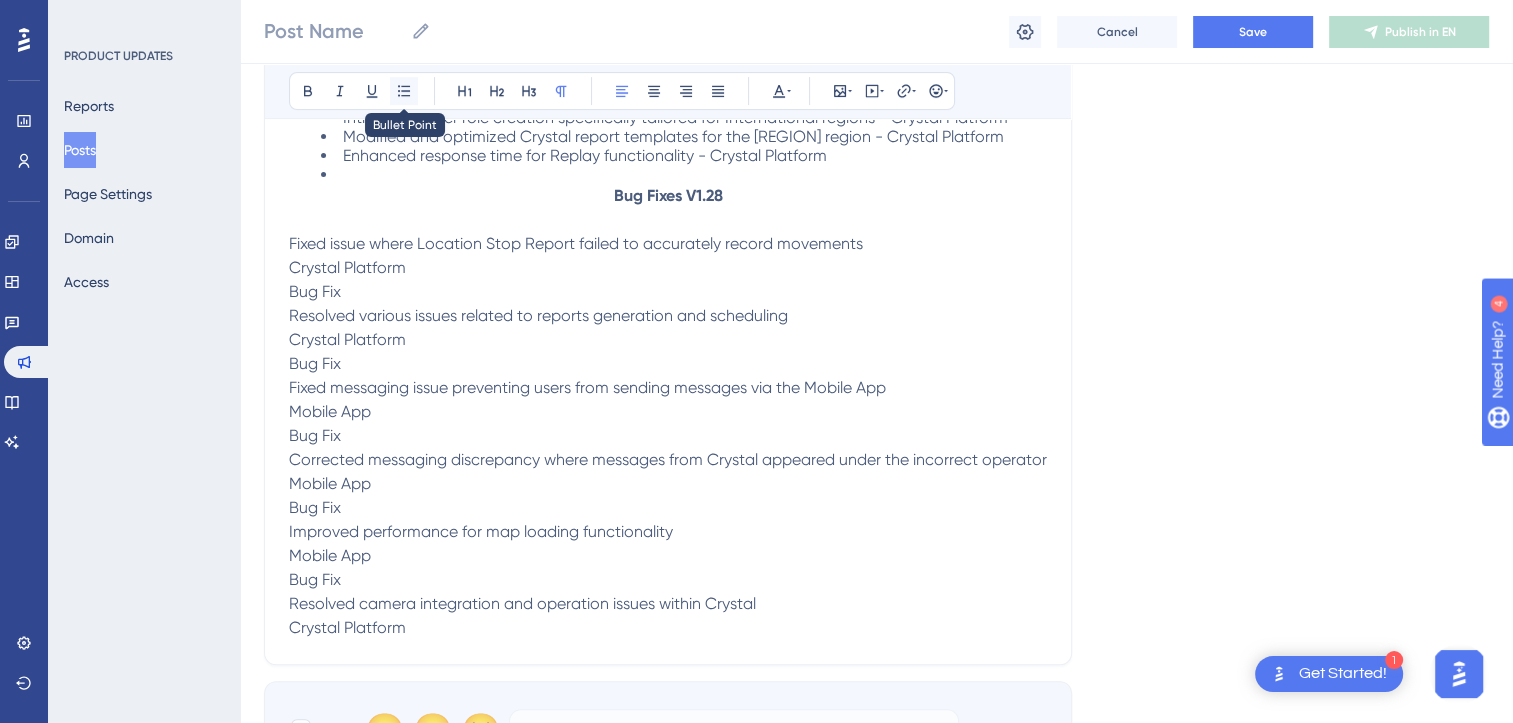 click 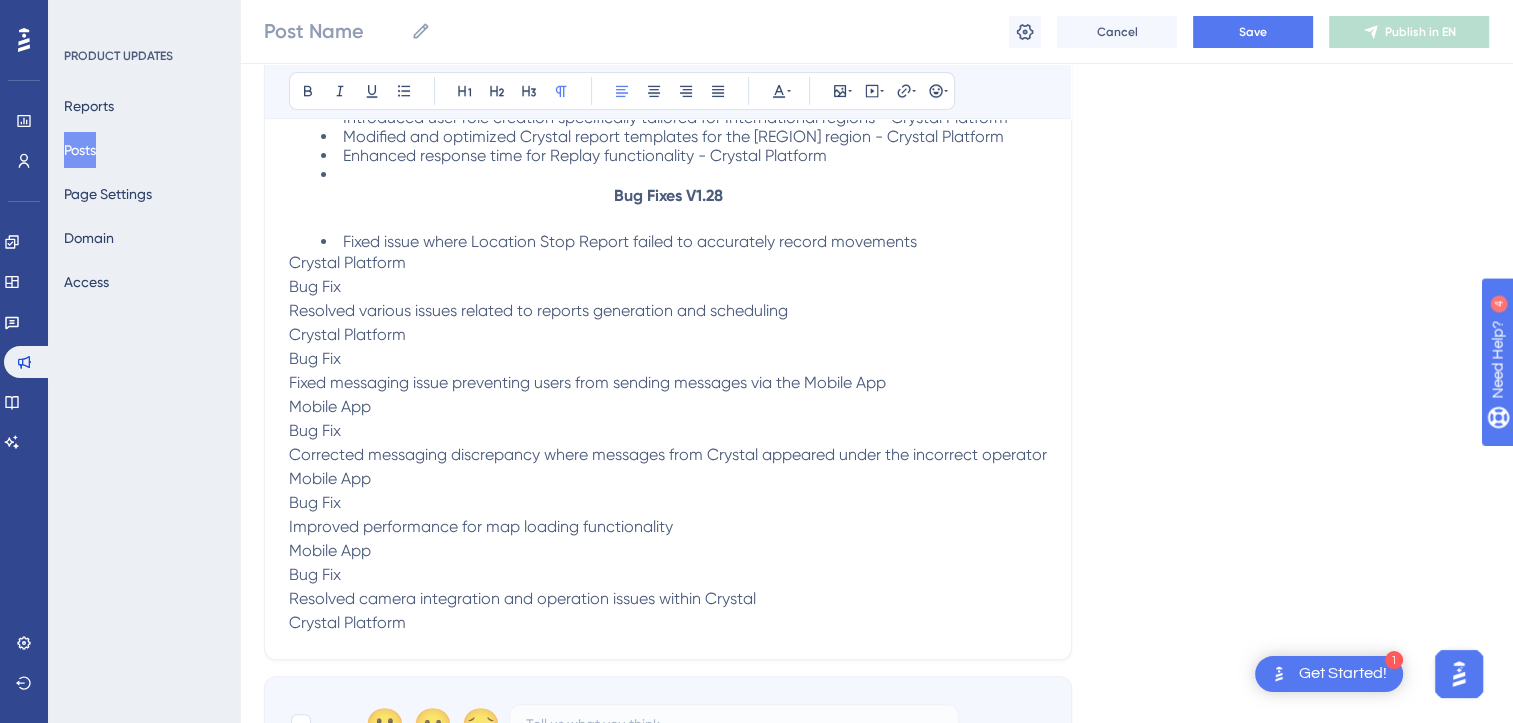 click on "Crystal Platform" at bounding box center [347, 262] 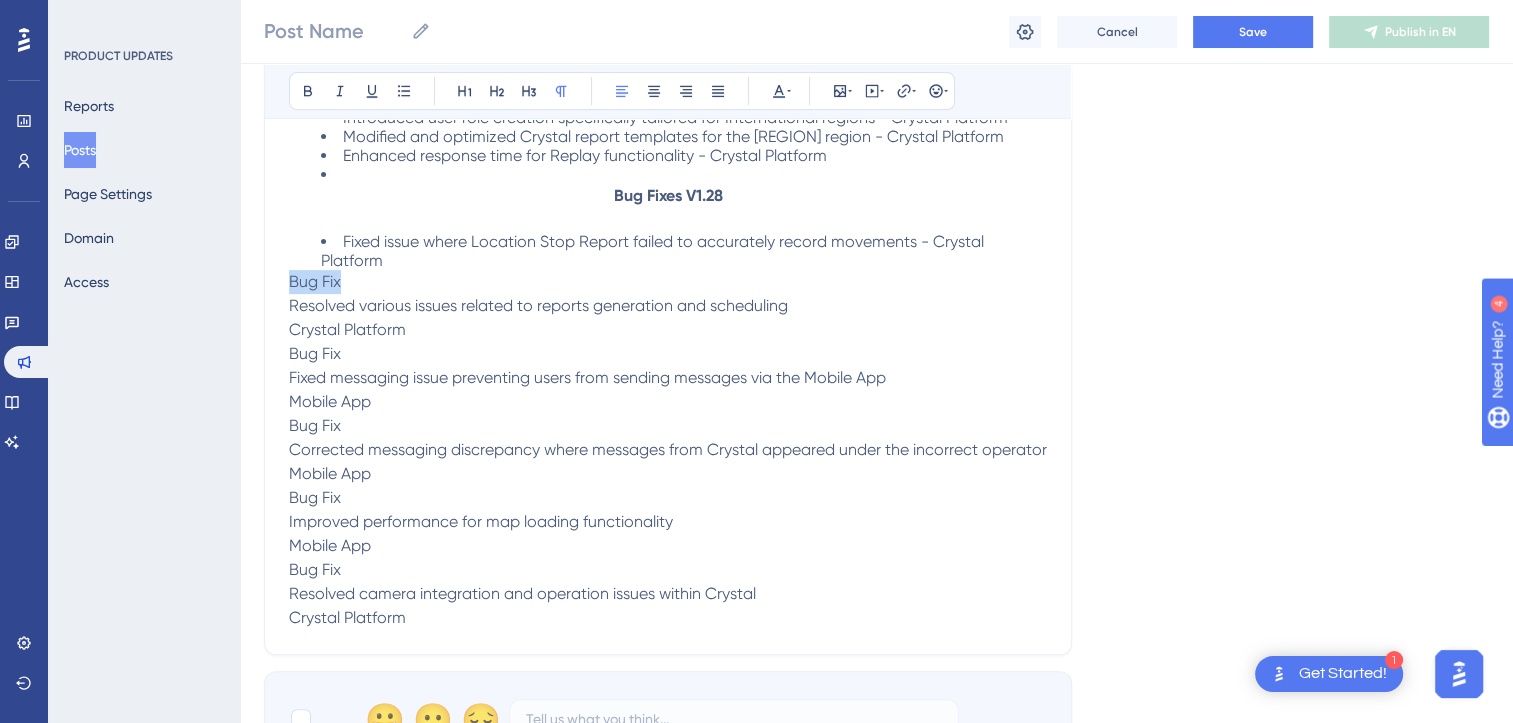 drag, startPoint x: 357, startPoint y: 279, endPoint x: 277, endPoint y: 287, distance: 80.399 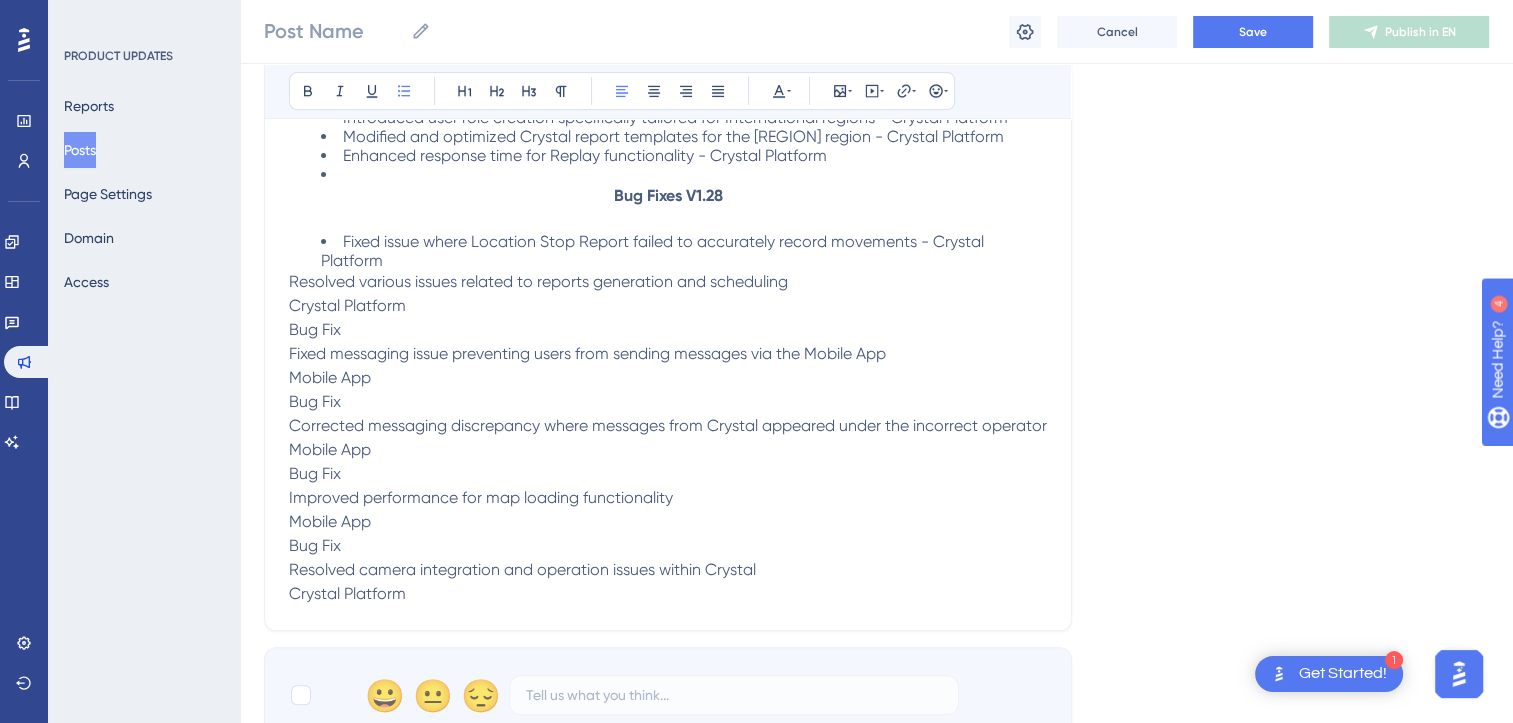 click on "Resolved various issues related to reports generation and scheduling" at bounding box center [538, 281] 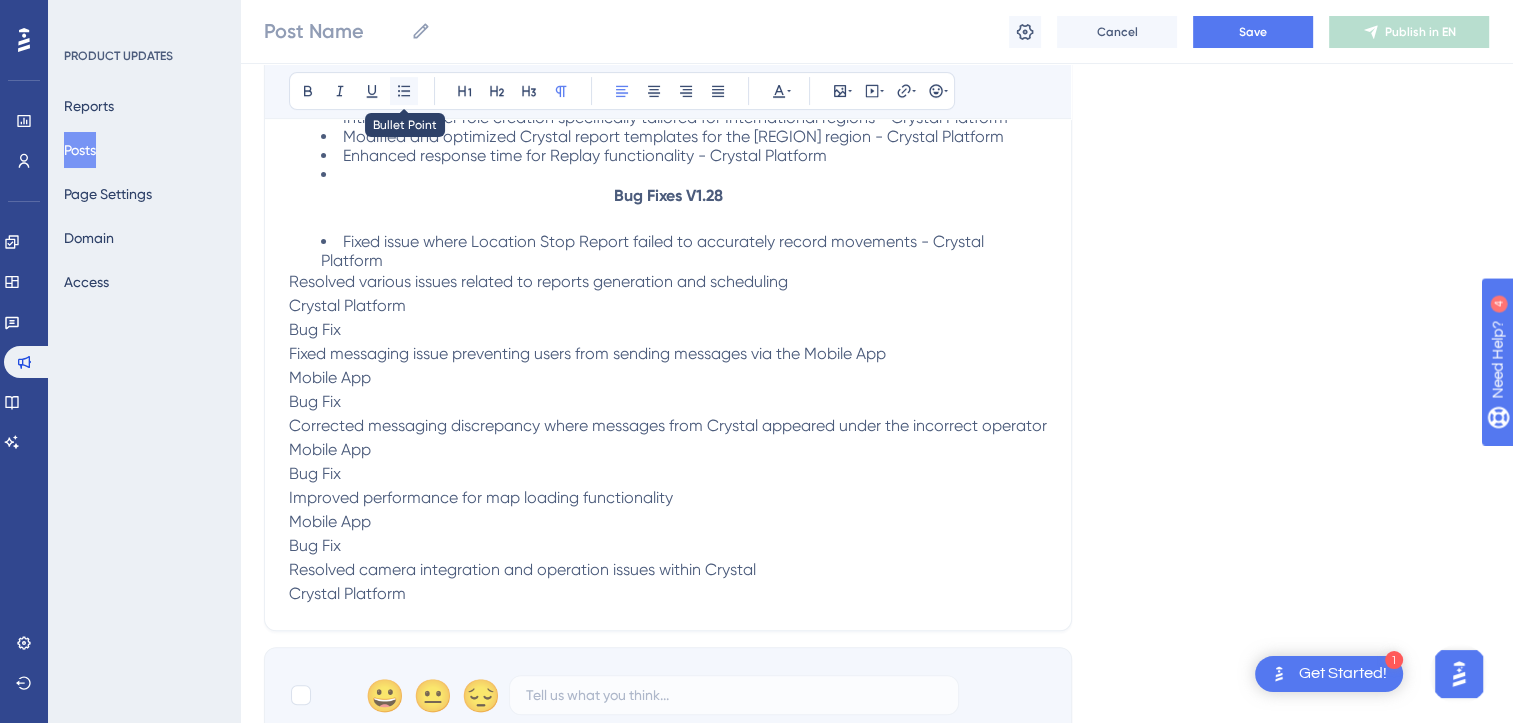 click 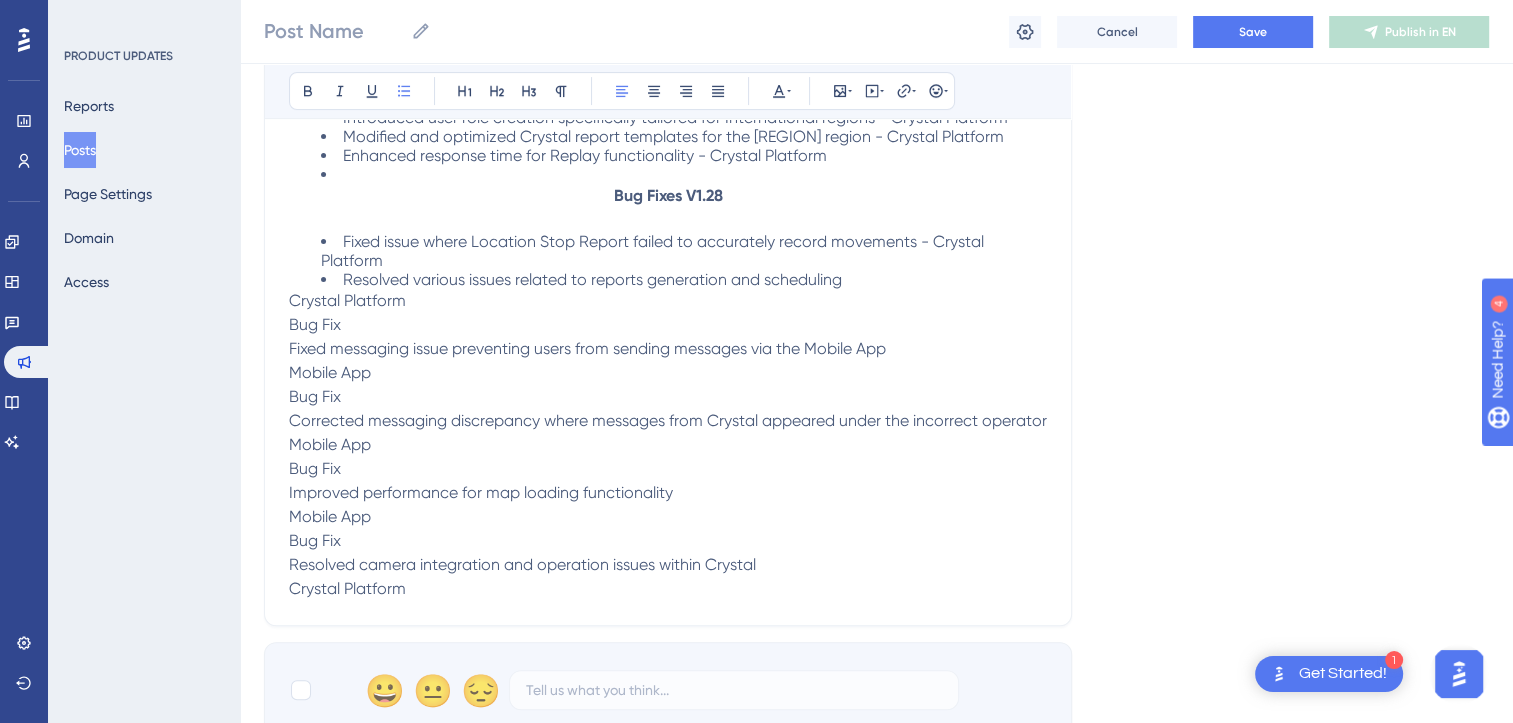 click on "Crystal Platform" at bounding box center (347, 300) 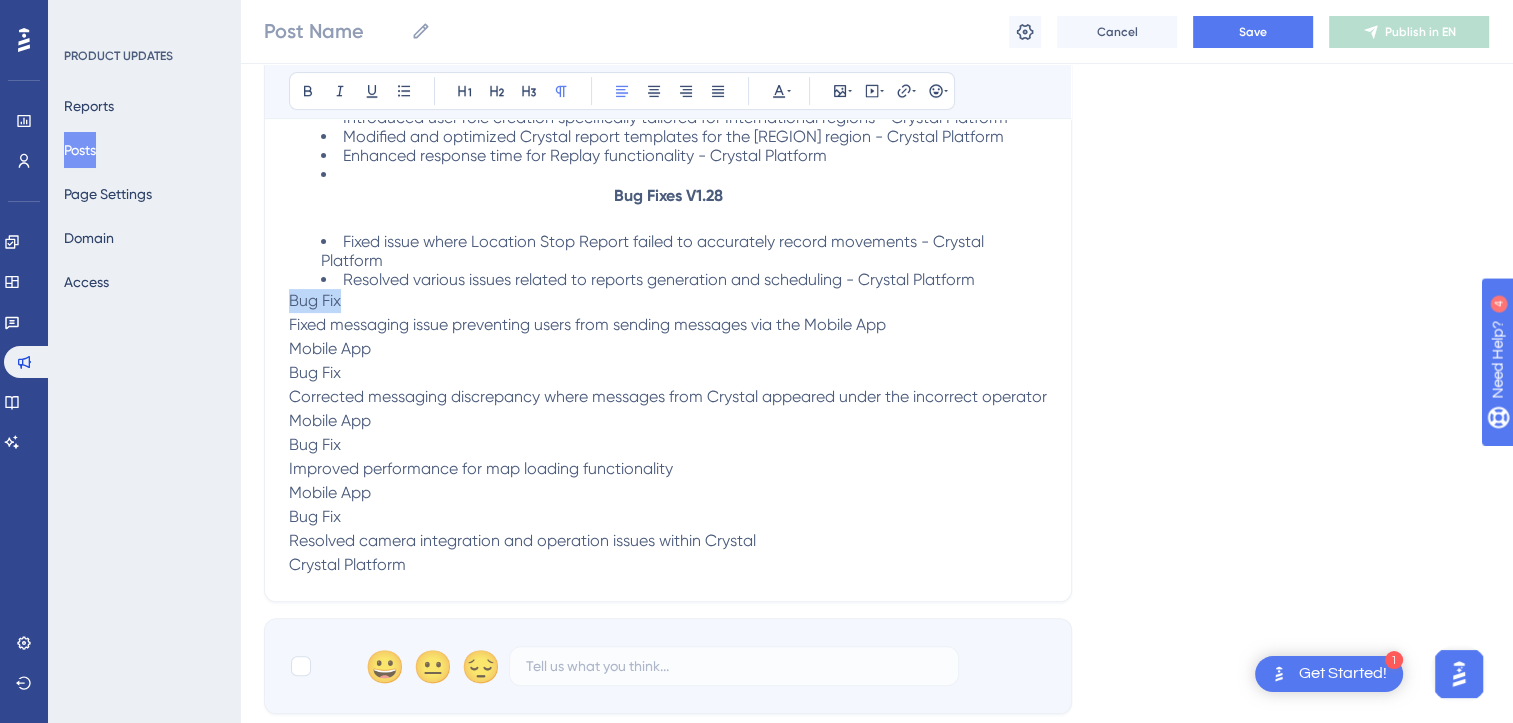 drag, startPoint x: 352, startPoint y: 290, endPoint x: 291, endPoint y: 302, distance: 62.169125 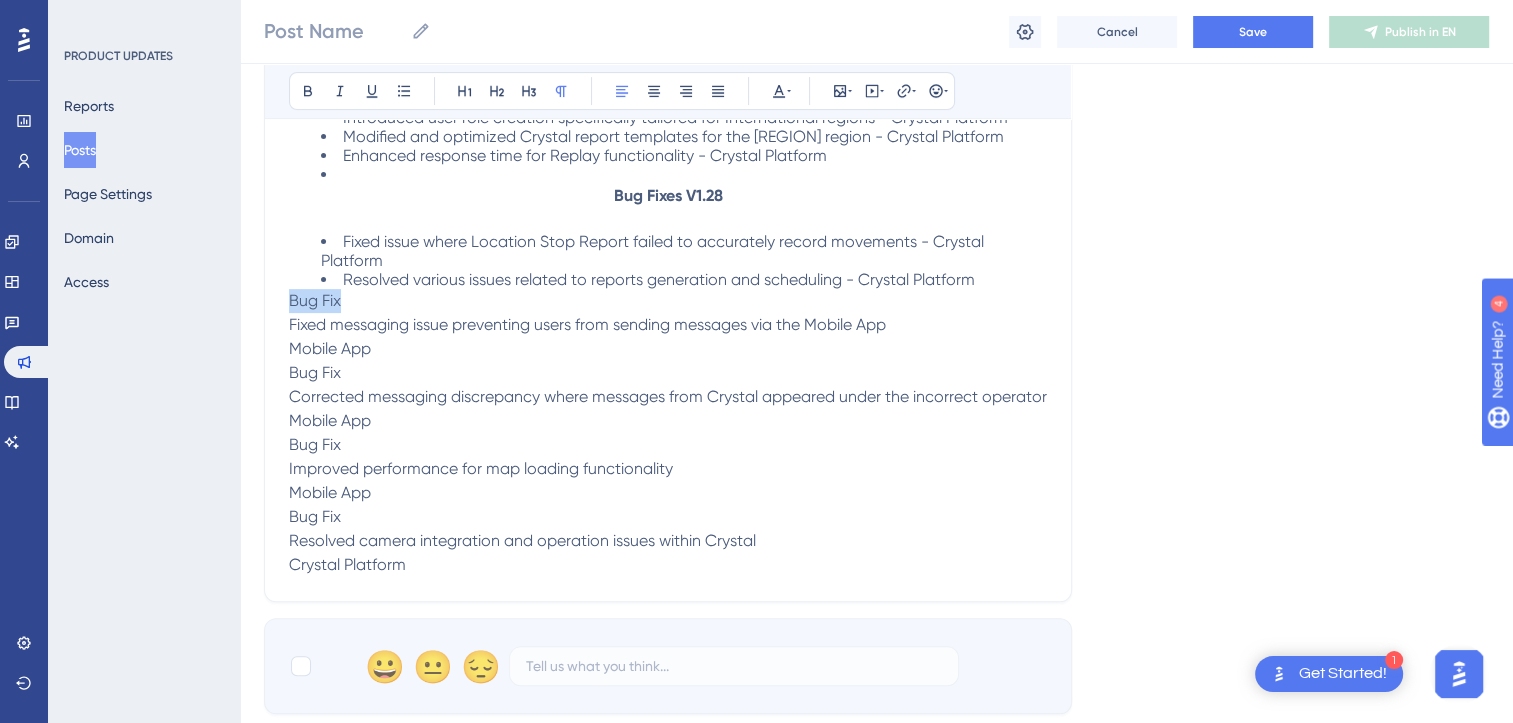 click on "Bug Fix" at bounding box center [668, 301] 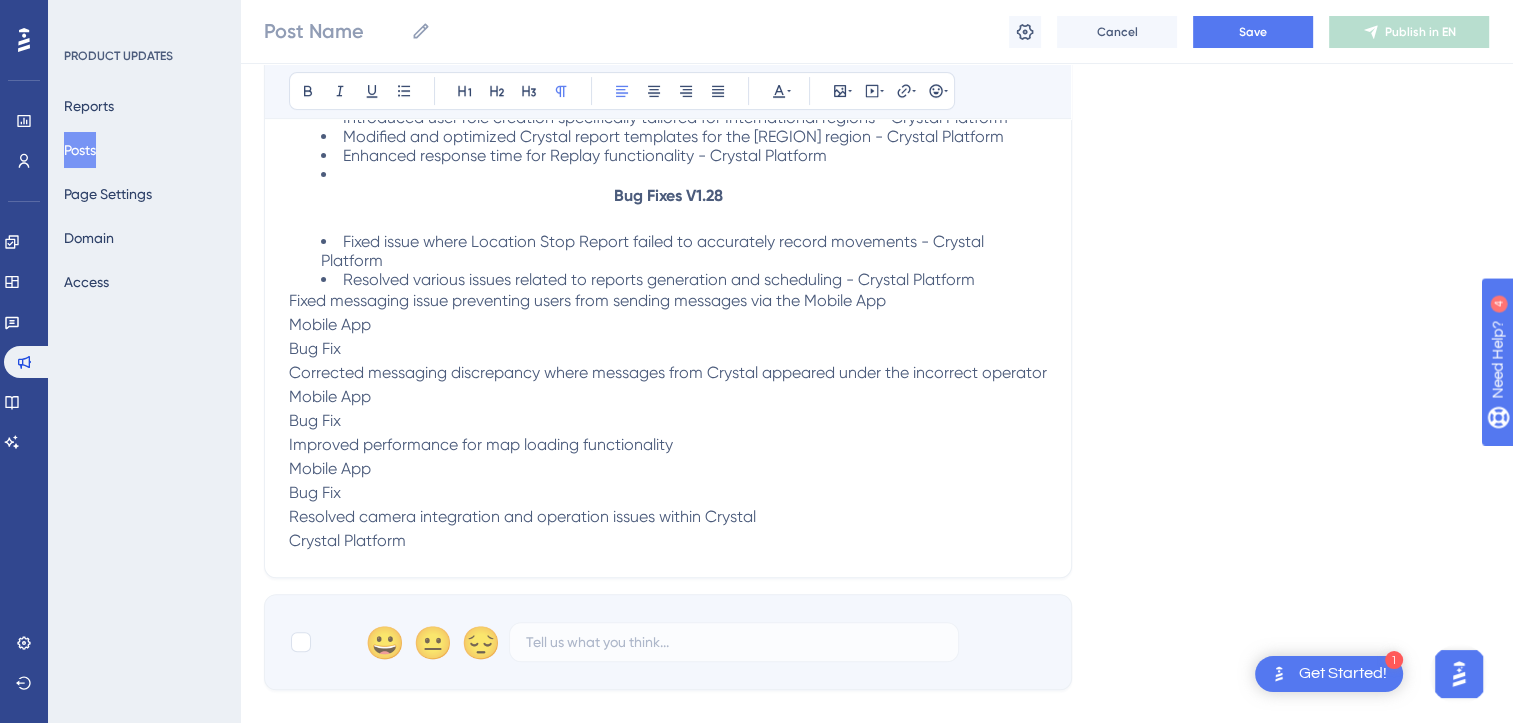 click on "Fixed messaging issue preventing users from sending messages via the Mobile App" at bounding box center (587, 300) 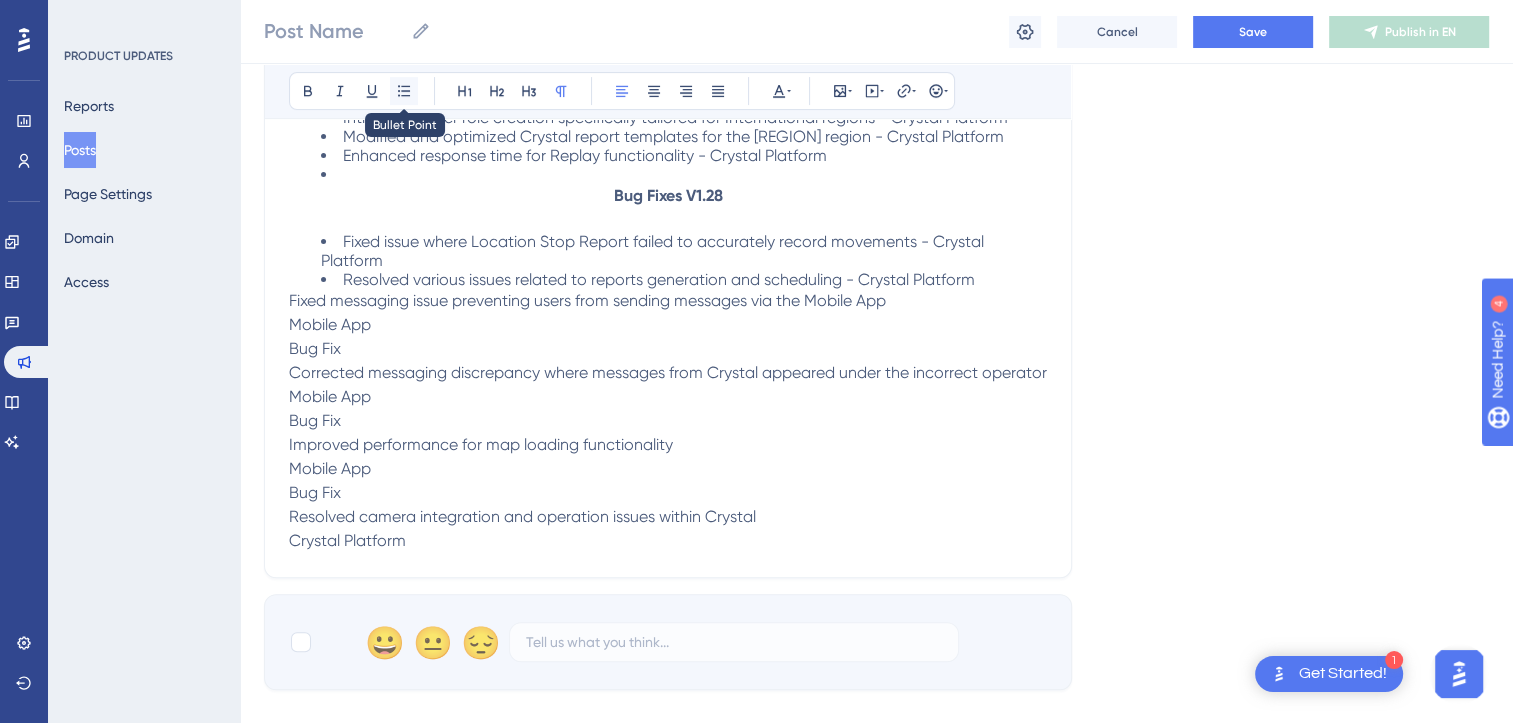 click 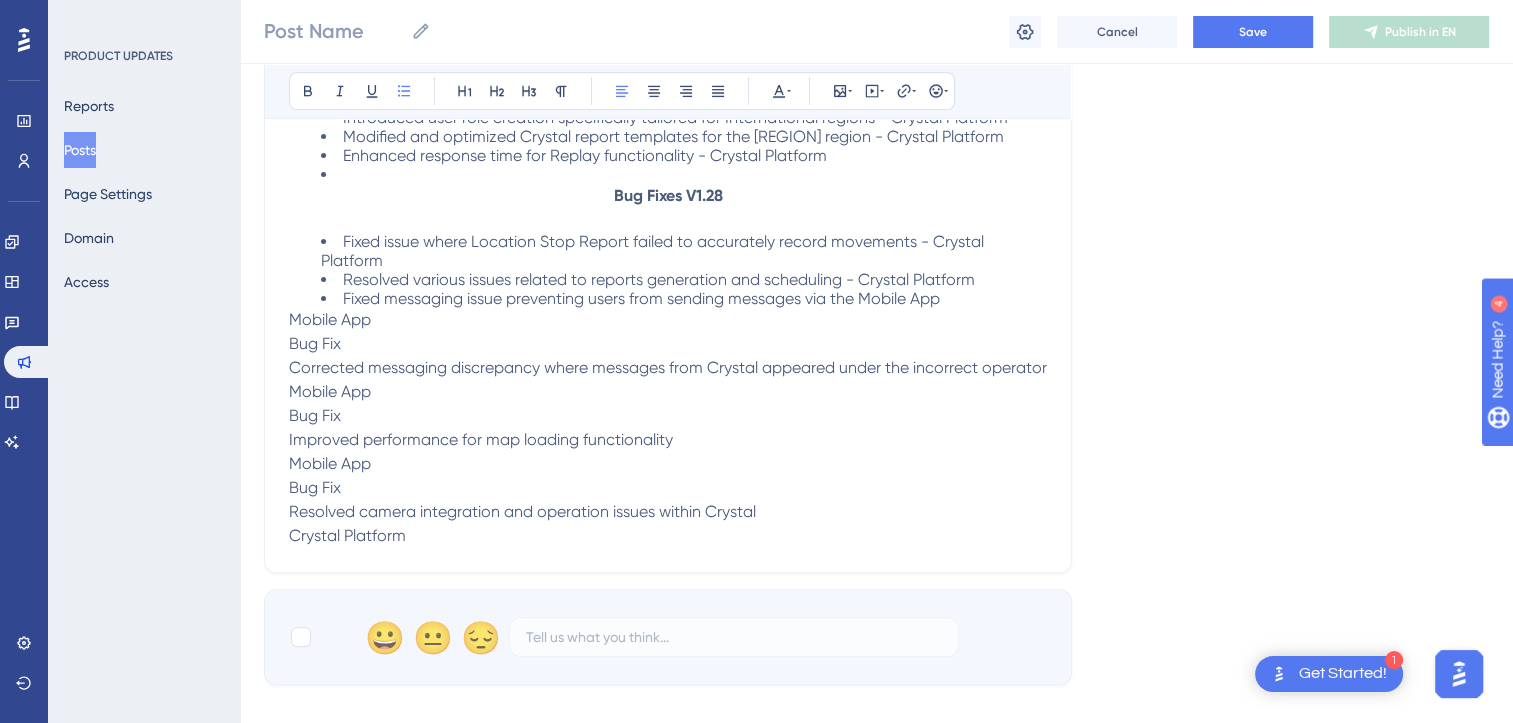click on "Mobile App" at bounding box center [330, 319] 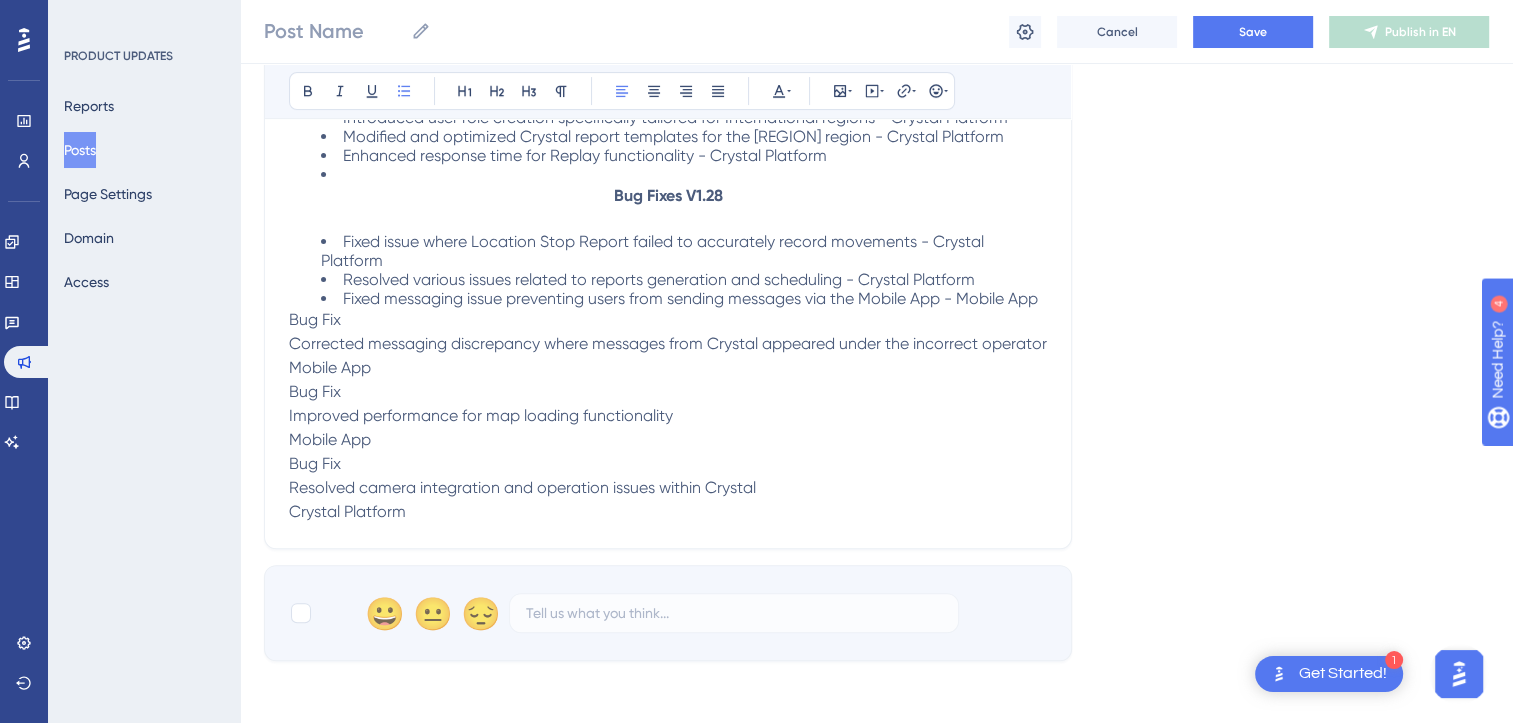 click on "Bold Italic Underline Bullet Point Heading 1 Heading 2 Heading 3 Normal Align Left Align Center Align Right Align Justify Text Color Insert Image Embed Video Hyperlink Emojis Ctrack Crystal Platform - Version 1.28 Release Notes Enhancement detail V1.28 Improved Groups hierarchy functionality and management - Crystal Platform, Mobile App, Analytics Added ability to filter by Groups and Sub-Groups - Mobile App New daily report for identifying units that stopped reporting while in "Driving" state - Crystal Platform Introduced user role creation specifically tailored for International regions - Crystal Platform Modified and optimized Crystal report templates for the [REGION] region - Crystal Platform Enhanced response time for Replay functionality - Crystal Platform Bug Fixes V1.28 Fixed issue where Location Stop Report failed to accurately record movements - Crystal Platform Resolved various issues related to reports generation and scheduling - Crystal Platform Bug Fix Mobile App Bug Fix Mobile App Bug Fix" at bounding box center [668, 148] 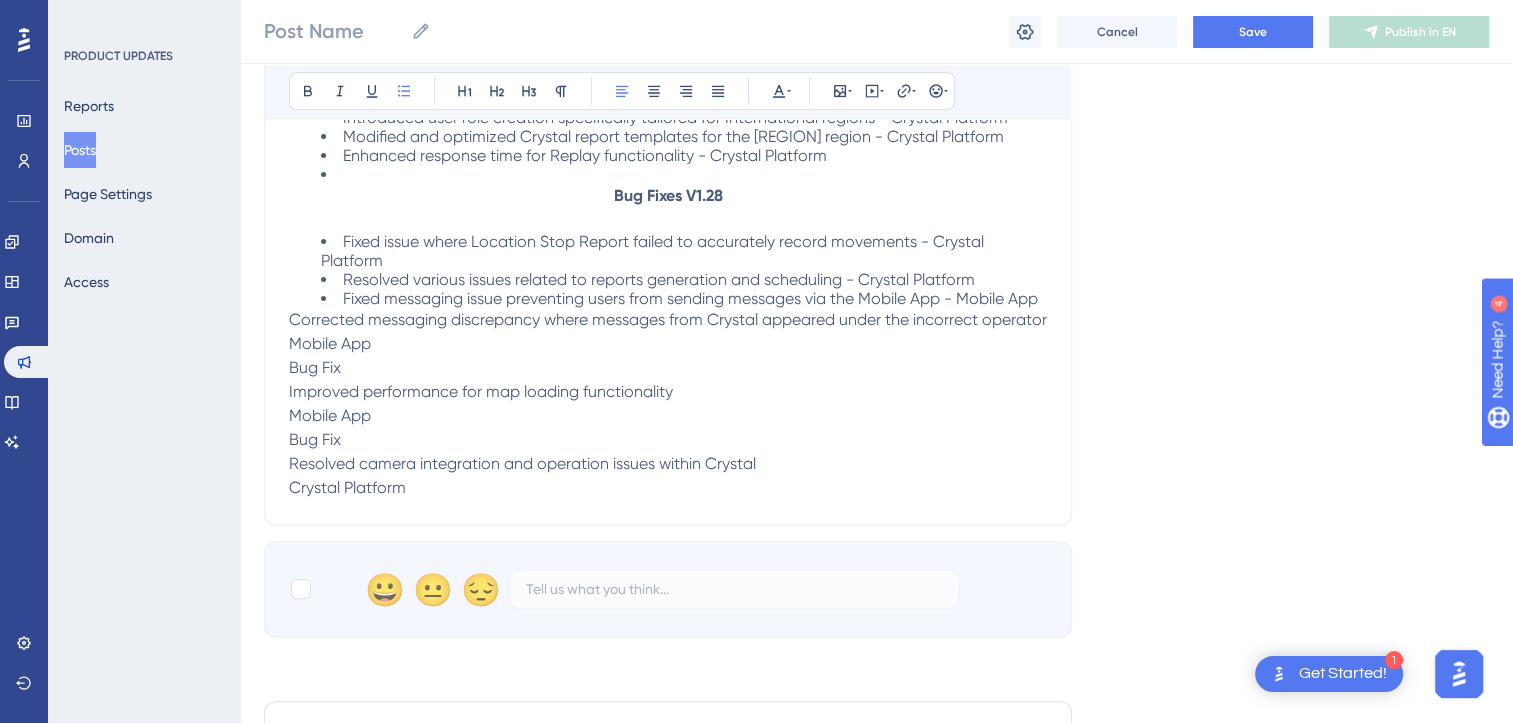 click on "Bold Italic Underline Bullet Point Heading 1 Heading 2 Heading 3 Normal Align Left Align Center Align Right Align Justify Text Color Insert Image Embed Video Hyperlink Emojis Ctrack Crystal Platform - Version 1.28 Release Notes Enhancement detail V1.28 Improved Groups hierarchy functionality and management - Crystal Platform, Mobile App, Analytics Added ability to filter by Groups and Sub-Groups - Mobile App New daily report for identifying units that stopped reporting while in "Driving" state - Crystal Platform Introduced user role creation specifically tailored for International regions - Crystal Platform Modified and optimized Crystal report templates for the [REGION] region - Crystal Platform Enhanced response time for Replay functionality - Crystal Platform Bug Fixes V1.28 Fixed issue where Location Stop Report failed to accurately record movements - Crystal Platform Resolved various issues related to reports generation and scheduling - Crystal Platform Mobile App Bug Fix Mobile App Bug Fix" at bounding box center [668, 136] 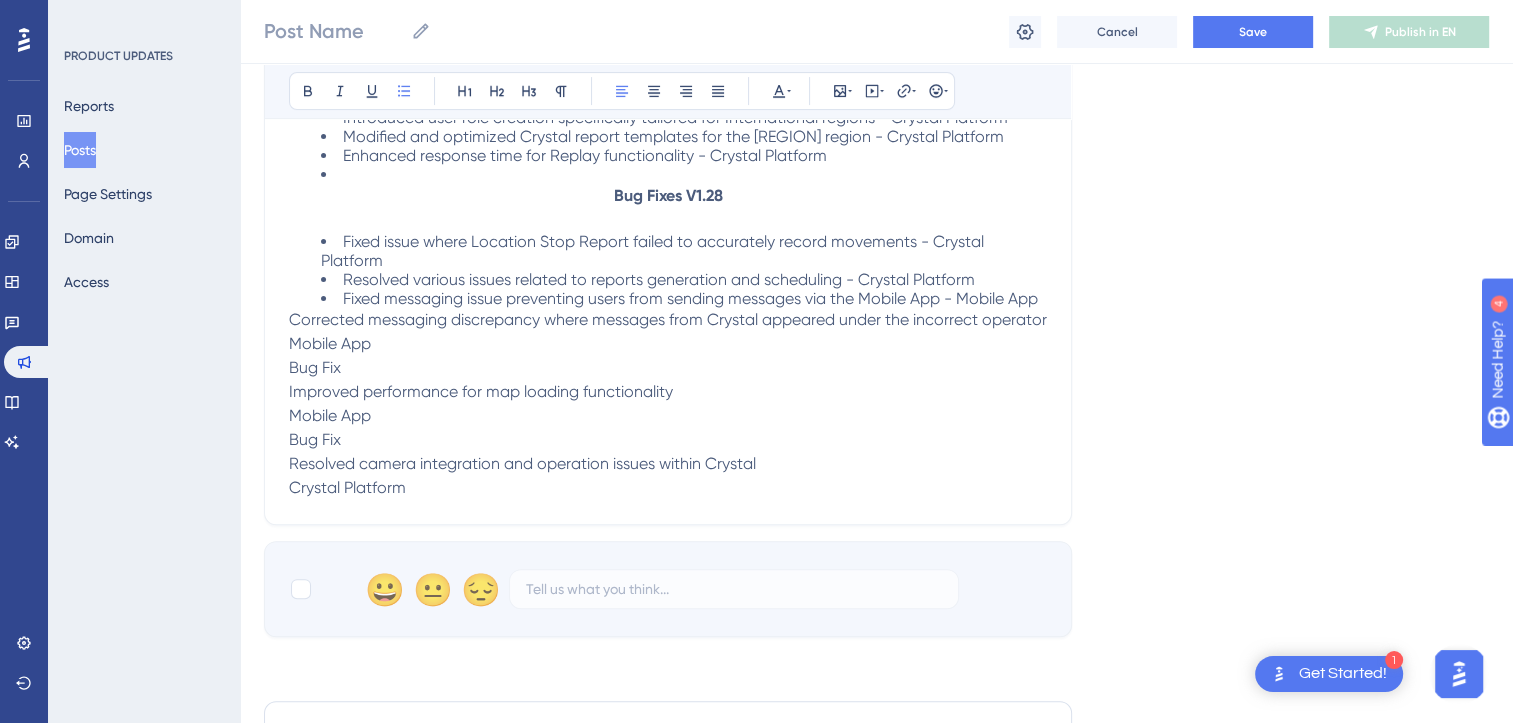 click on "Corrected messaging discrepancy where messages from Crystal appeared under the incorrect operator" at bounding box center (668, 319) 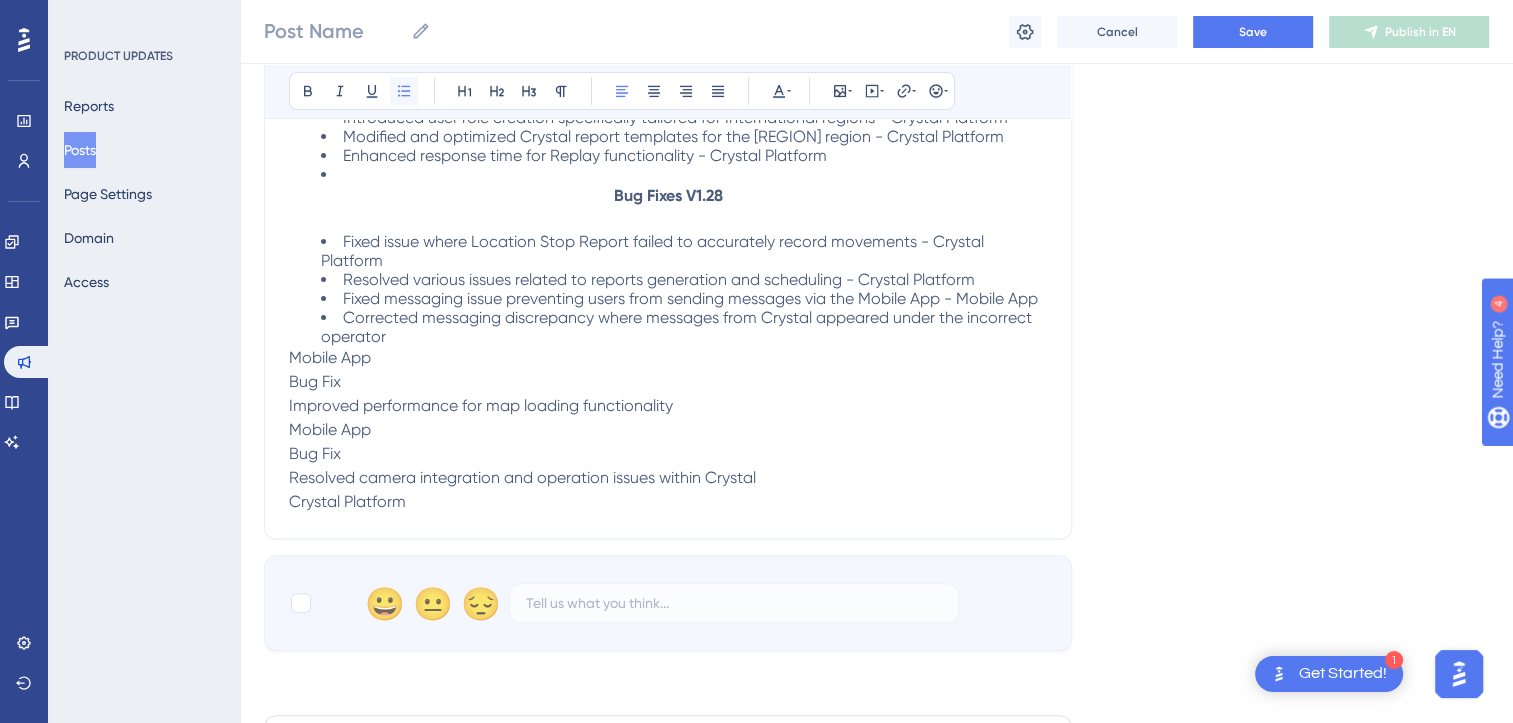 click at bounding box center [404, 91] 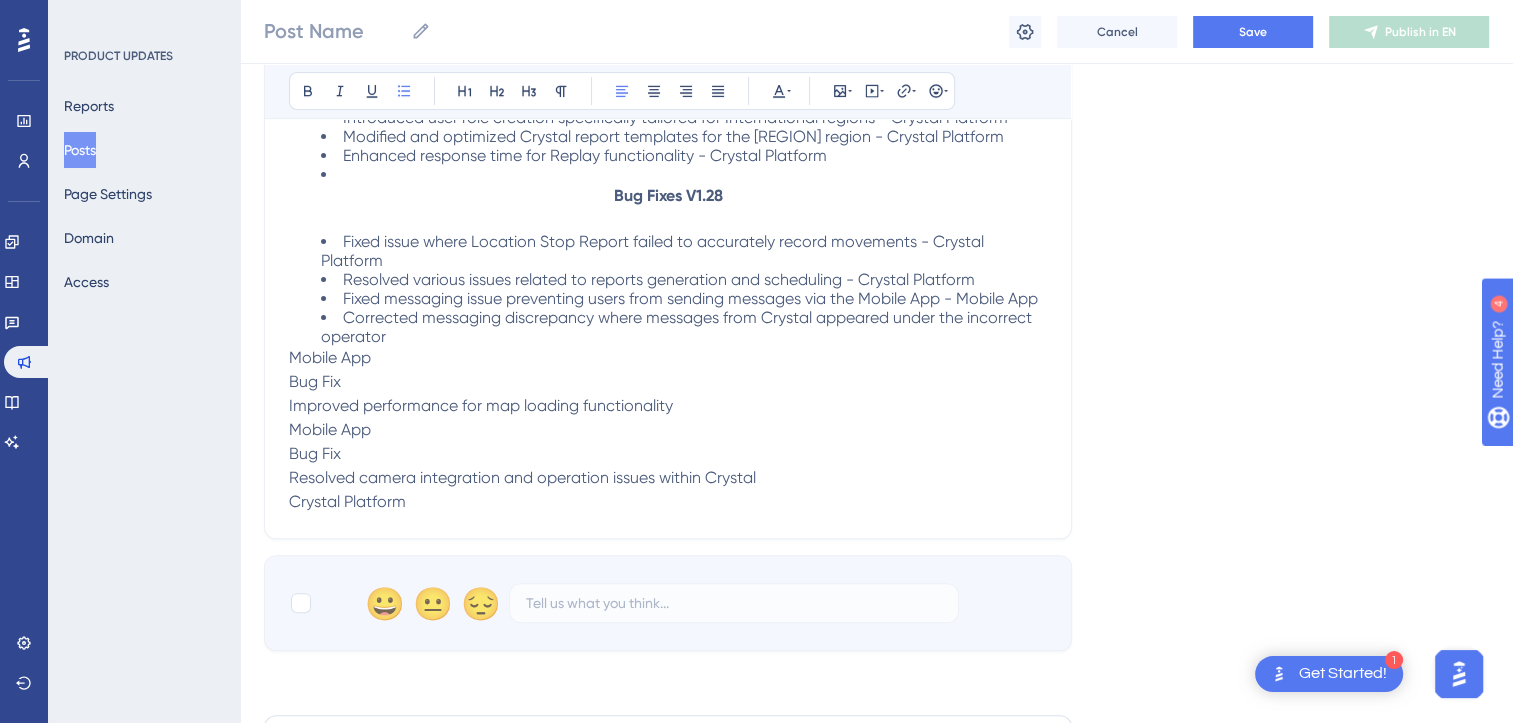 click on "Mobile App" at bounding box center (330, 357) 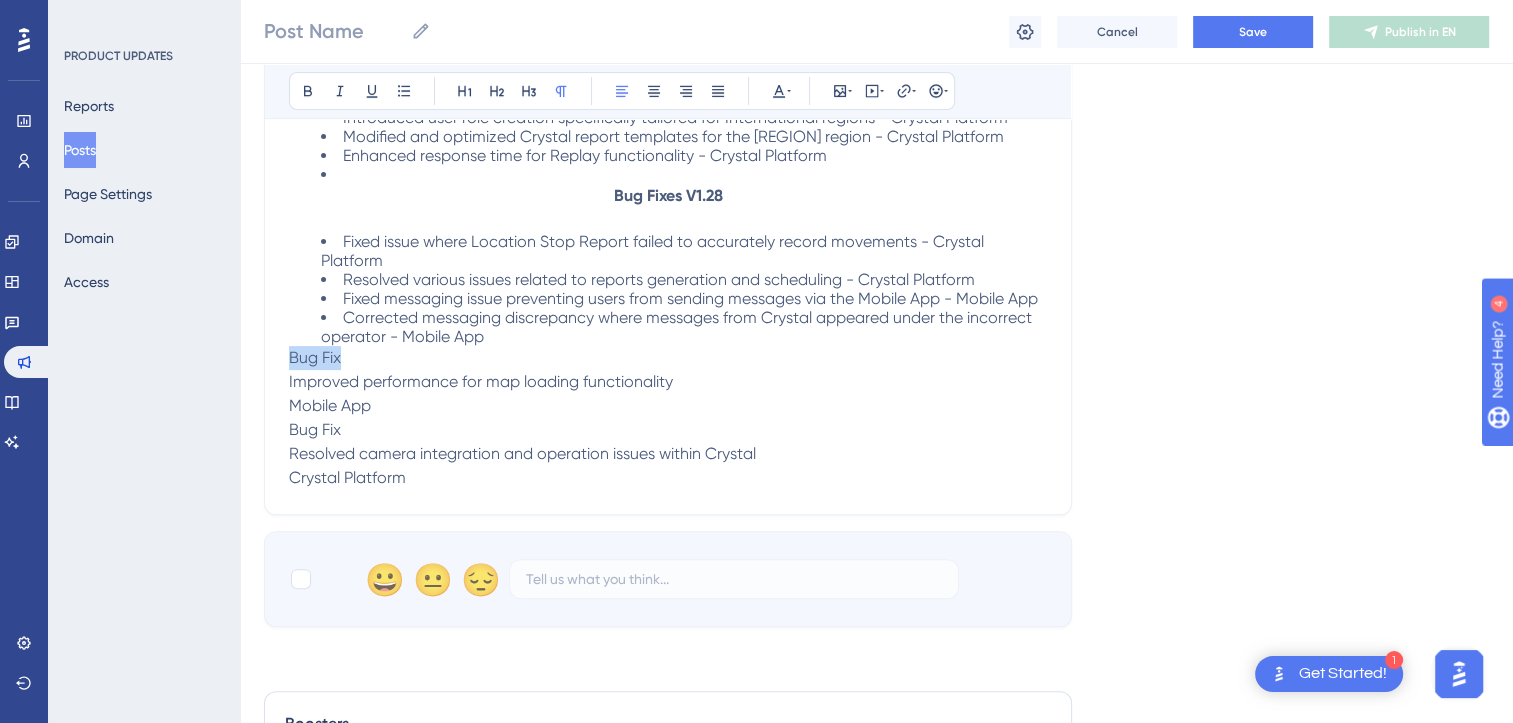 drag, startPoint x: 350, startPoint y: 353, endPoint x: 291, endPoint y: 354, distance: 59.008472 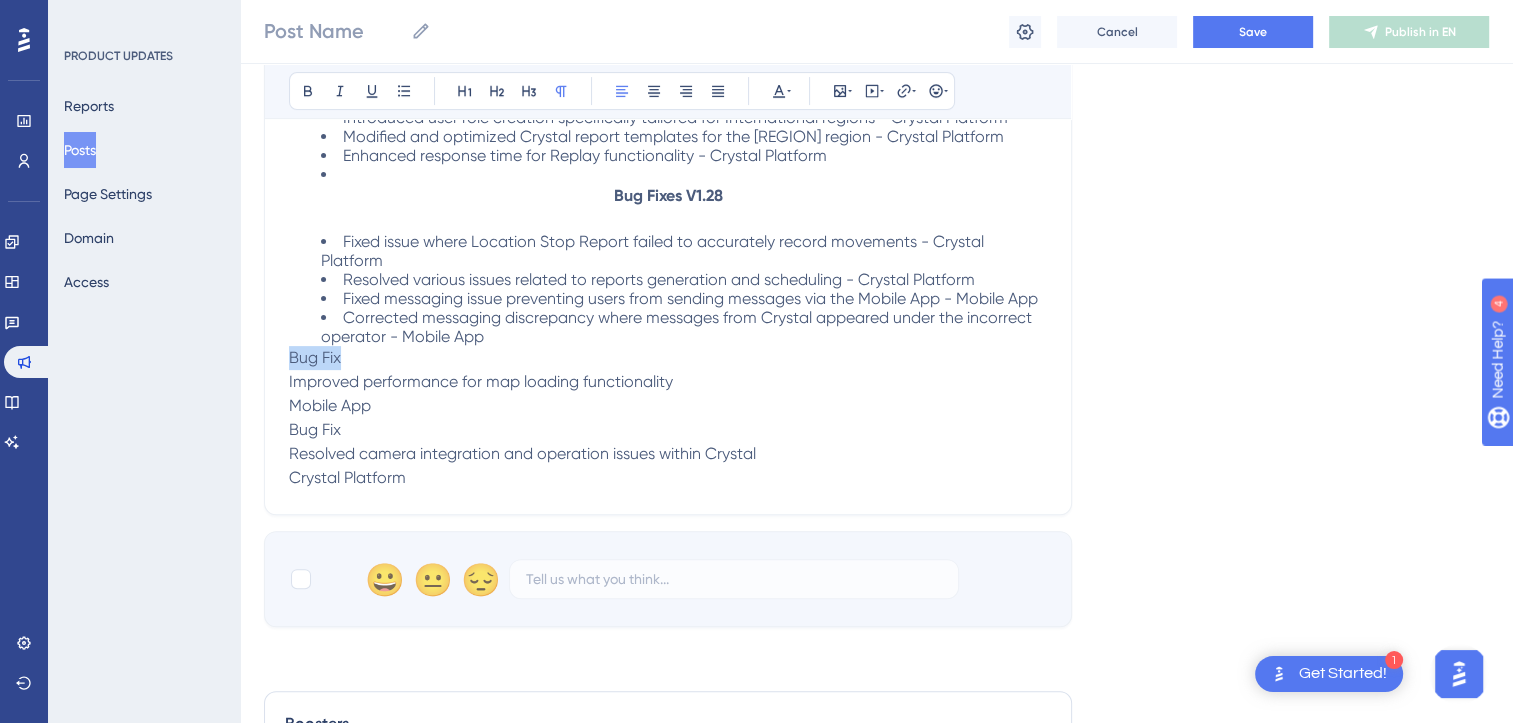 click on "Bug Fix" at bounding box center [668, 358] 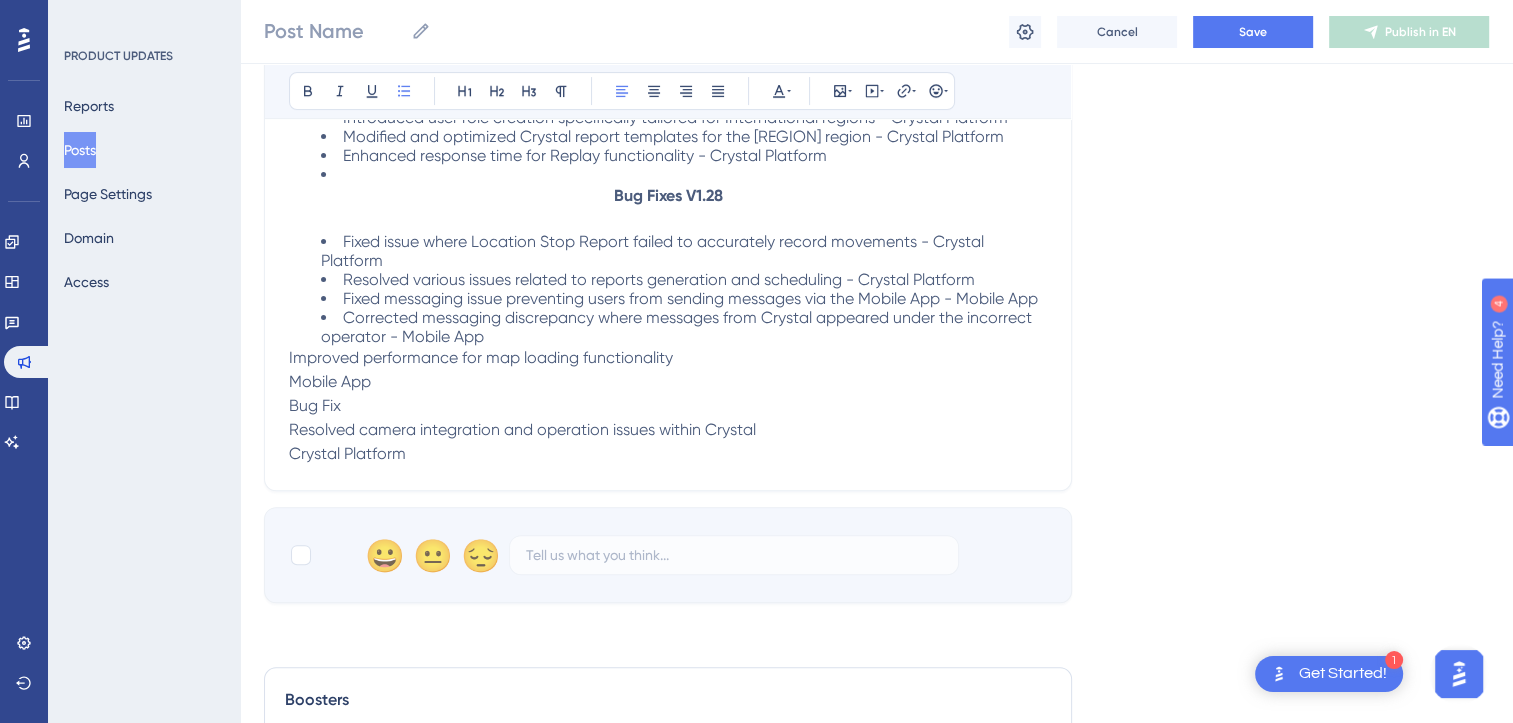 click on "Improved performance for map loading functionality" at bounding box center (481, 357) 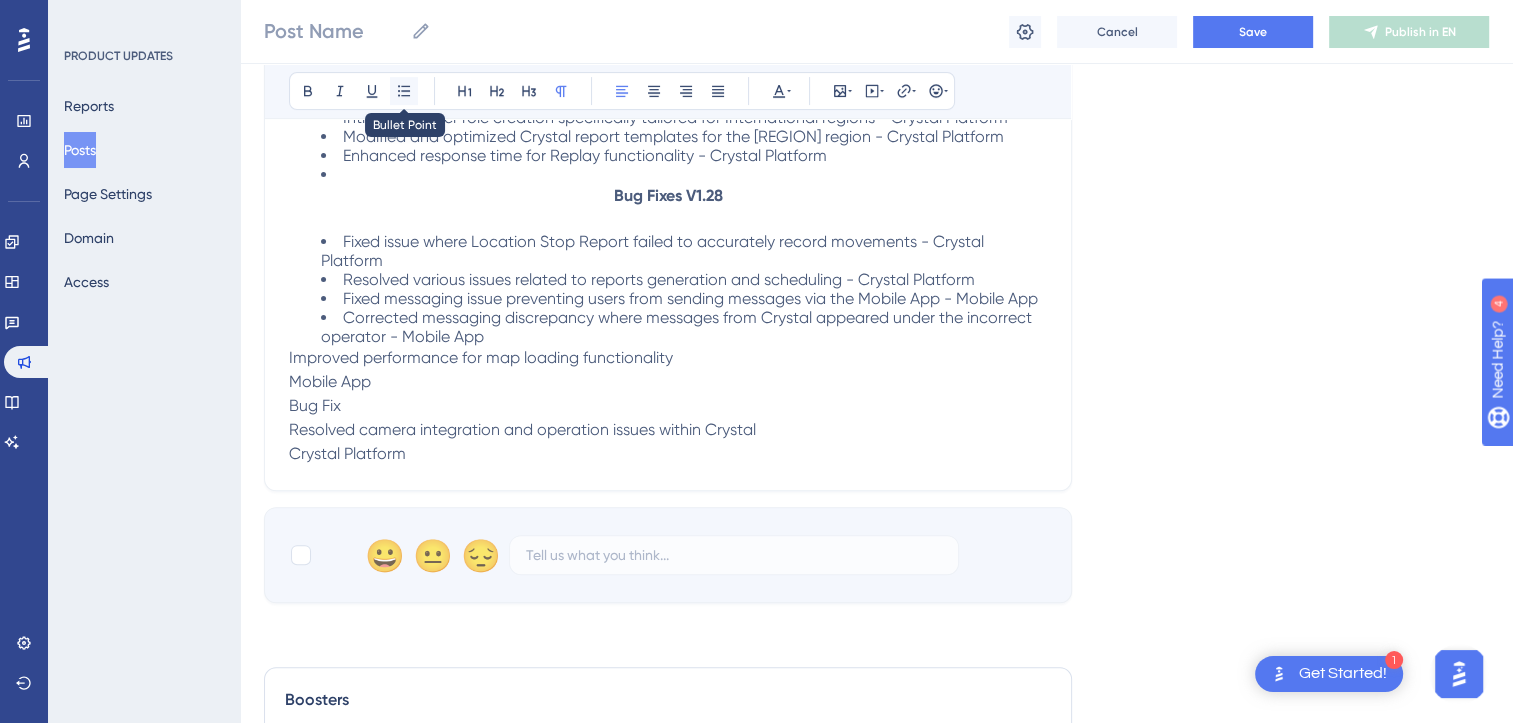 click 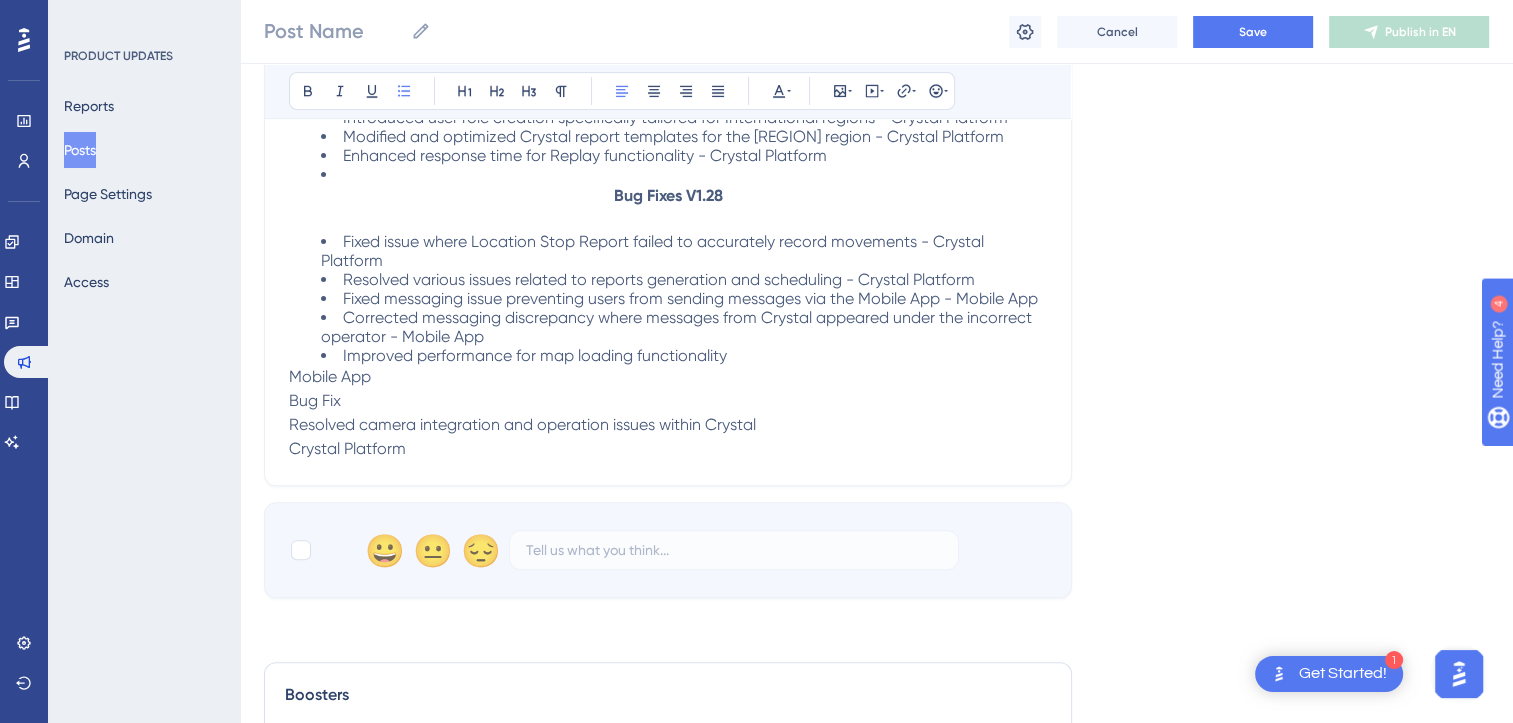 click on "Bold Italic Underline Bullet Point Heading 1 Heading 2 Heading 3 Normal Align Left Align Center Align Right Align Justify Text Color Insert Image Embed Video Hyperlink Emojis Ctrack Crystal Platform - Version 1.28 Release Notes Enhancement detail V1.28 Improved Groups hierarchy functionality and management - Crystal Platform, Mobile App, Analytics Added ability to filter by Groups and Sub-Groups - Mobile App New daily report for identifying units that stopped reporting while in "Driving" state - Crystal Platform Introduced user role creation specifically tailored for [REGION] regions - Crystal Platform Modified and optimized Crystal report templates for the [REGION] region - Crystal Platform Enhanced response time for Replay functionality - Crystal Platform Bug Fixes V1.28 Fixed issue where Location Stop Report failed to accurately record movements - Crystal Platform Resolved various issues related to reports generation and scheduling - Crystal Platform Improved performance for map loading functionality" at bounding box center (668, 117) 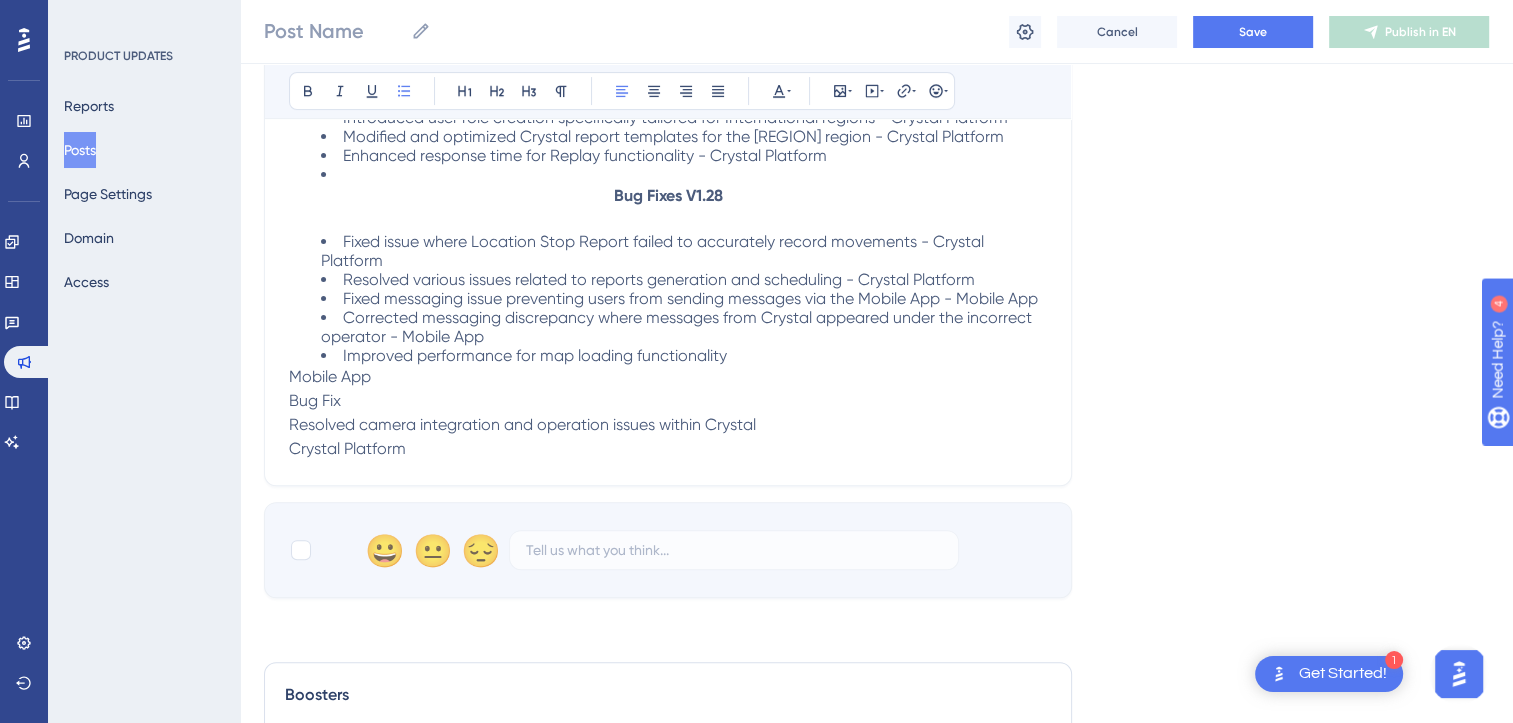 click on "Mobile App" at bounding box center [330, 376] 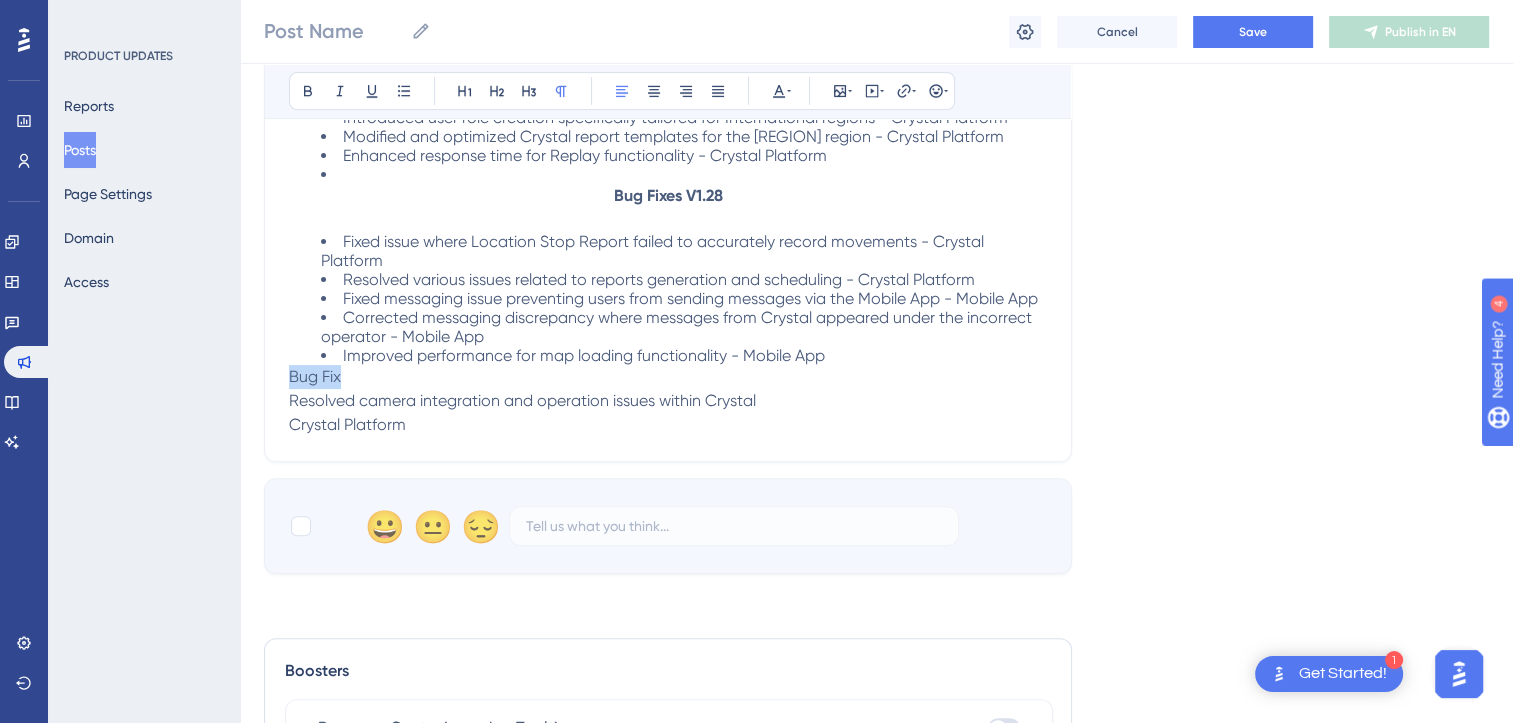 drag, startPoint x: 336, startPoint y: 365, endPoint x: 288, endPoint y: 360, distance: 48.259712 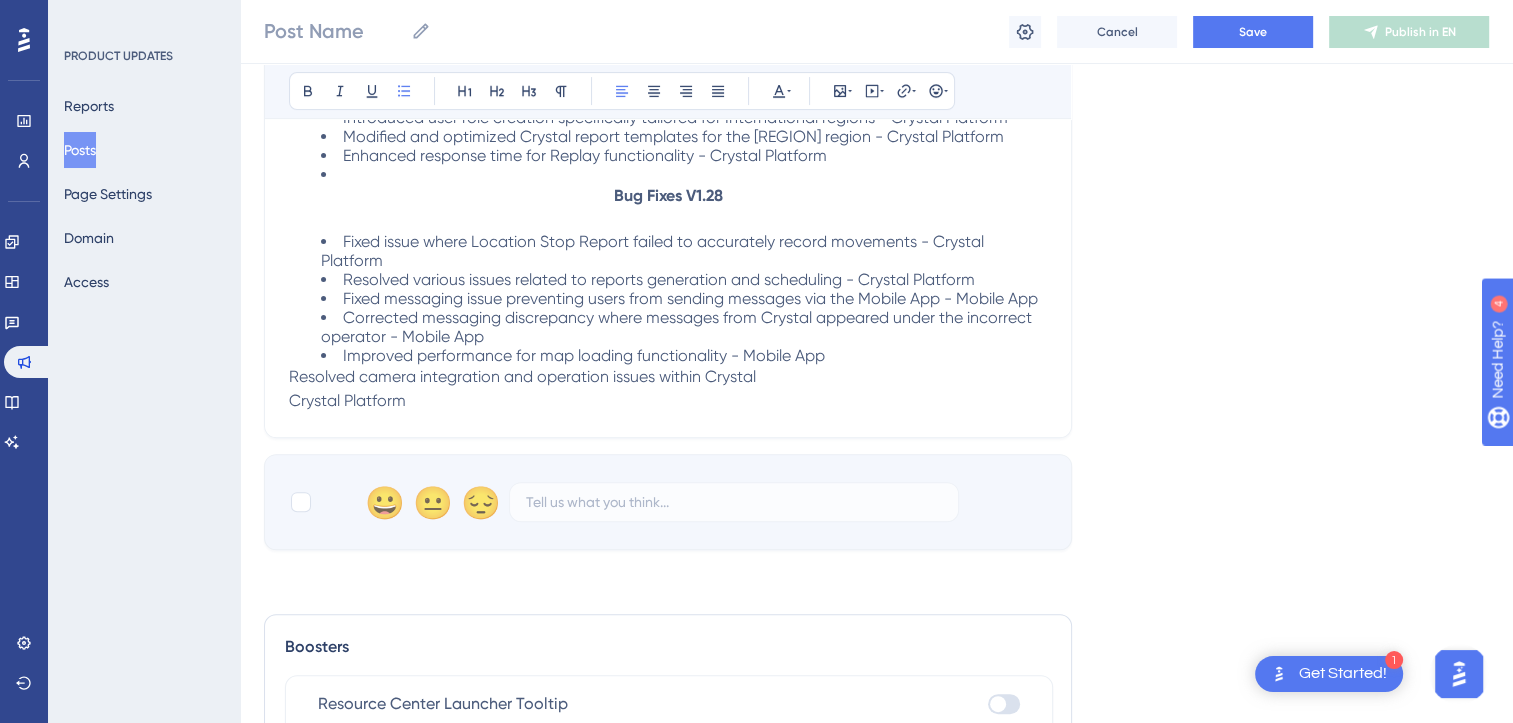click on "Bold Italic Underline Bullet Point Heading 1 Heading 2 Heading 3 Normal Align Left Align Center Align Right Align Justify Text Color Insert Image Embed Video Hyperlink Emojis Ctrack Crystal Platform - Version 1.28 Release Notes Enhancement detail V1.28 Improved Groups hierarchy functionality and management - Crystal Platform, Mobile App, Analytics Added ability to filter by Groups and Sub-Groups - Mobile App New daily report for identifying units that stopped reporting while in "Driving" state - Crystal Platform Introduced user role creation specifically tailored for International regions - Crystal Platform Modified and optimized Crystal report templates for the Benelux region - Crystal Platform Enhanced response time for Replay functionality - Crystal Platform Bug Fixes V1.28 Fixed issue where Location Stop Report failed to accurately record movements - Crystal Platform Resolved various issues related to reports generation and scheduling - Crystal Platform Crystal Platform" at bounding box center (668, 93) 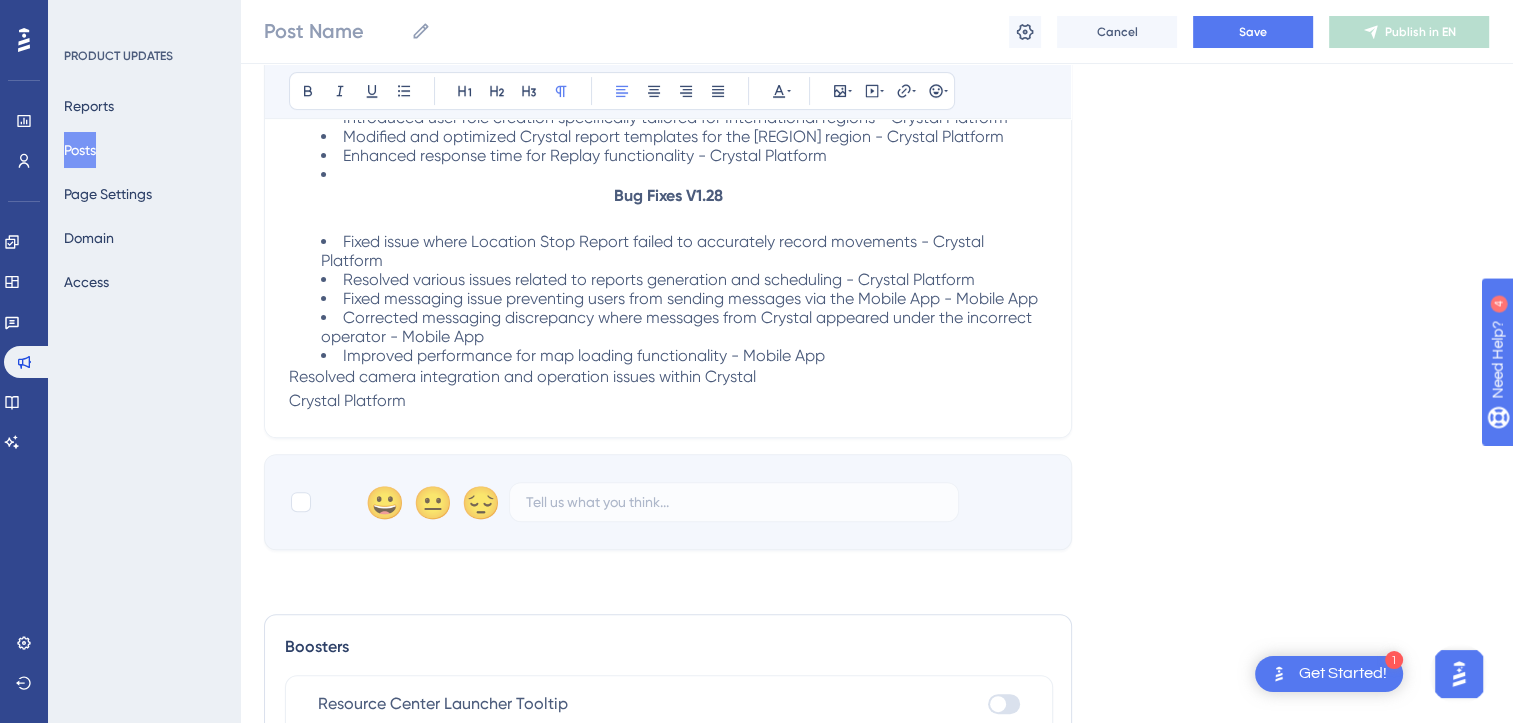 click on "Resolved camera integration and operation issues within Crystal" at bounding box center [522, 376] 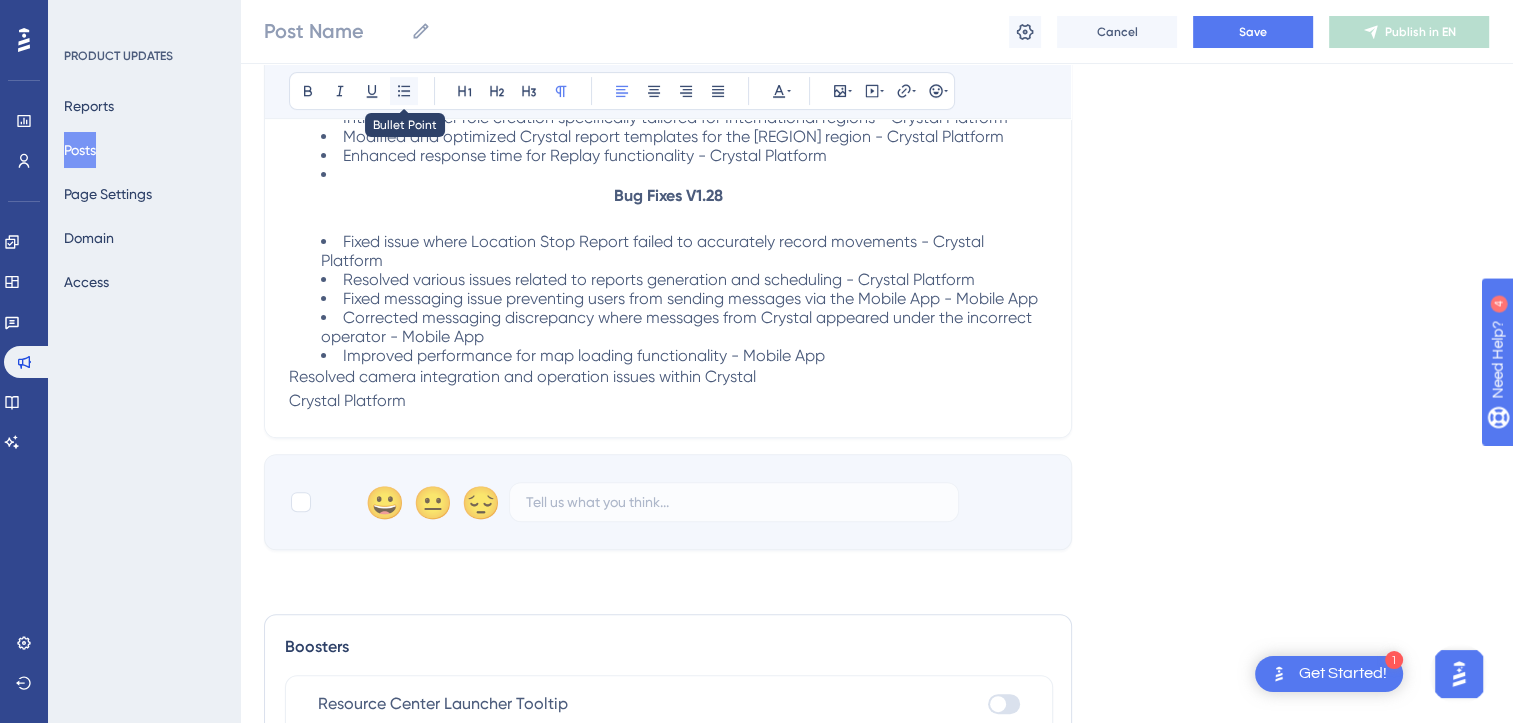 click at bounding box center (404, 91) 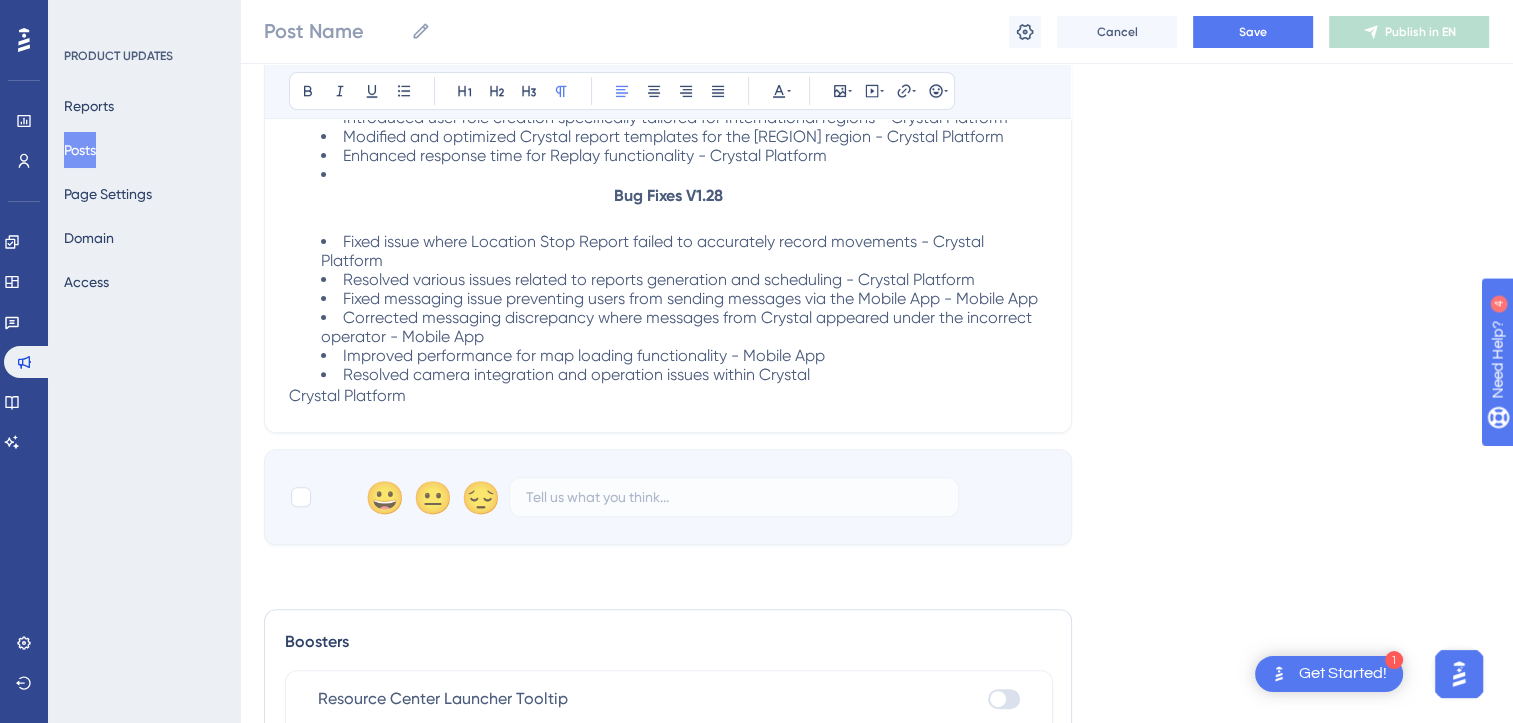click on "Crystal Platform" at bounding box center (347, 395) 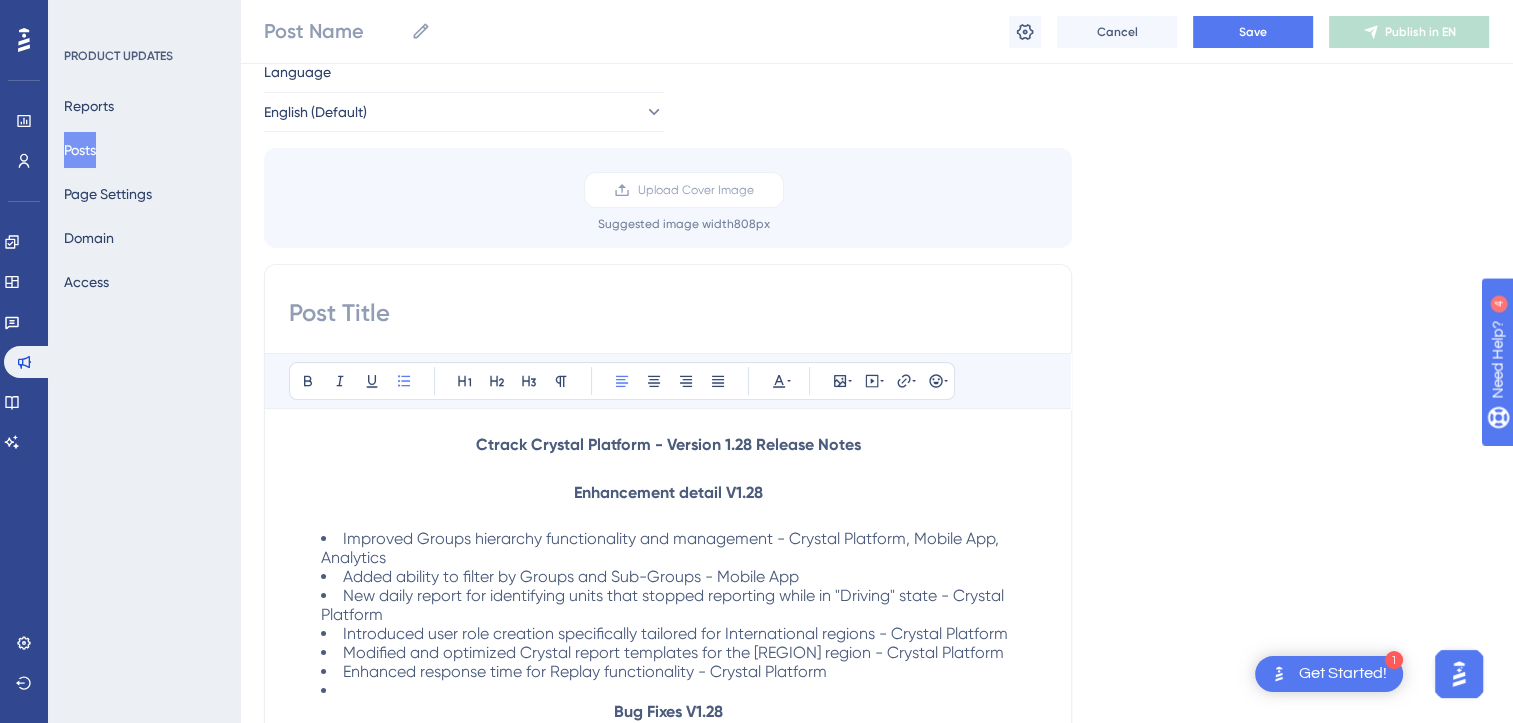scroll, scrollTop: 62, scrollLeft: 0, axis: vertical 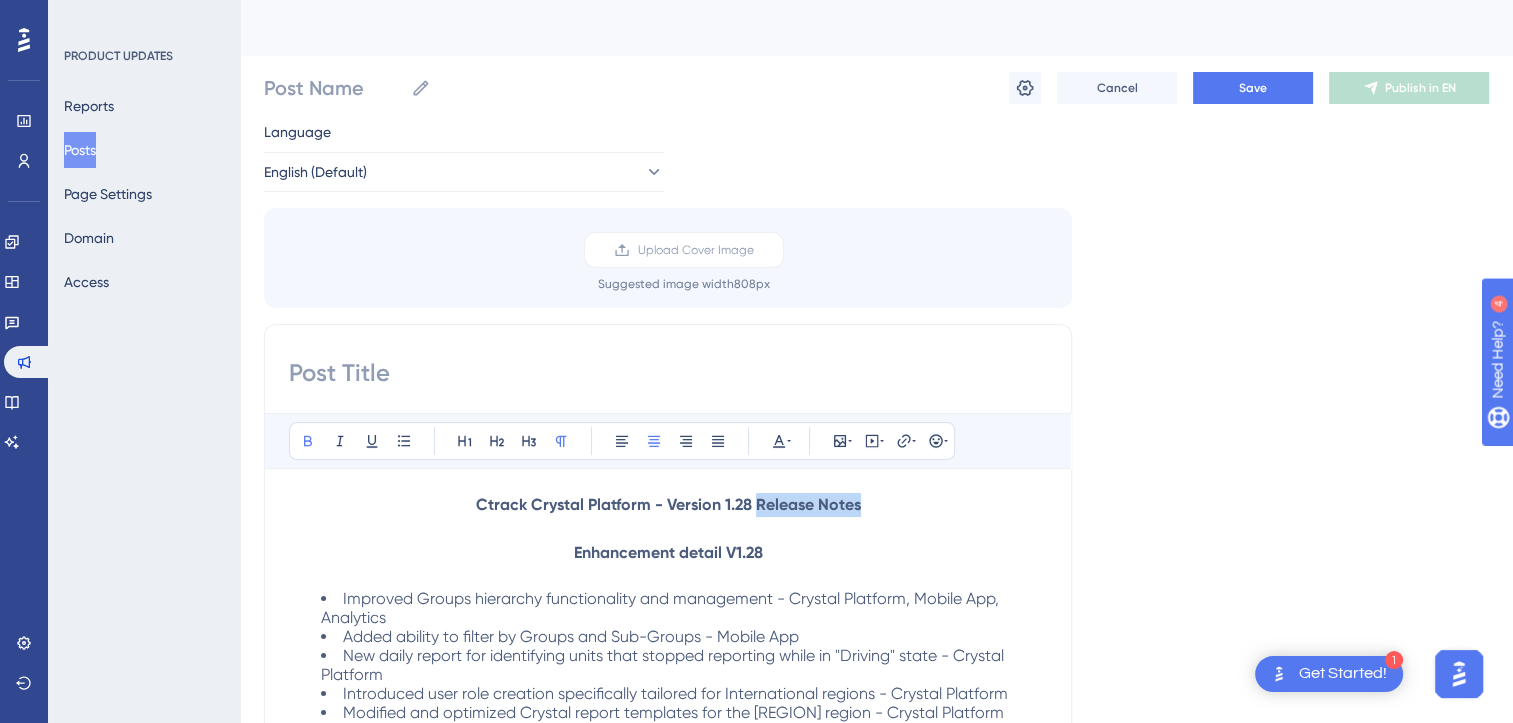 drag, startPoint x: 756, startPoint y: 504, endPoint x: 915, endPoint y: 510, distance: 159.11317 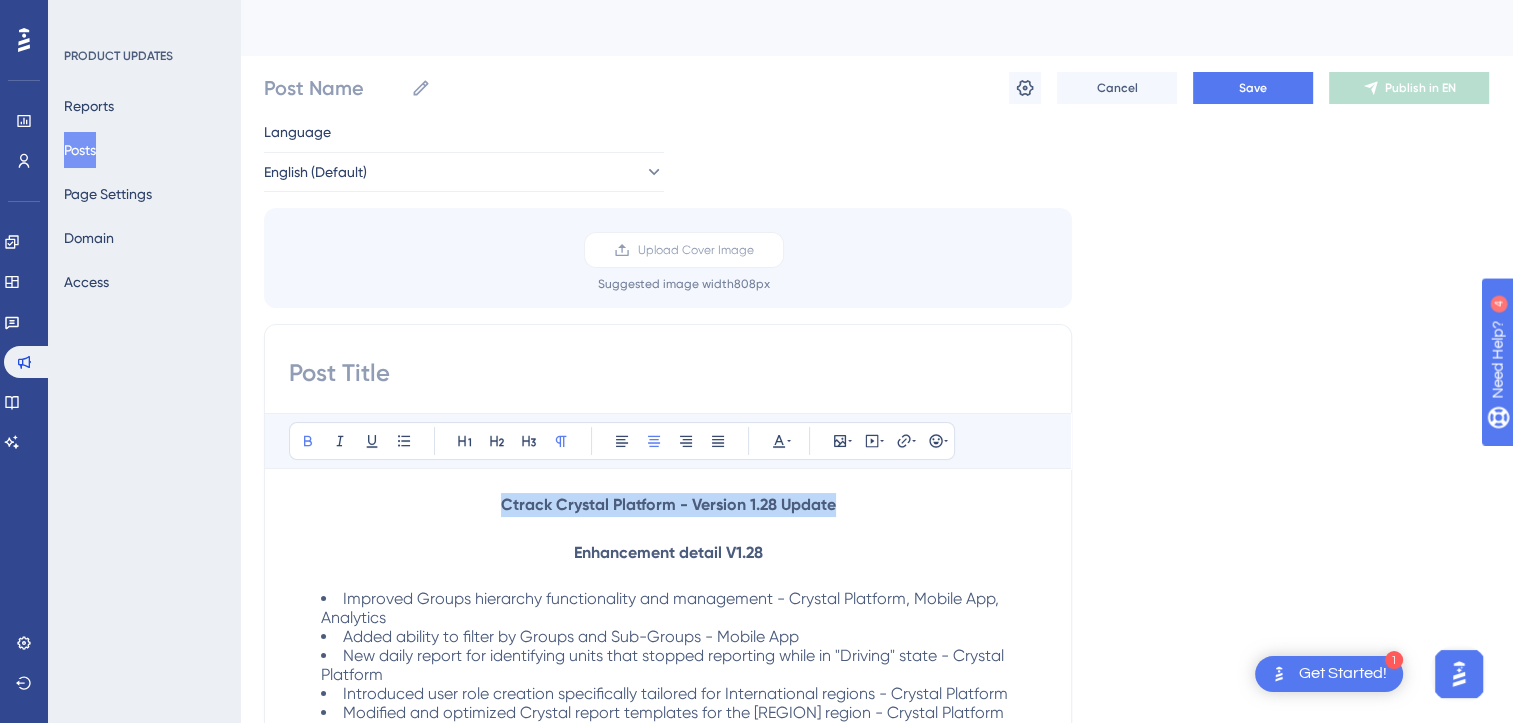 drag, startPoint x: 497, startPoint y: 505, endPoint x: 844, endPoint y: 514, distance: 347.1167 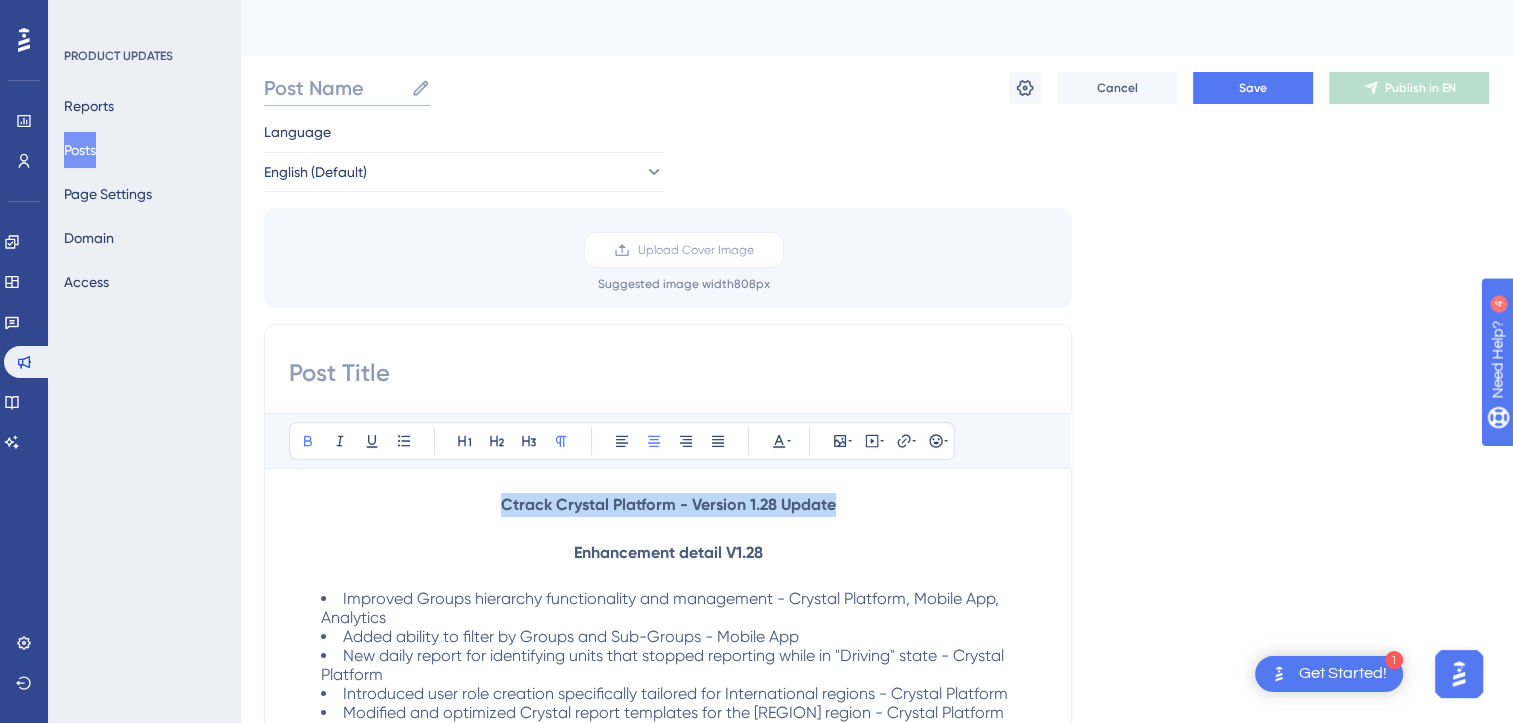 click on "Post Name" at bounding box center [333, 88] 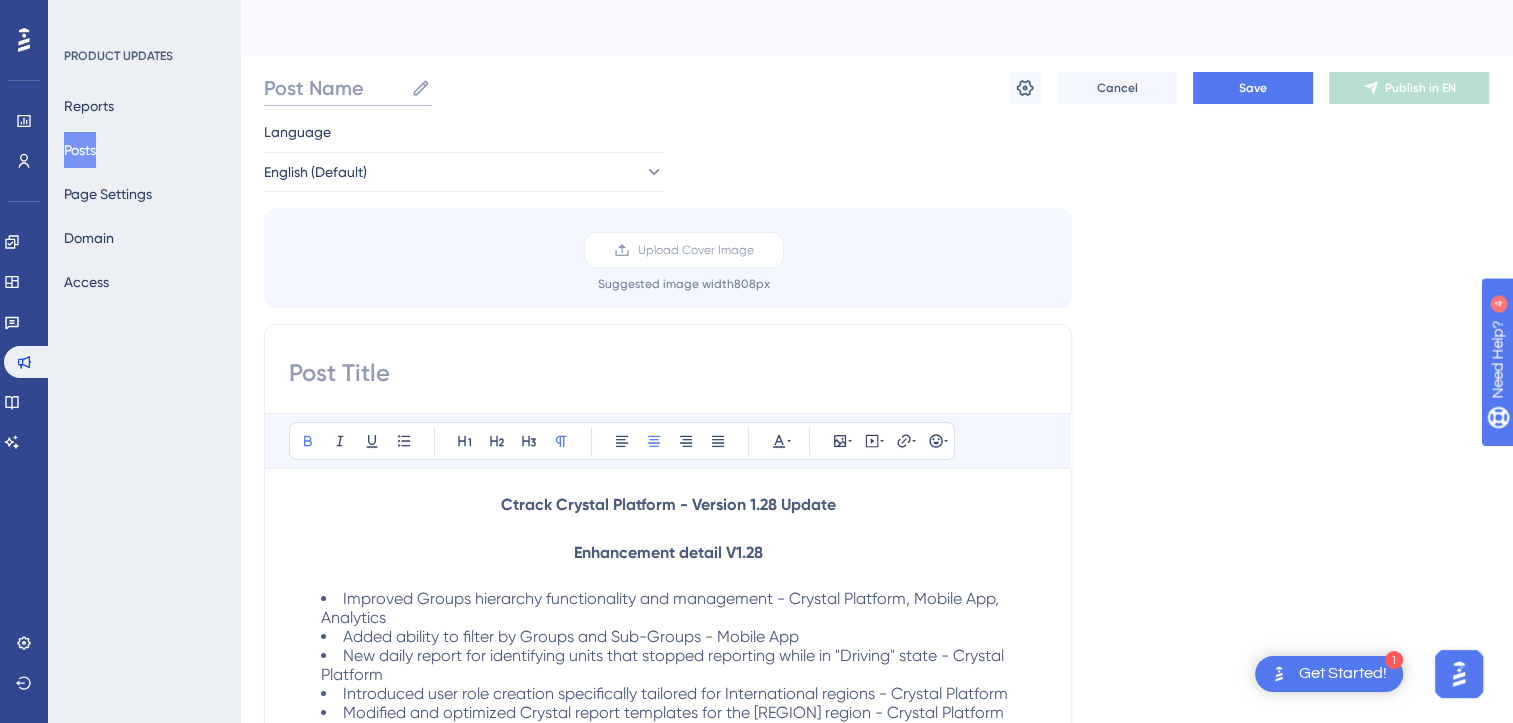paste on "Ctrack Crystal Platform - Version 1.28 Update" 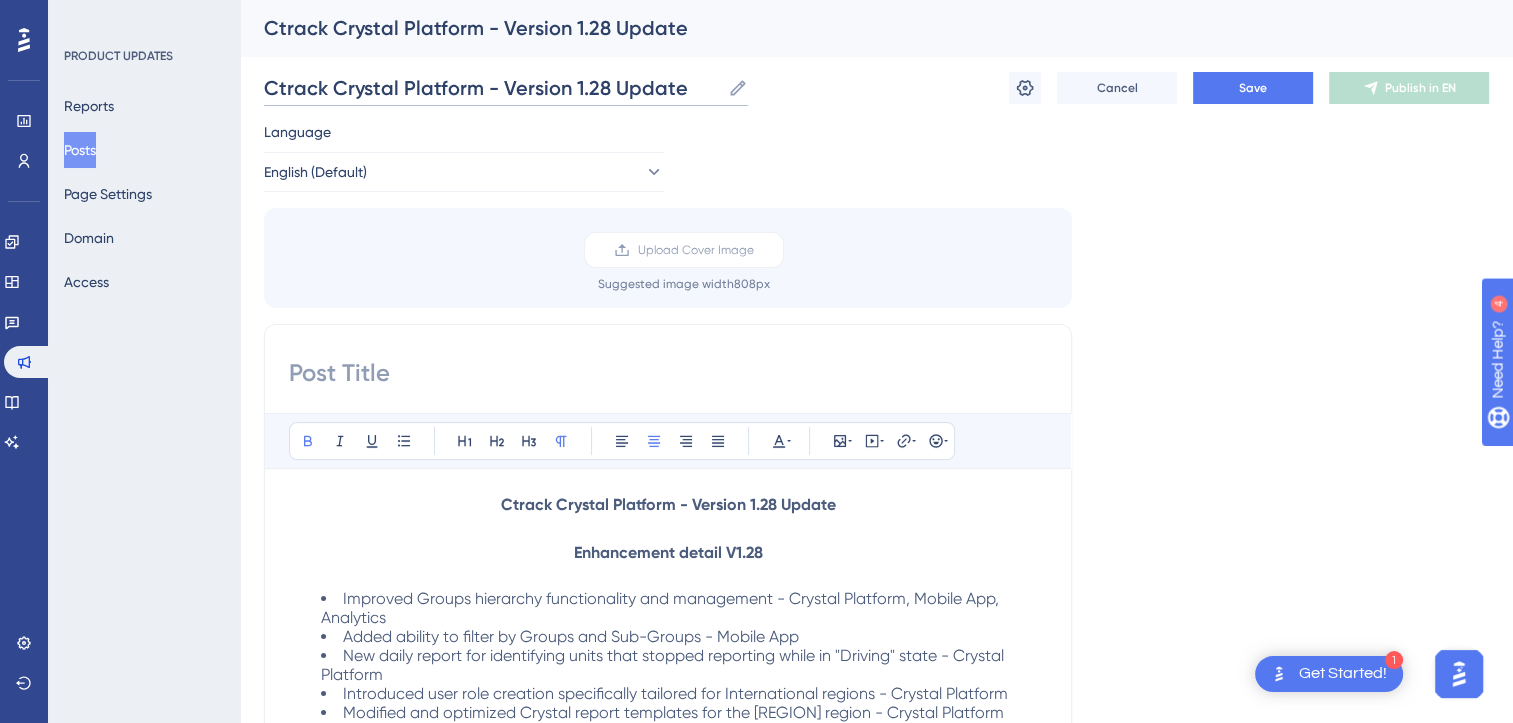scroll, scrollTop: 0, scrollLeft: 0, axis: both 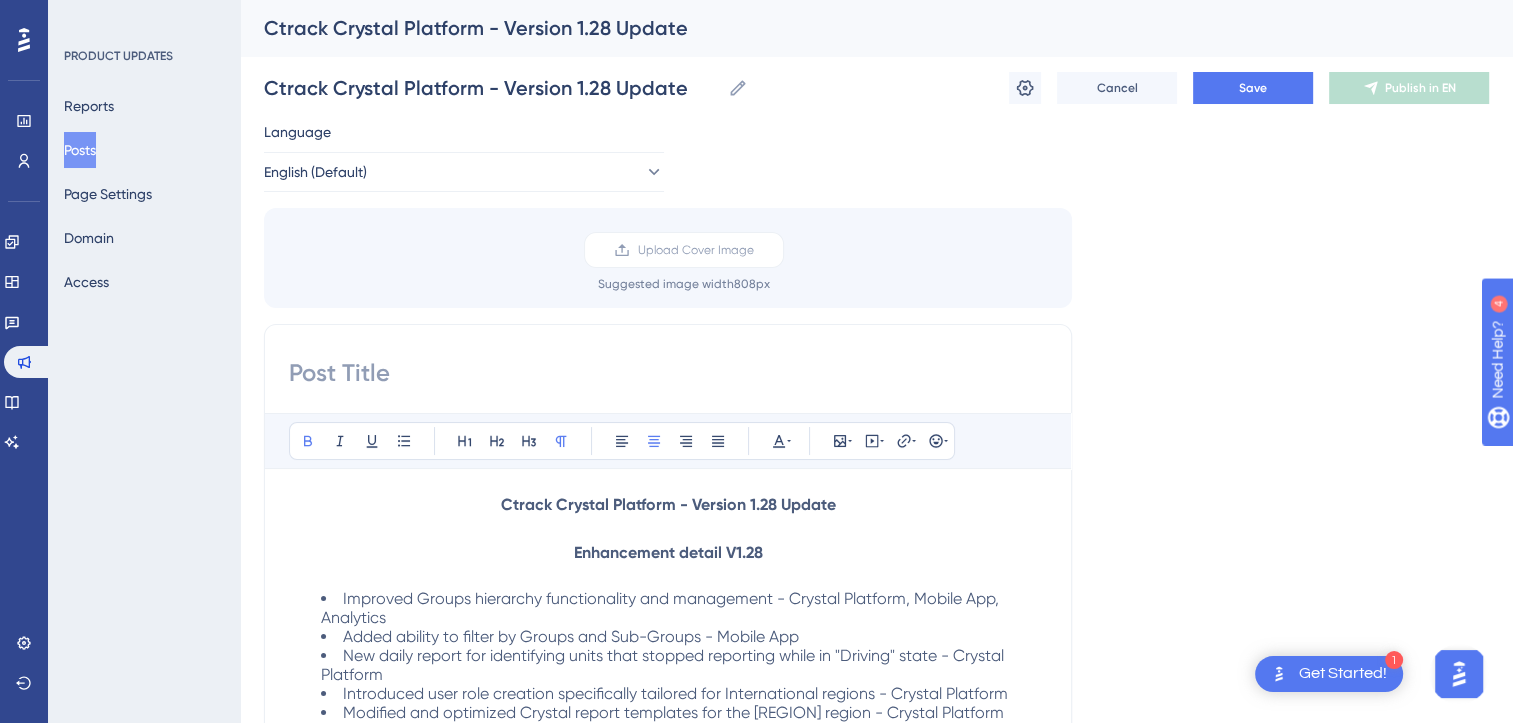 click at bounding box center [668, 373] 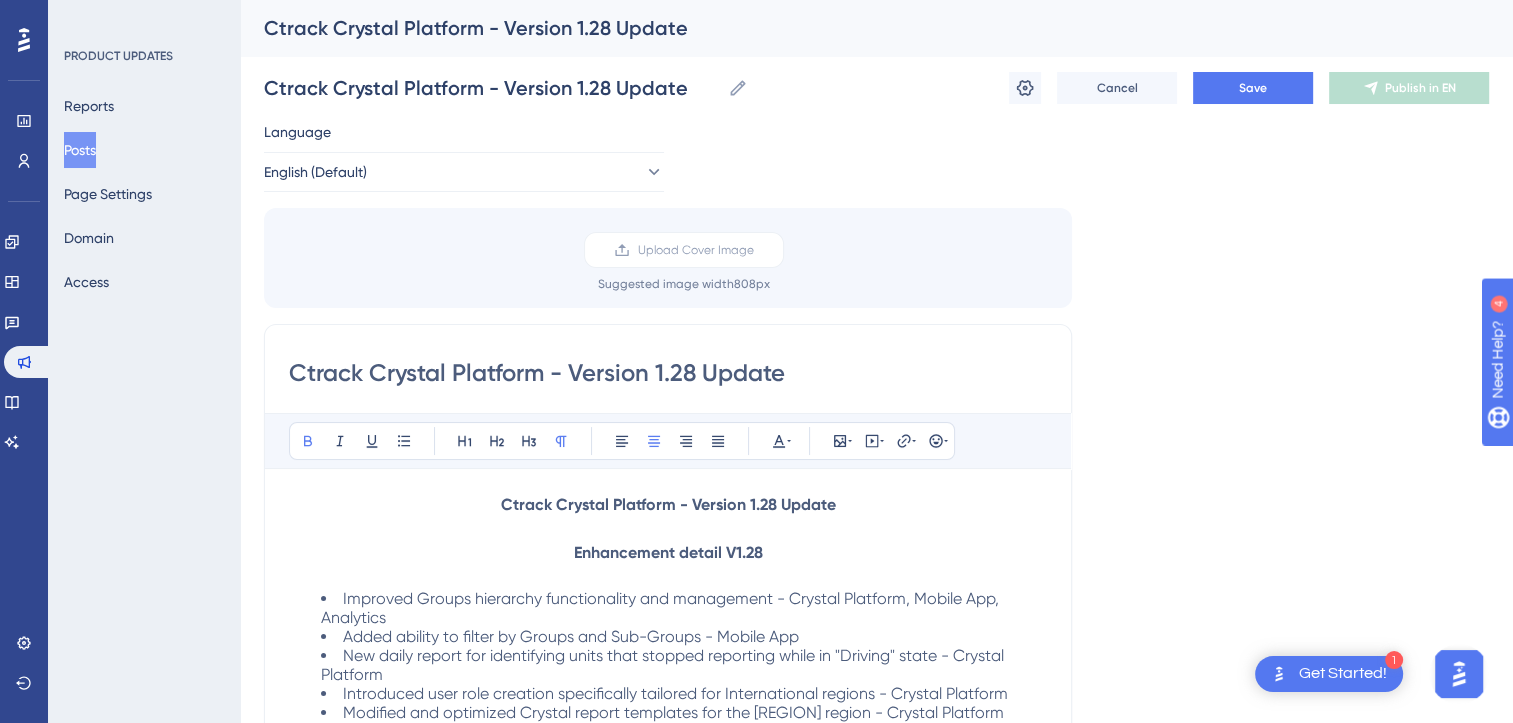 type on "Ctrack Crystal Platform - Version 1.28 Update" 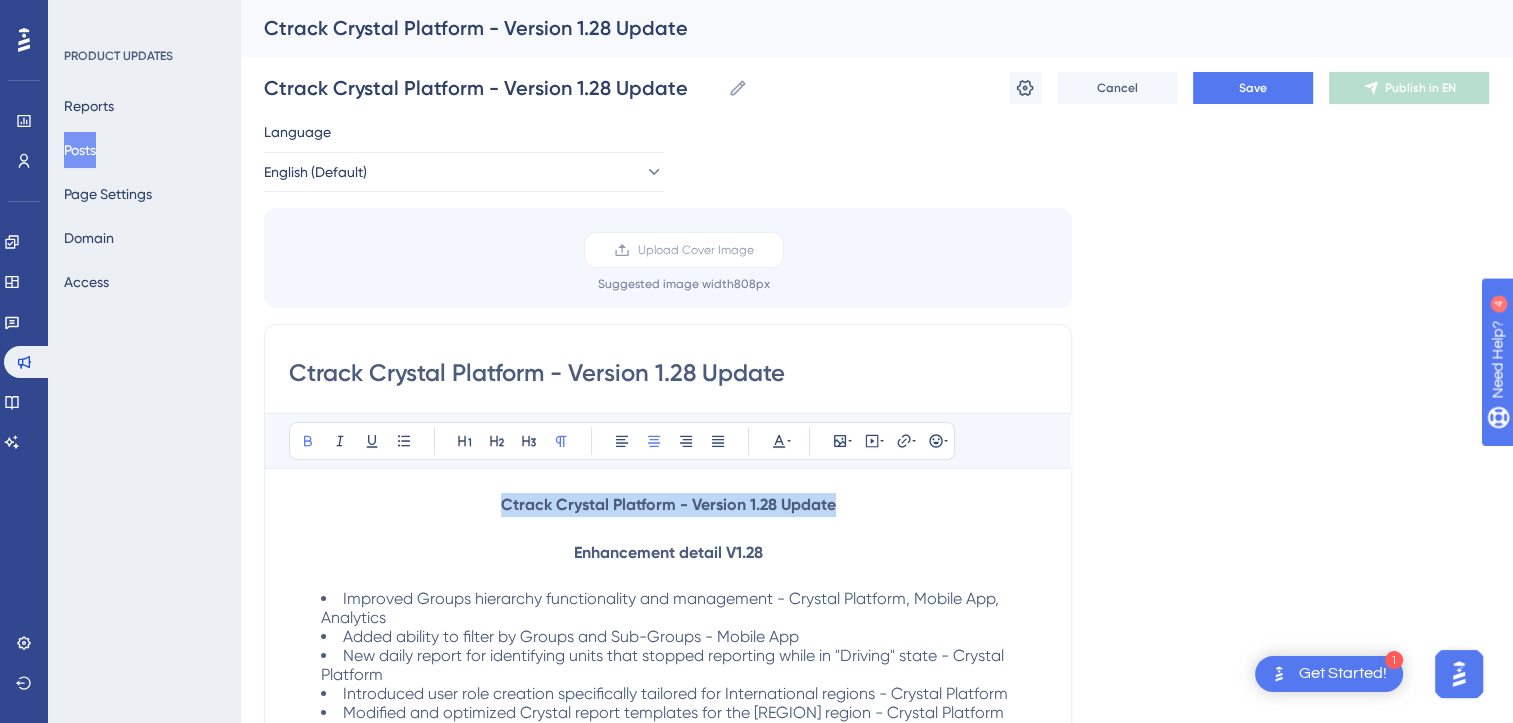drag, startPoint x: 880, startPoint y: 502, endPoint x: 440, endPoint y: 487, distance: 440.2556 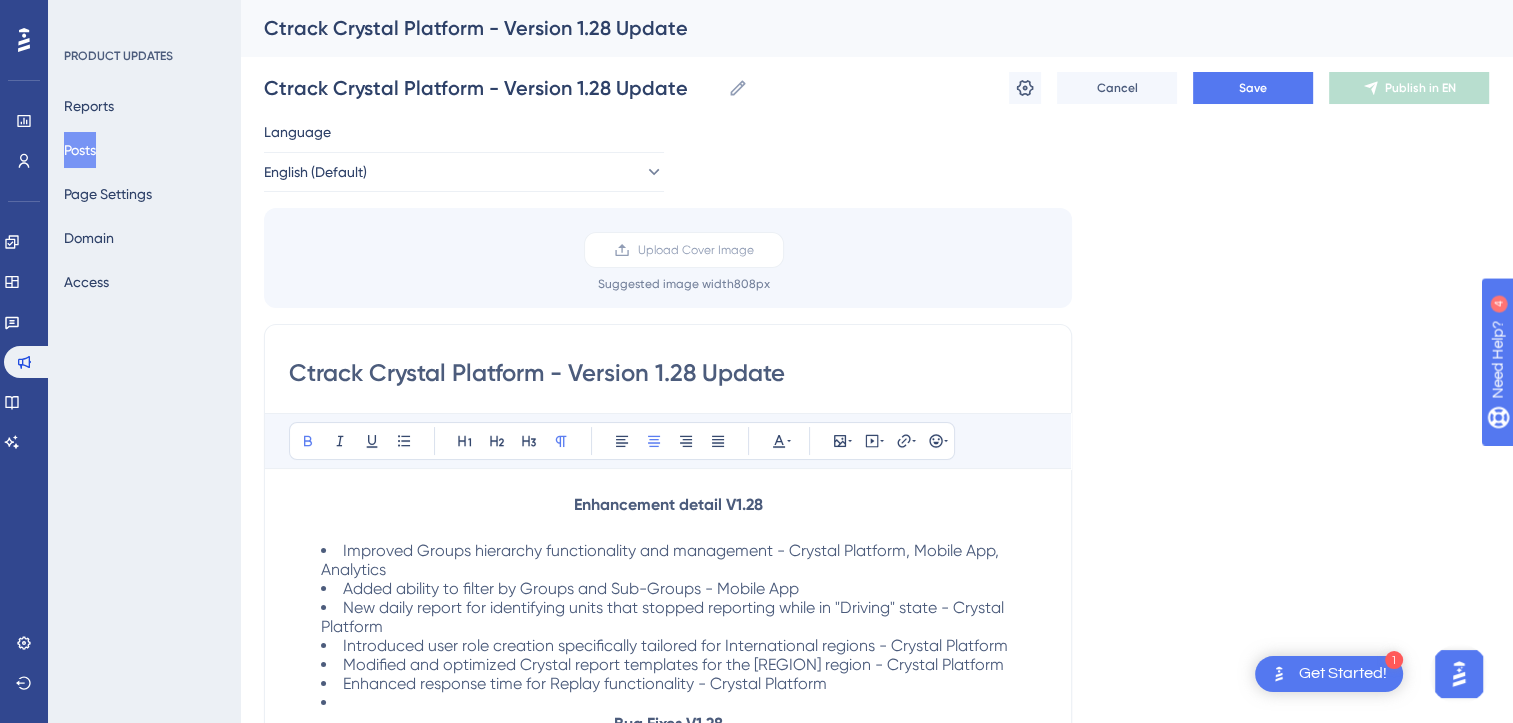 click on "Language English (Default) Upload Cover Image Suggested image width  808 px Ctrack Crystal Platform - Version 1.28 Update Bold Italic Underline Bullet Point Heading 1 Heading 2 Heading 3 Normal Align Left Align Center Align Right Align Justify Text Color Insert Image Embed Video Hyperlink Emojis Enhancement detail V1.28 Improved Groups hierarchy functionality and management - Crystal Platform, Mobile App, Analytics Added ability to filter by Groups and Sub-Groups - Mobile App New daily report for identifying units that stopped reporting while in "Driving" state - Crystal Platform Introduced user role creation specifically tailored for [REGION] regions - Crystal Platform Modified and optimized Crystal report templates for the [REGION] region - Crystal Platform Enhanced response time for Replay functionality - Crystal Platform Bug Fixes V1.28 Fixed issue where Location Stop Report failed to accurately record movements - Crystal Platform Improved performance for map loading functionality - Mobile App 😀" at bounding box center [876, 595] 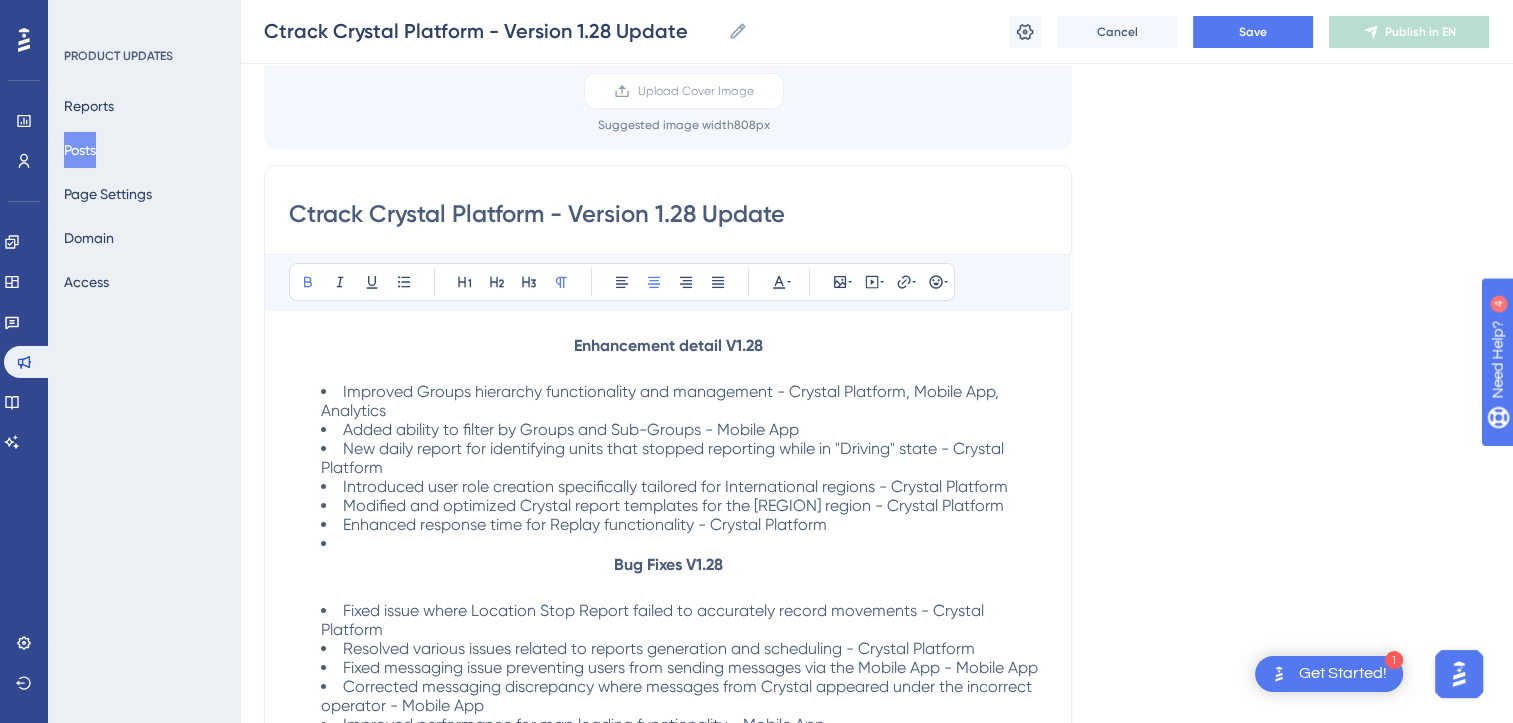 scroll, scrollTop: 300, scrollLeft: 0, axis: vertical 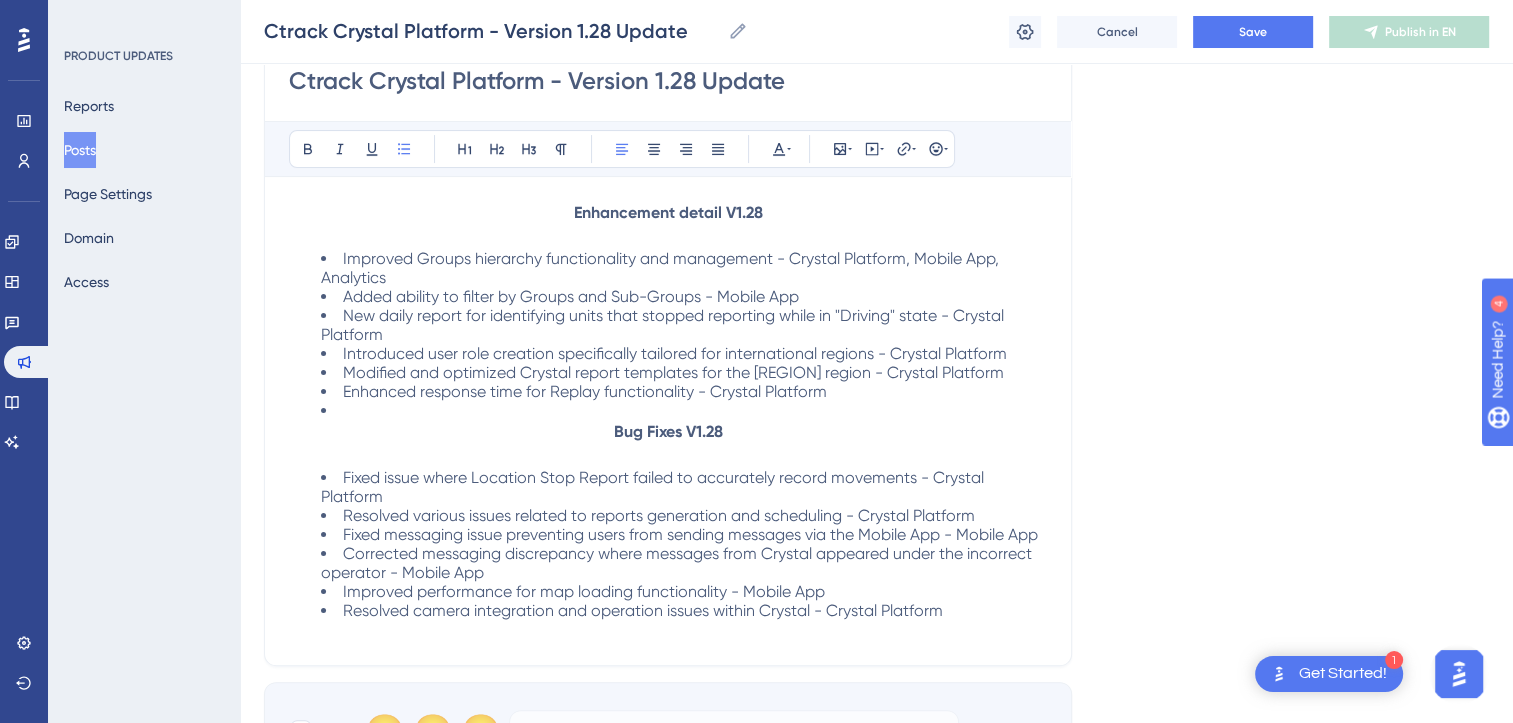 click on "Language English (Default) Upload Cover Image Suggested image width  808 px Ctrack Crystal Platform - Version 1.28 Update Bold Italic Underline Bullet Point Heading 1 Heading 2 Heading 3 Normal Align Left Align Center Align Right Align Justify Text Color Insert Image Embed Video Hyperlink Emojis Enhancement detail V1.28 Improved Groups hierarchy functionality and management - Crystal Platform, Mobile App, Analytics Added ability to filter by Groups and Sub-Groups - Mobile App New daily report for identifying units that stopped reporting while in "Driving" state - Crystal Platform Introduced user role creation specifically tailored for international regions - Crystal Platform Modified and optimized Crystal report templates for the [REGION] region - Crystal Platform Enhanced response time for Replay functionality - Crystal Platform Bug Fixes V1.28 Fixed issue where Location Stop Report failed to accurately record movements - Crystal Platform Improved performance for map loading functionality - Mobile App 😀" at bounding box center [876, 303] 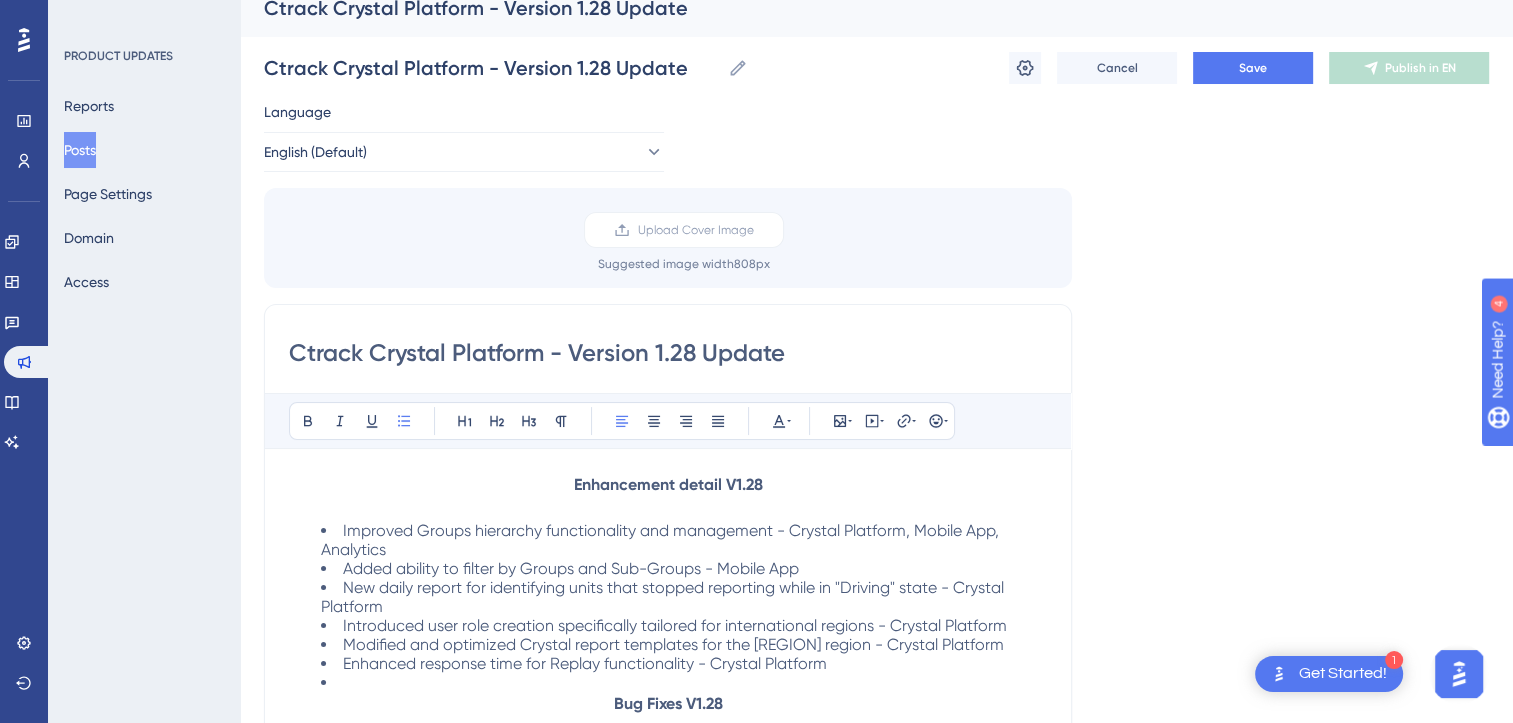 scroll, scrollTop: 0, scrollLeft: 0, axis: both 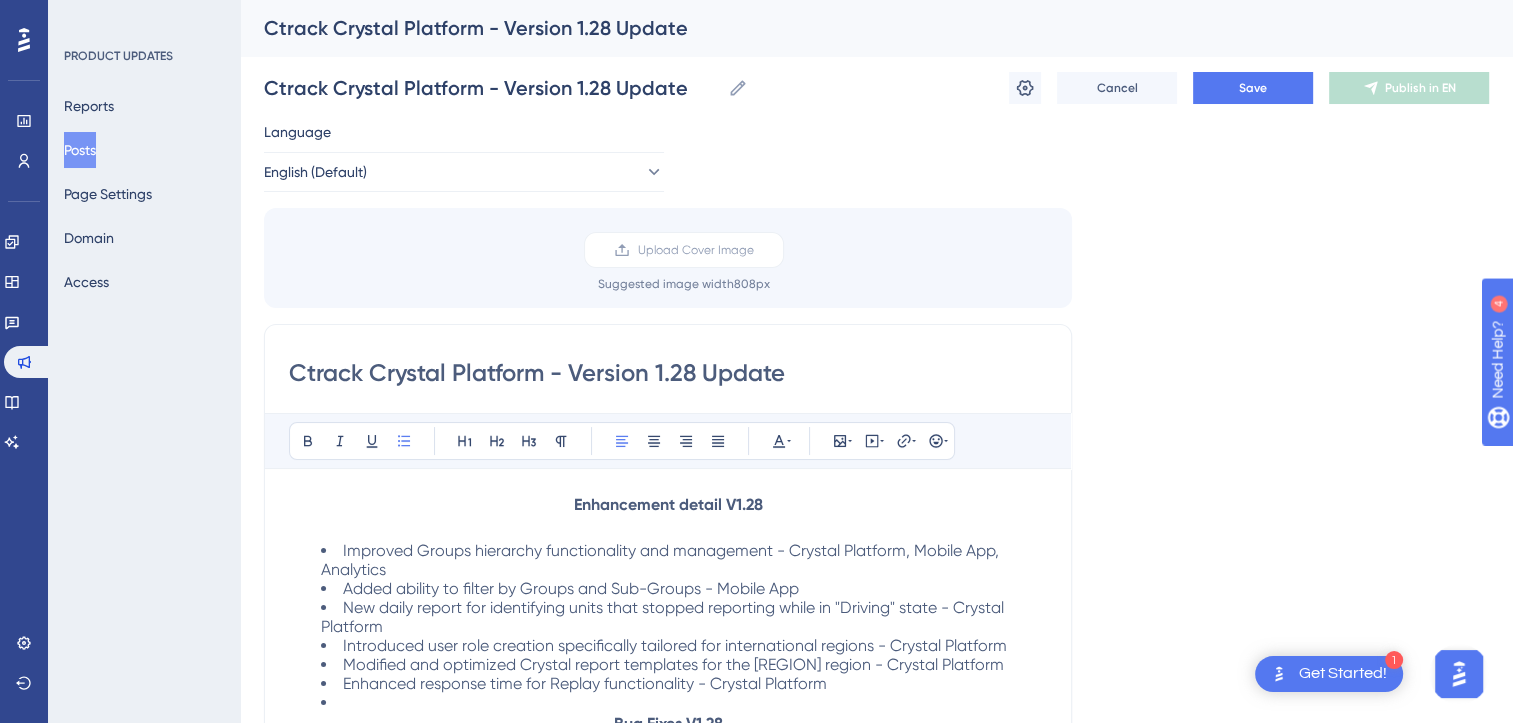 click on "Language English (Default) Upload Cover Image Suggested image width  808 px Ctrack Crystal Platform - Version 1.28 Update Bold Italic Underline Bullet Point Heading 1 Heading 2 Heading 3 Normal Align Left Align Center Align Right Align Justify Text Color Insert Image Embed Video Hyperlink Emojis Enhancement detail V1.28 Improved Groups hierarchy functionality and management - Crystal Platform, Mobile App, Analytics Added ability to filter by Groups and Sub-Groups - Mobile App New daily report for identifying units that stopped reporting while in "Driving" state - Crystal Platform Introduced user role creation specifically tailored for international regions - Crystal Platform Modified and optimized Crystal report templates for the [REGION] region - Crystal Platform Enhanced response time for Replay functionality - Crystal Platform Bug Fixes V1.28 Fixed issue where Location Stop Report failed to accurately record movements - Crystal Platform Improved performance for map loading functionality - Mobile App 😀" at bounding box center [876, 595] 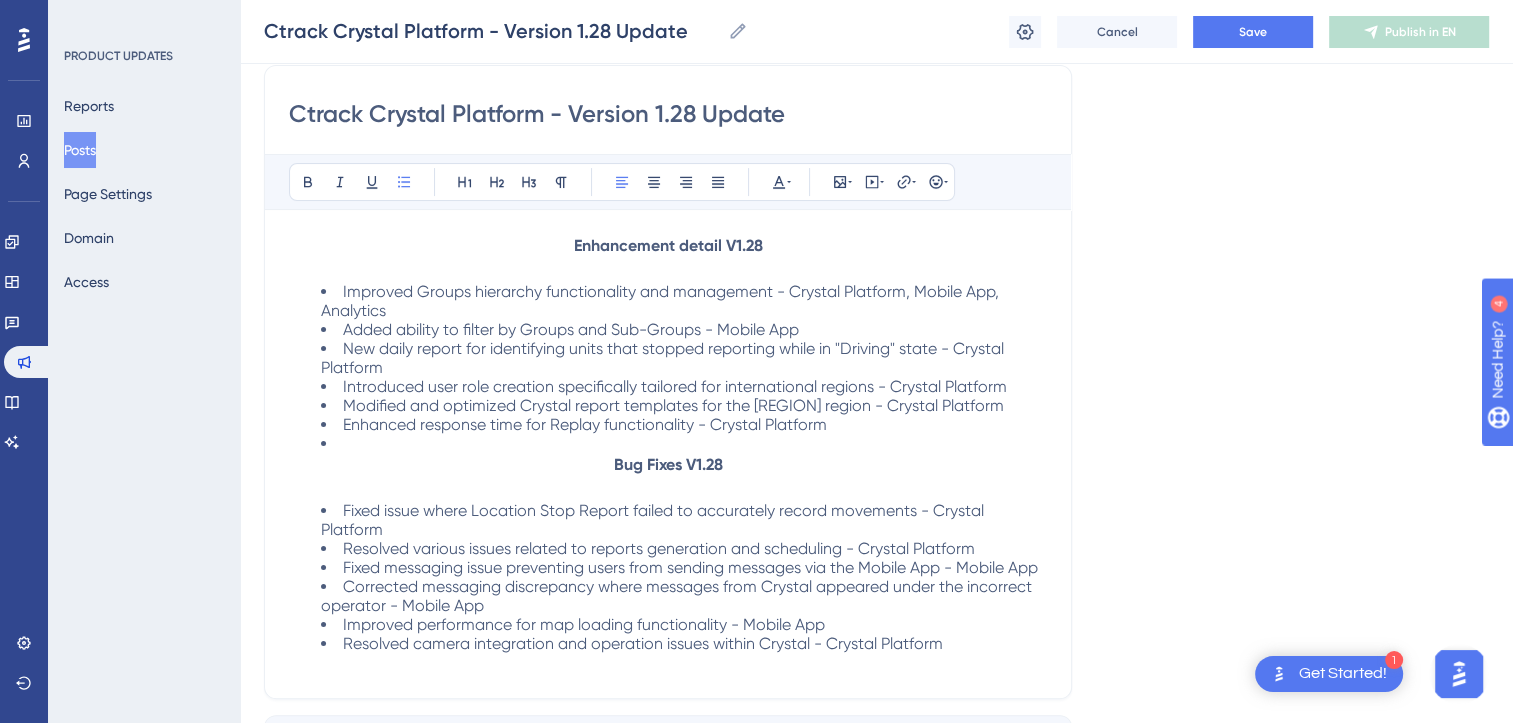 scroll, scrollTop: 300, scrollLeft: 0, axis: vertical 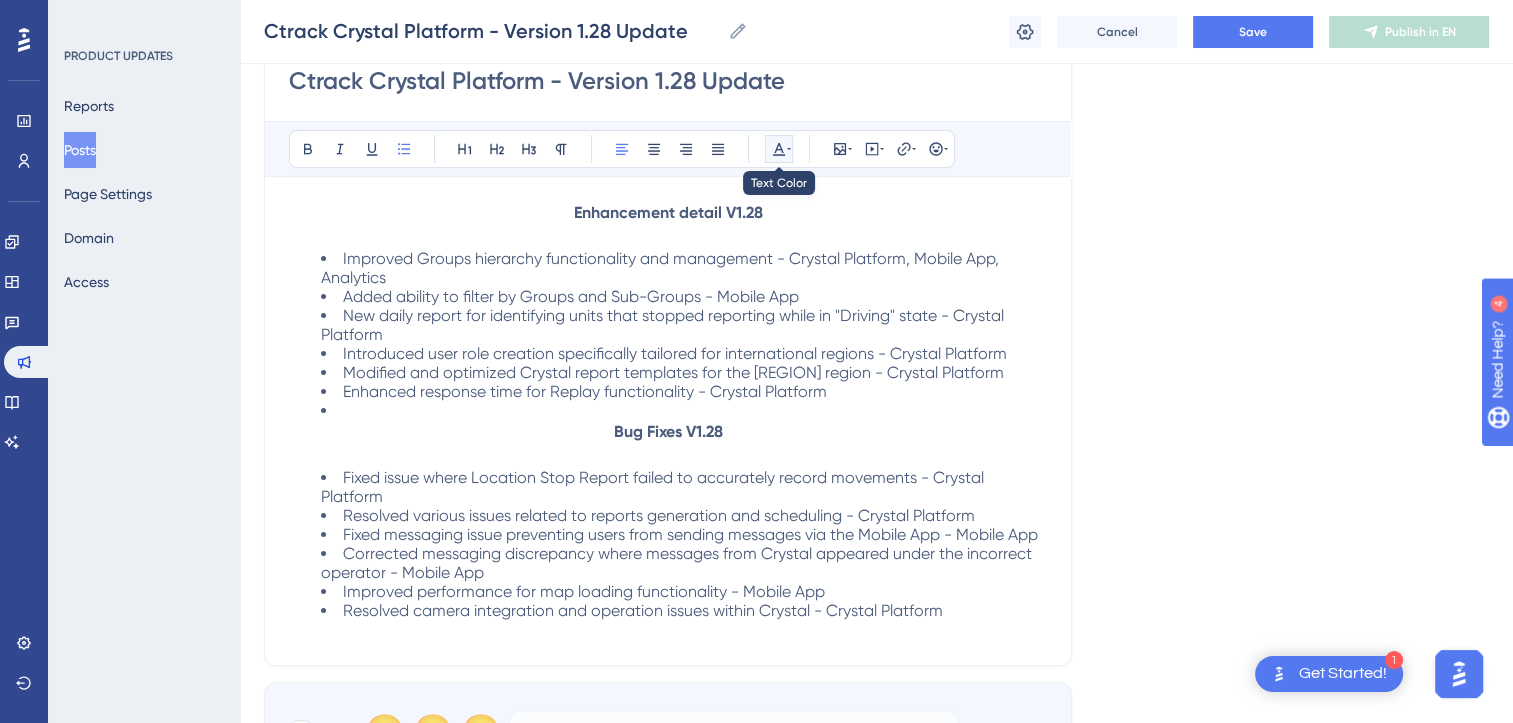 click 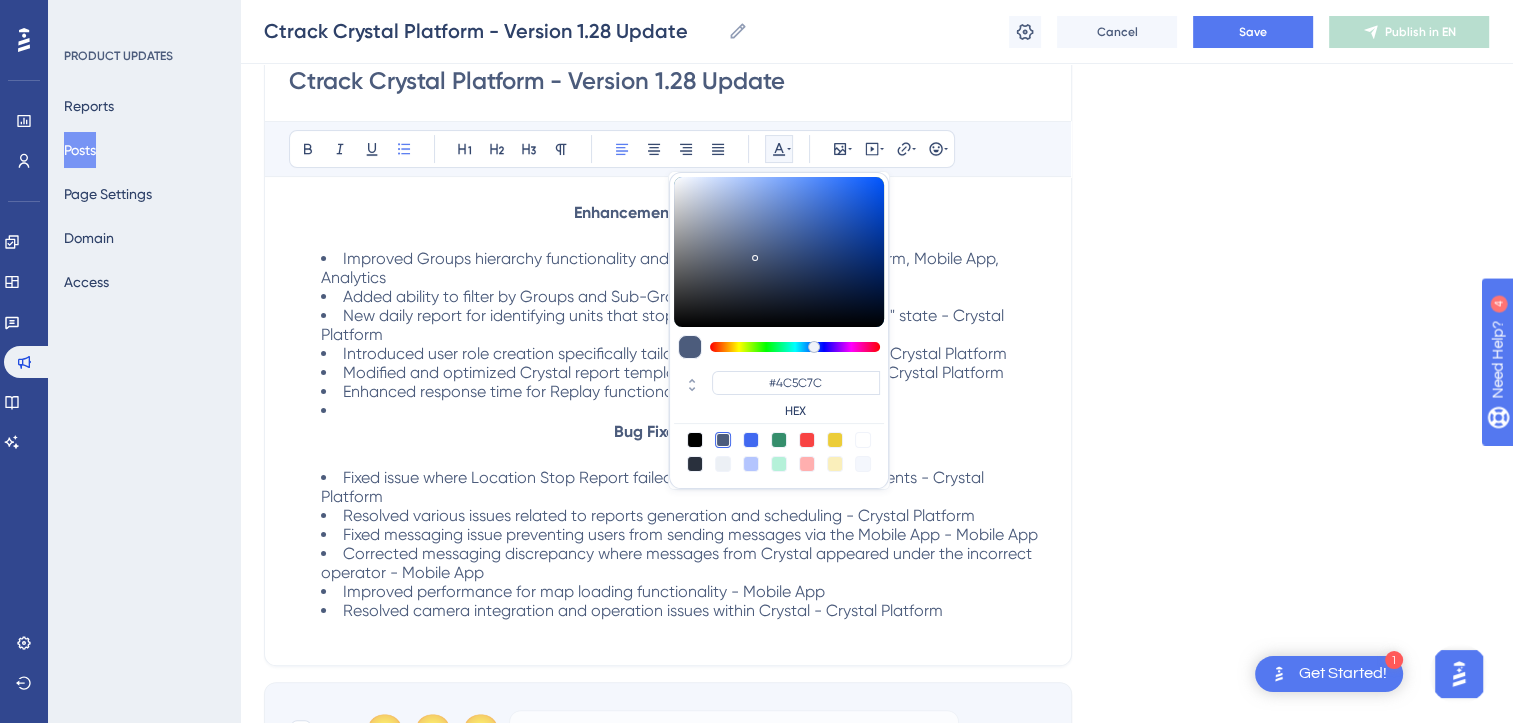 click 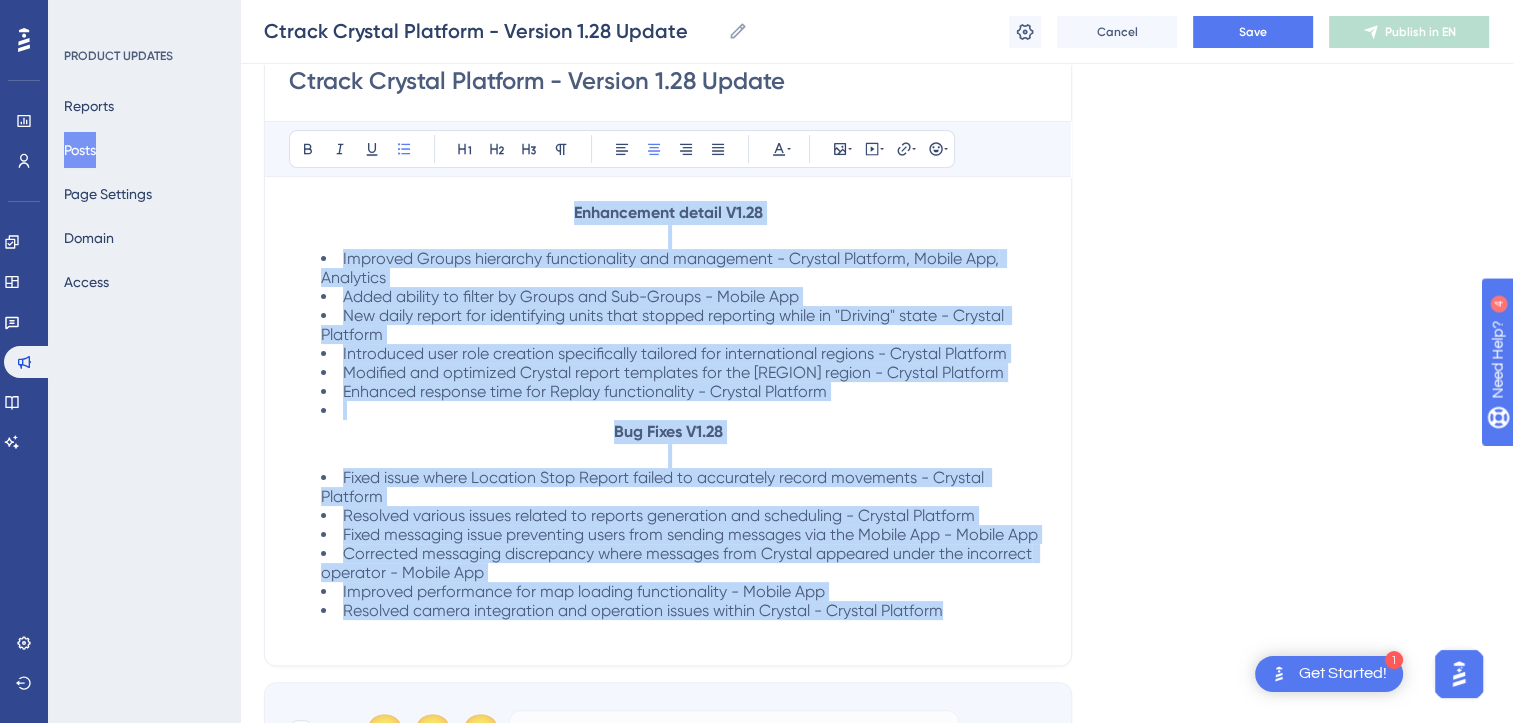 drag, startPoint x: 958, startPoint y: 612, endPoint x: 479, endPoint y: 214, distance: 622.77203 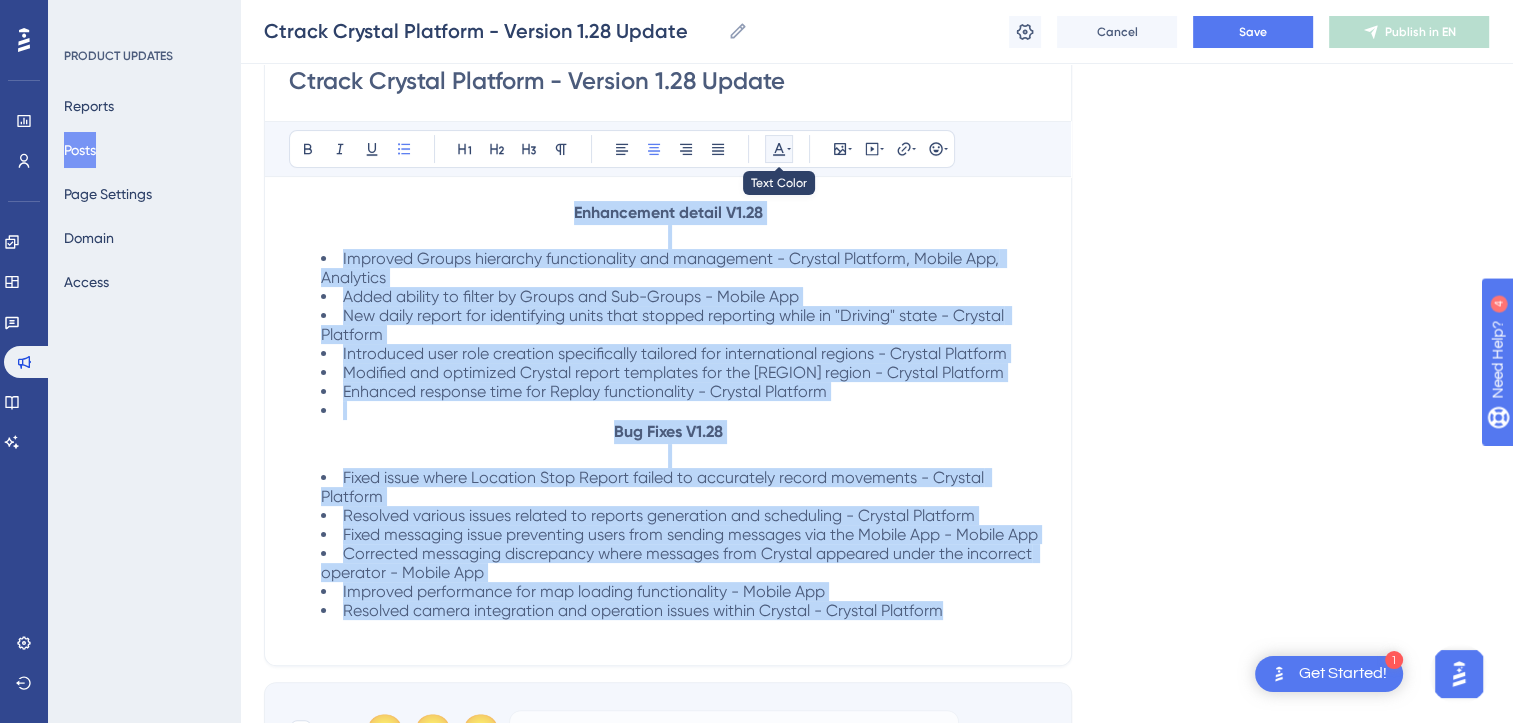click 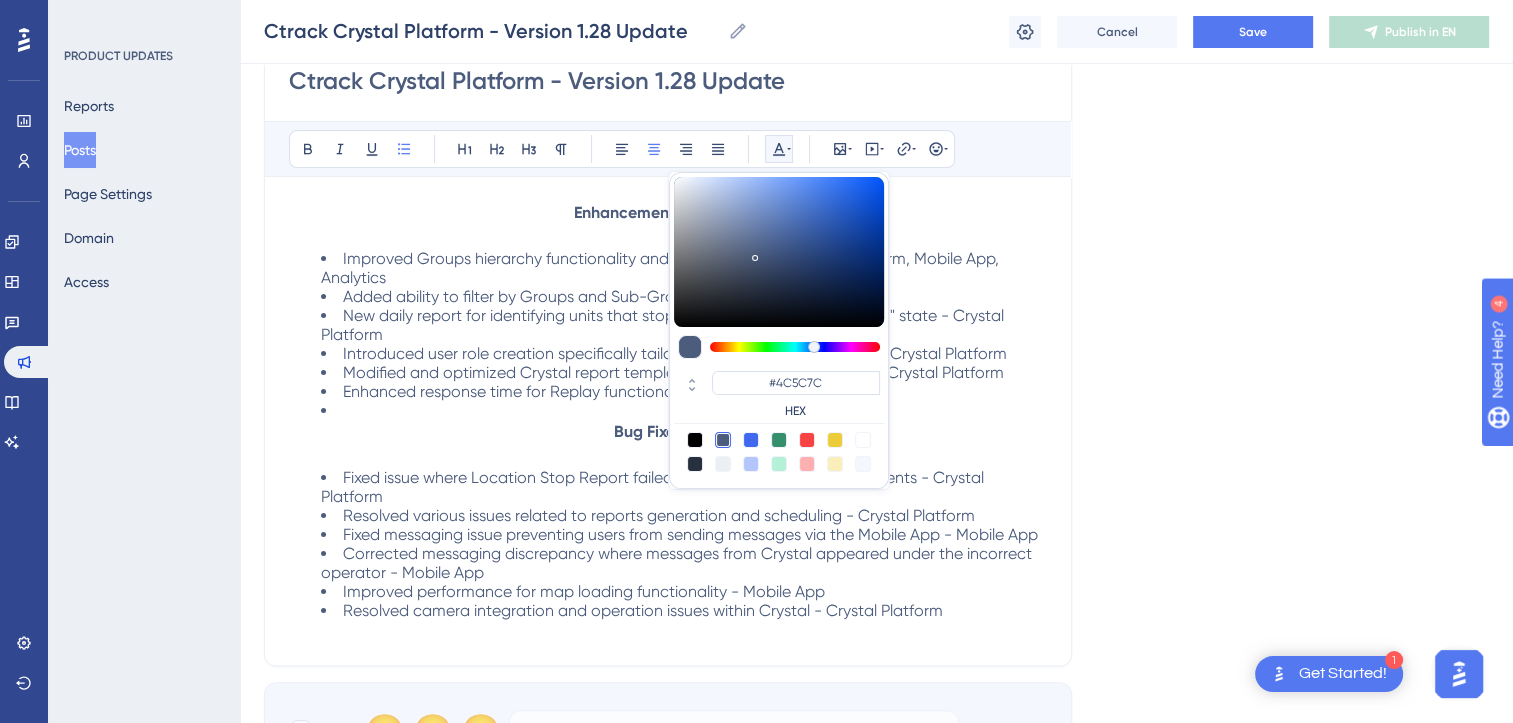 click on "Language English (Default) Upload Cover Image Suggested image width  808 px Ctrack Crystal Platform - Version 1.28 Update Bold Italic Underline Bullet Point Heading 1 Heading 2 Heading 3 Normal Align Left Align Center Align Right Align Justify #4C5C7C HEX Insert Image Embed Video Hyperlink Emojis Enhancement detail V1.28 Improved Groups hierarchy functionality and management - Crystal Platform, Mobile App, Analytics Added ability to filter by Groups and Sub-Groups - Mobile App New daily report for identifying units that stopped reporting while in "Driving" state - Crystal Platform Introduced user role creation specifically tailored for international regions - Crystal Platform Modified and optimized Crystal report templates for the [REGION] region - Crystal Platform Enhanced response time for Replay functionality - Crystal Platform Bug Fixes V1.28 Fixed issue where Location Stop Report failed to accurately record movements - Crystal Platform Improved performance for map loading functionality - Mobile App 😀" at bounding box center (876, 303) 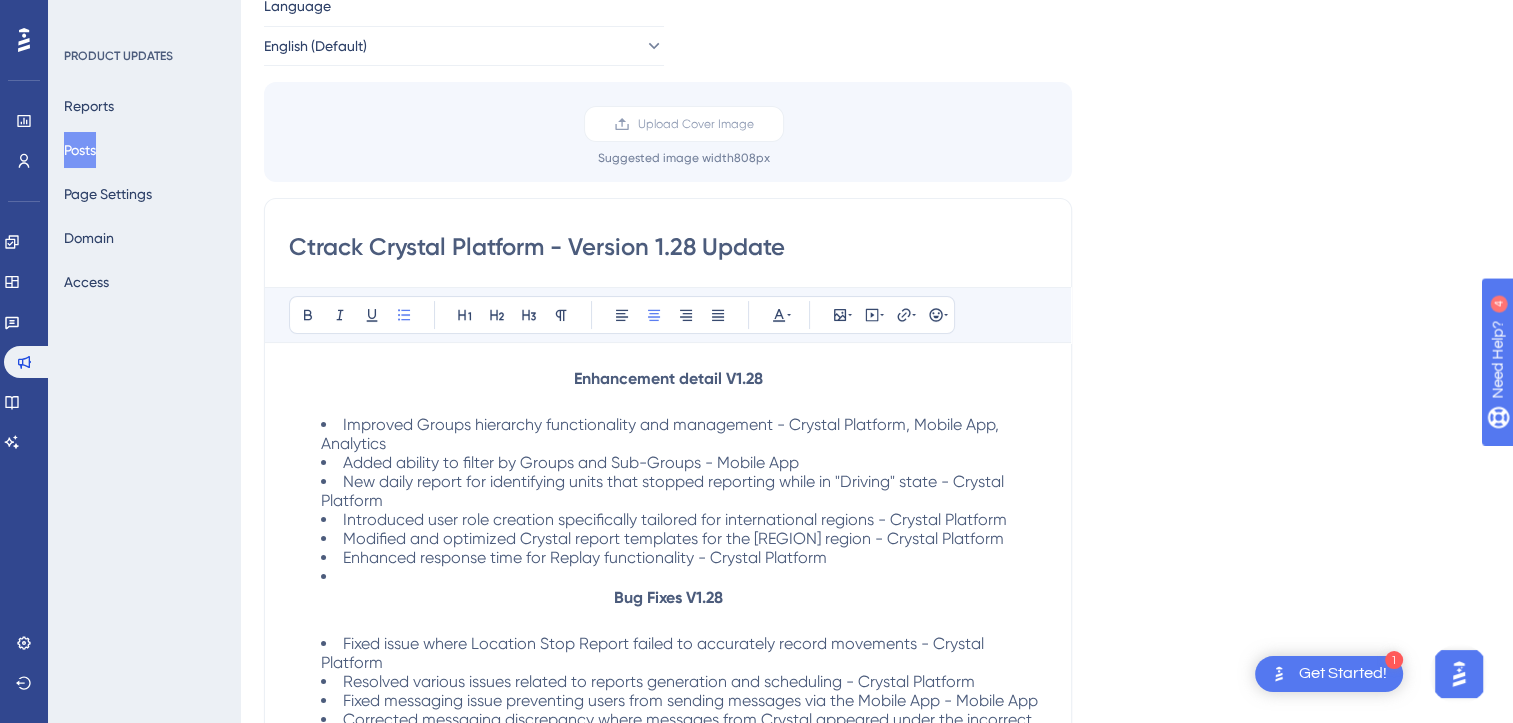 scroll, scrollTop: 0, scrollLeft: 0, axis: both 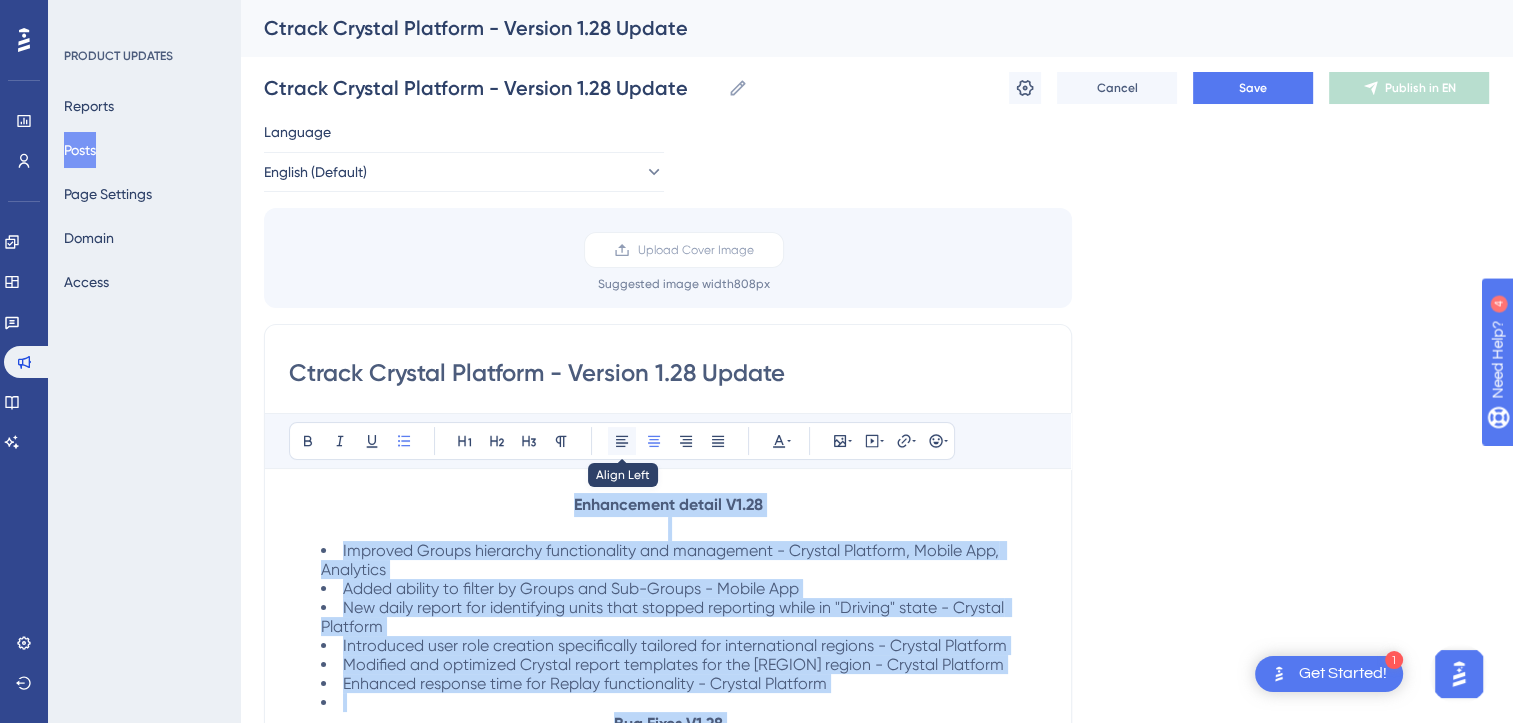 click at bounding box center (622, 441) 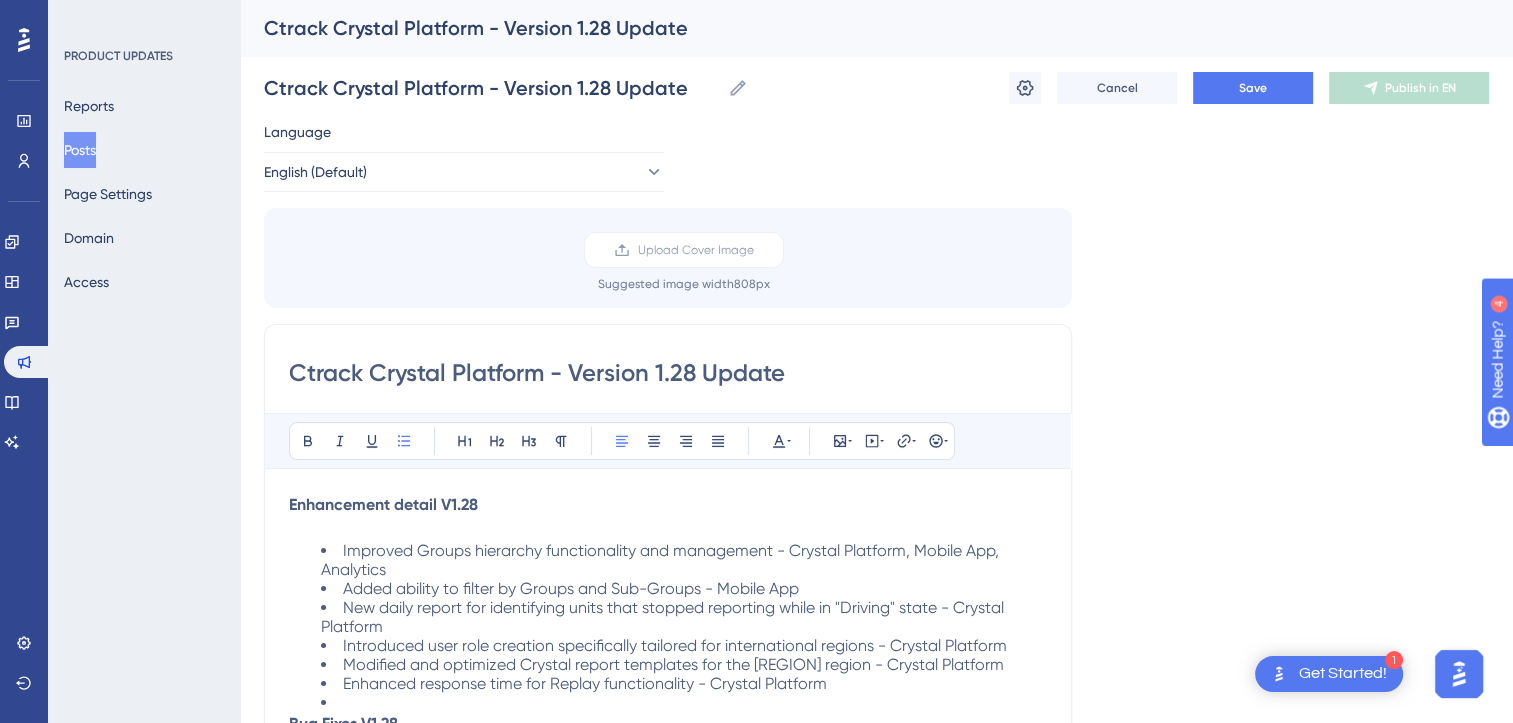 click on "Language English (Default) Upload Cover Image Suggested image width  808 px Ctrack Crystal Platform - Version 1.28 Update Bold Italic Underline Bullet Point Heading 1 Heading 2 Heading 3 Normal Align Left Align Center Align Right Align Justify Text Color Insert Image Embed Video Hyperlink Emojis Enhancement detail V1.28 Improved Groups hierarchy functionality and management - Crystal Platform, Mobile App, Analytics Added ability to filter by Groups and Sub-Groups - Mobile App New daily report for identifying units that stopped reporting while in "Driving" state - Crystal Platform Introduced user role creation specifically tailored for international regions - Crystal Platform Modified and optimized Crystal report templates for the [REGION] region - Crystal Platform Enhanced response time for Replay functionality - Crystal Platform Bug Fixes V1.28 Fixed issue where Location Stop Report failed to accurately record movements - Crystal Platform Improved performance for map loading functionality - Mobile App 😀" at bounding box center (876, 595) 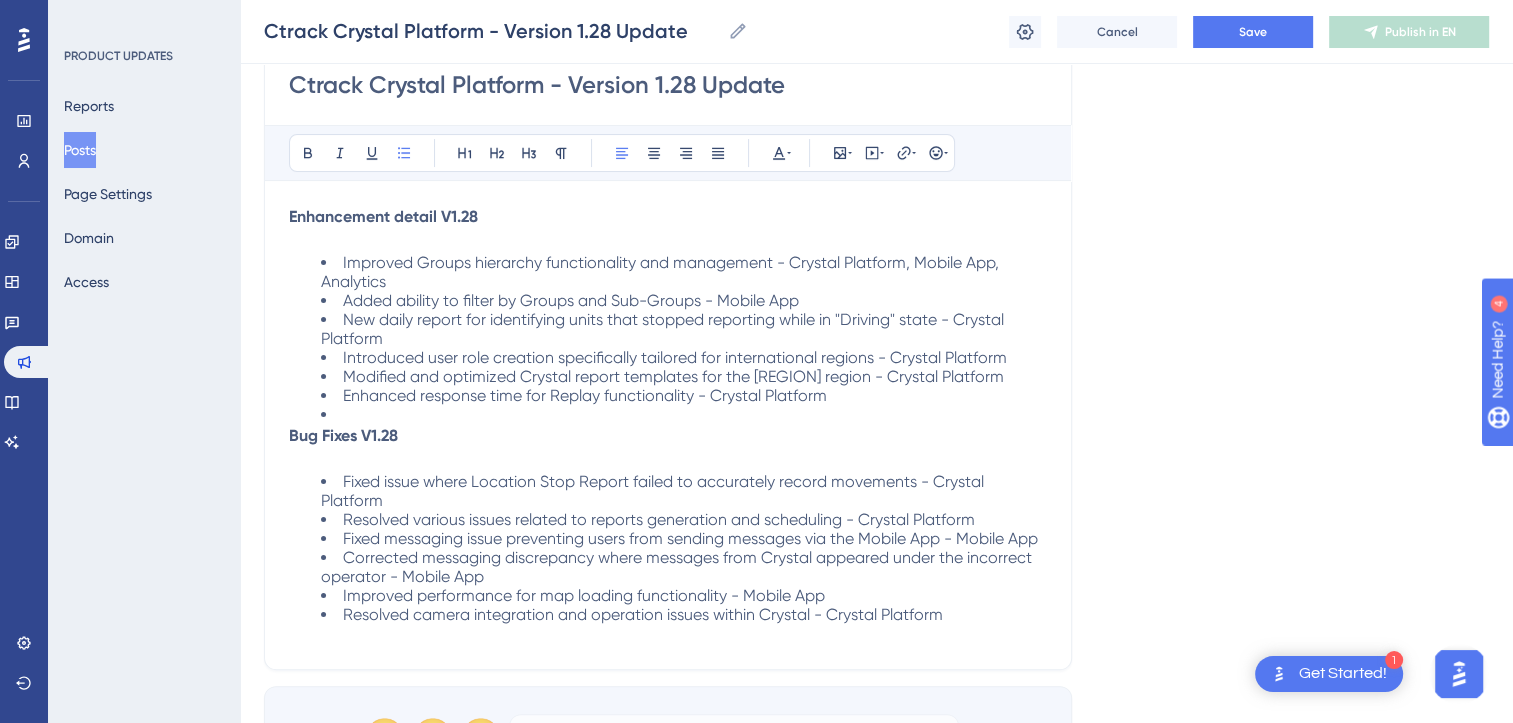 scroll, scrollTop: 200, scrollLeft: 0, axis: vertical 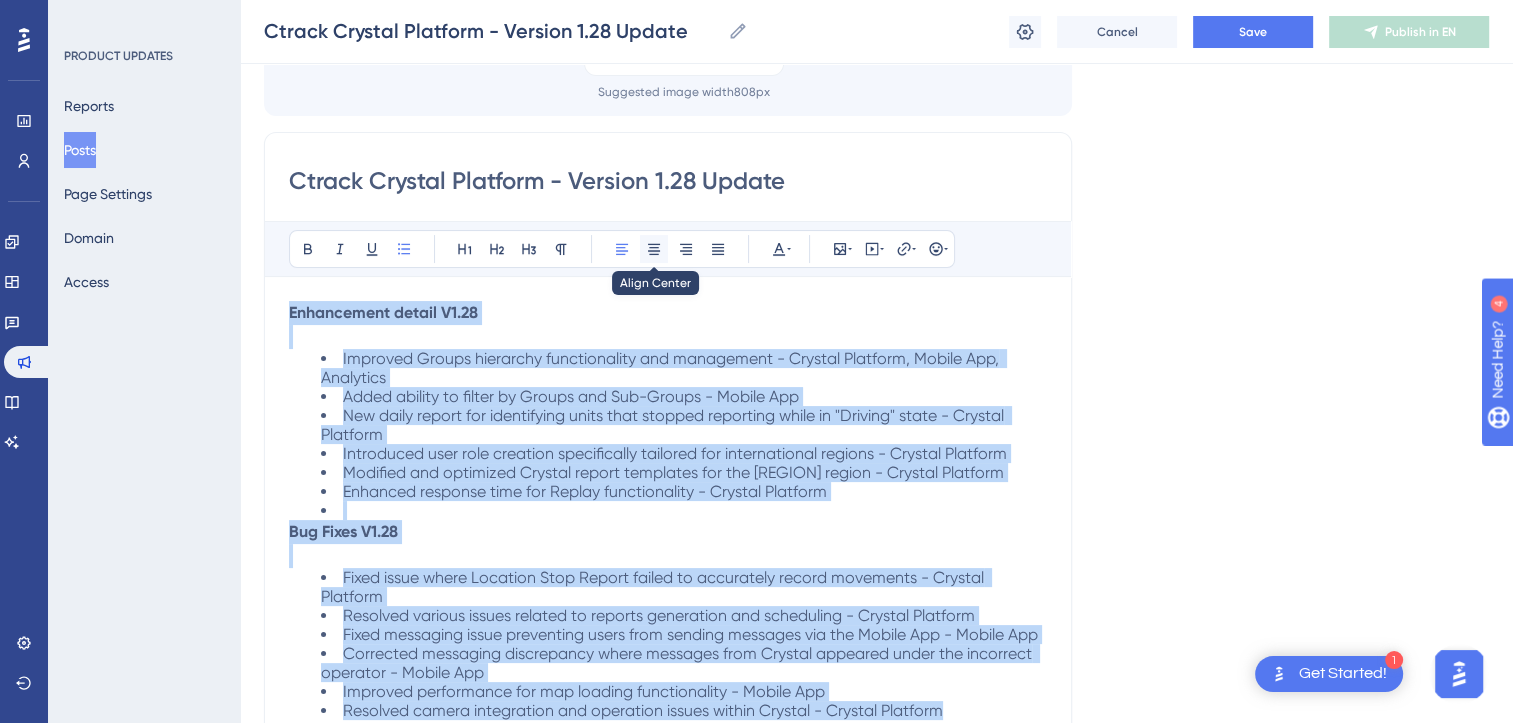 click 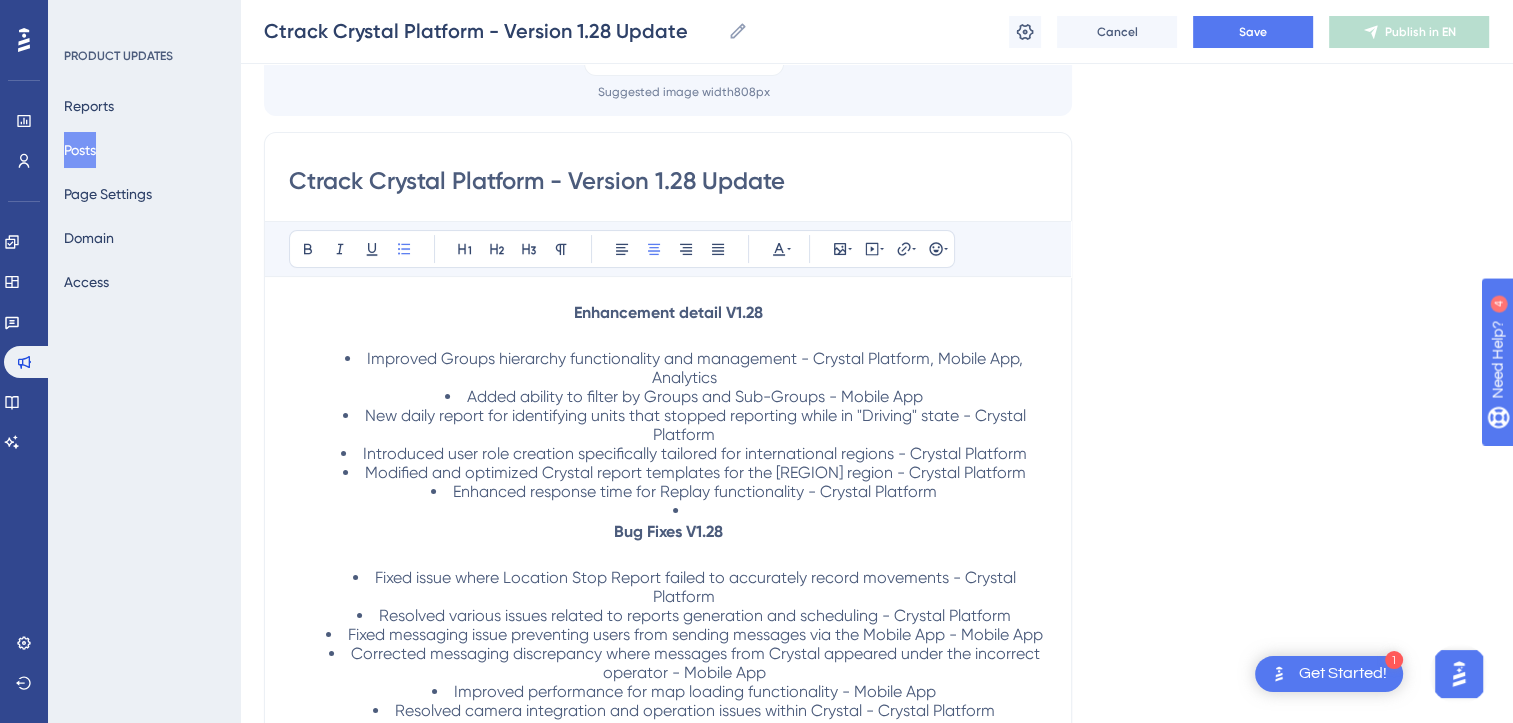 click on "Language English (Default) Upload Cover Image Suggested image width  808 px Ctrack Crystal Platform - Version 1.28 Update Bold Italic Underline Bullet Point Heading 1 Heading 2 Heading 3 Normal Align Left Align Center Align Right Align Justify Text Color Insert Image Embed Video Hyperlink Emojis Enhancement detail V1.28 Improved Groups hierarchy functionality and management - Crystal Platform, Mobile App, Analytics Added ability to filter by Groups and Sub-Groups - Mobile App New daily report for identifying units that stopped reporting while in "Driving" state - Crystal Platform Introduced user role creation specifically tailored for international regions - Crystal Platform Modified and optimized Crystal report templates for the [REGION] region - Crystal Platform Enhanced response time for Replay functionality - Crystal Platform Bug Fixes V1.28 Fixed issue where Location Stop Report failed to accurately record movements - Crystal Platform Improved performance for map loading functionality - Mobile App 😀" at bounding box center (876, 403) 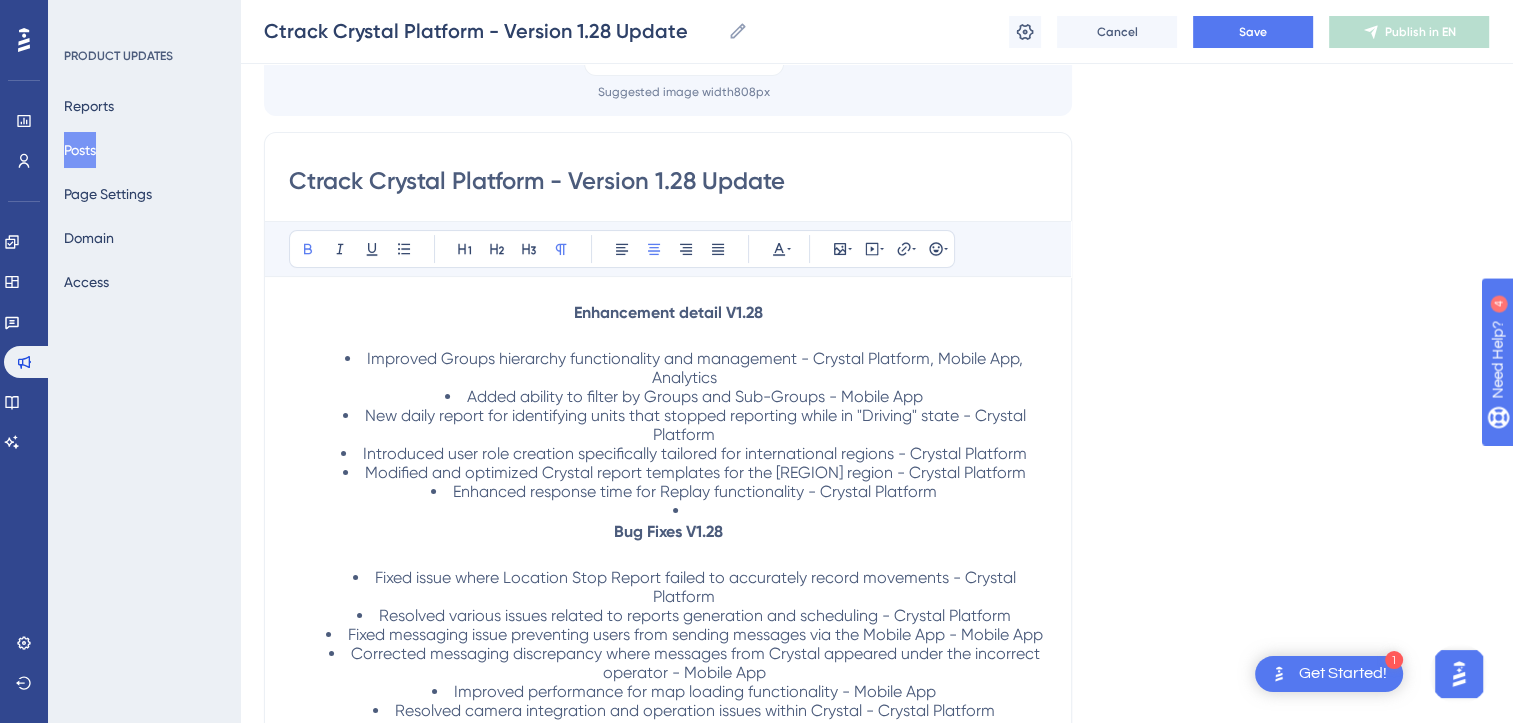 click on "Bug Fixes V1.28" at bounding box center [668, 531] 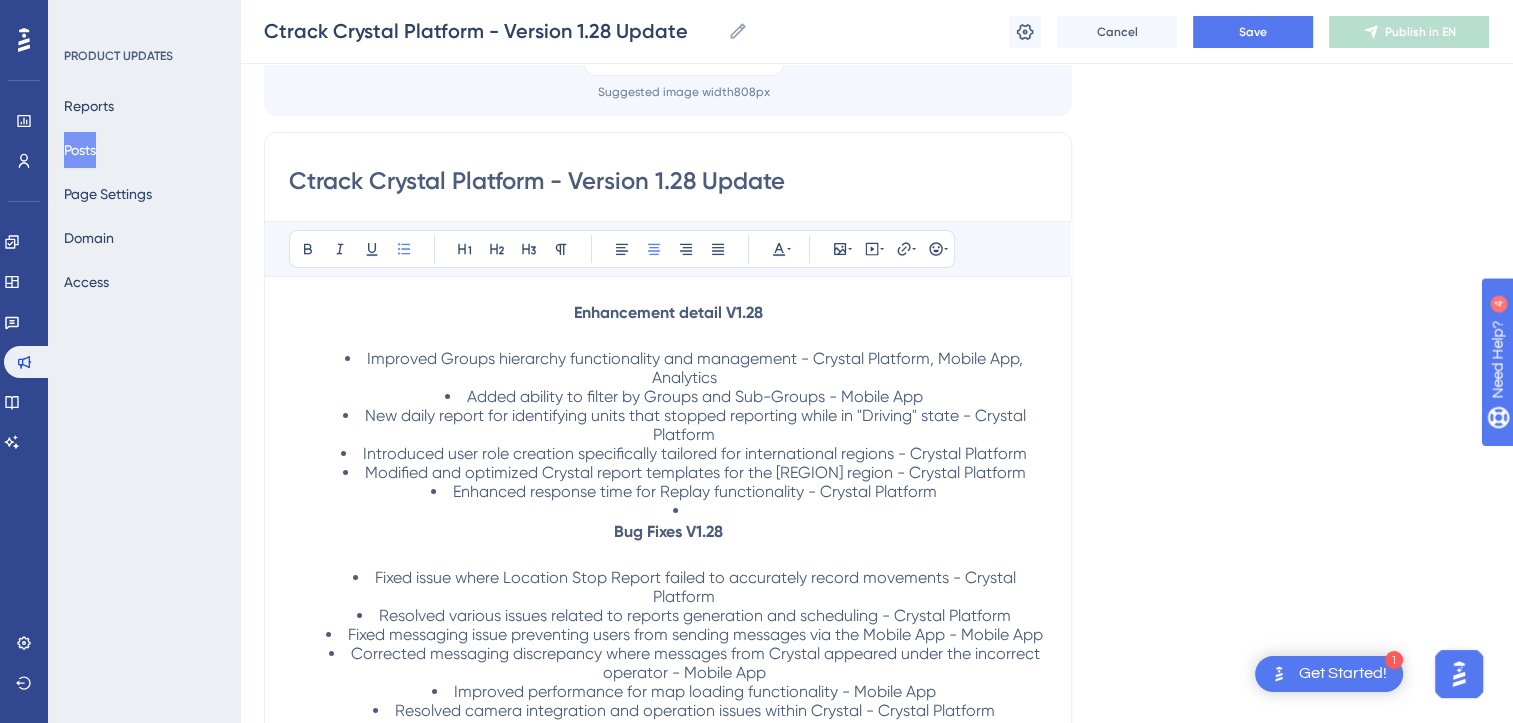 click at bounding box center (684, 510) 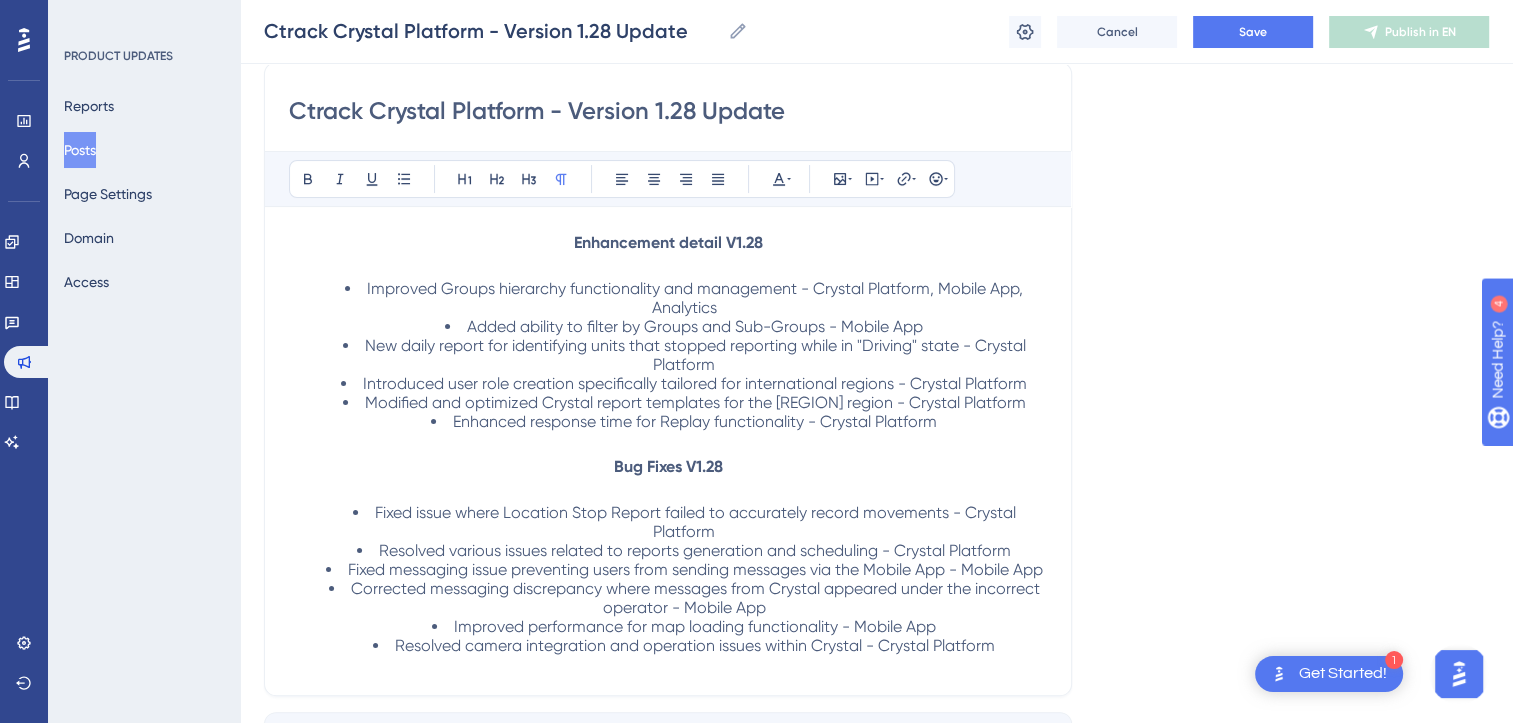 scroll, scrollTop: 300, scrollLeft: 0, axis: vertical 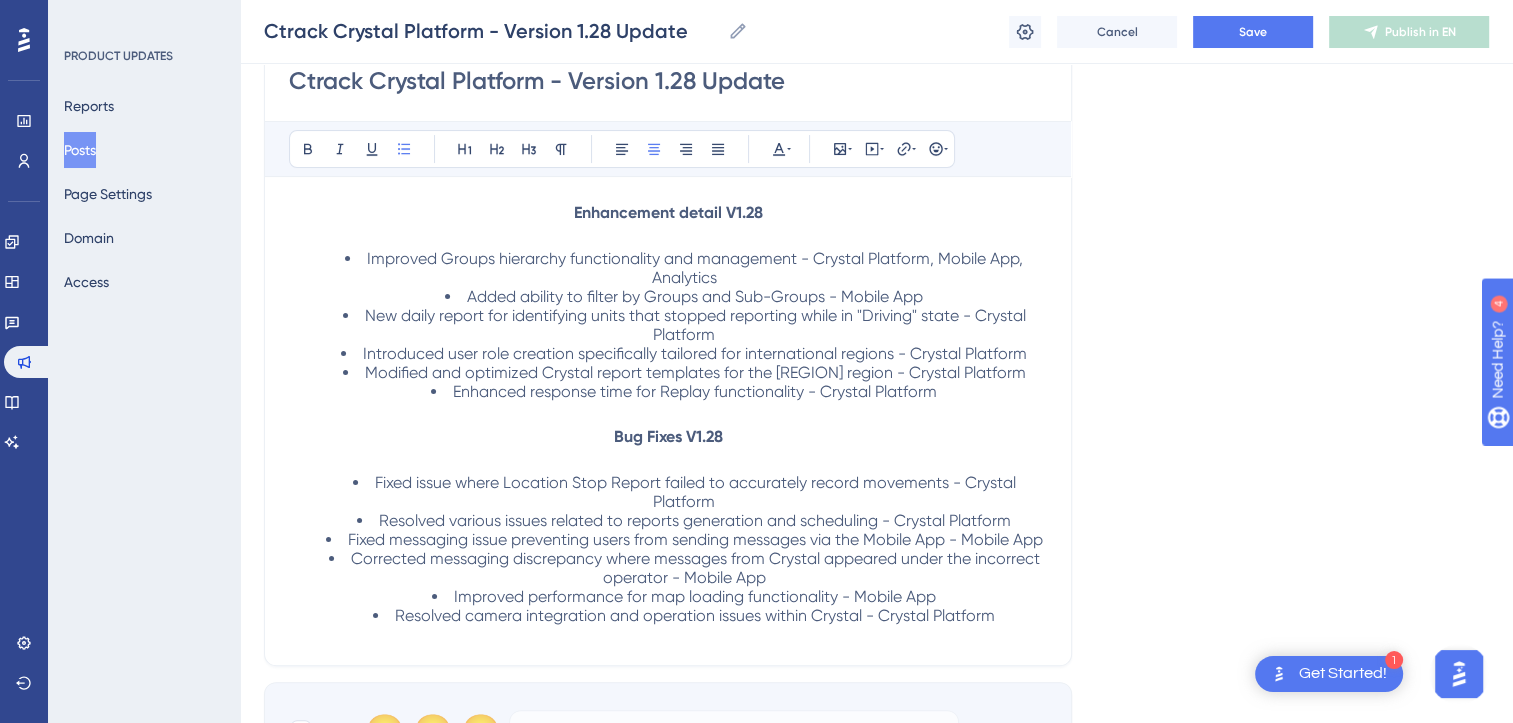 click on "Improved Groups hierarchy functionality and management - Crystal Platform, Mobile App, Analytics" at bounding box center (697, 268) 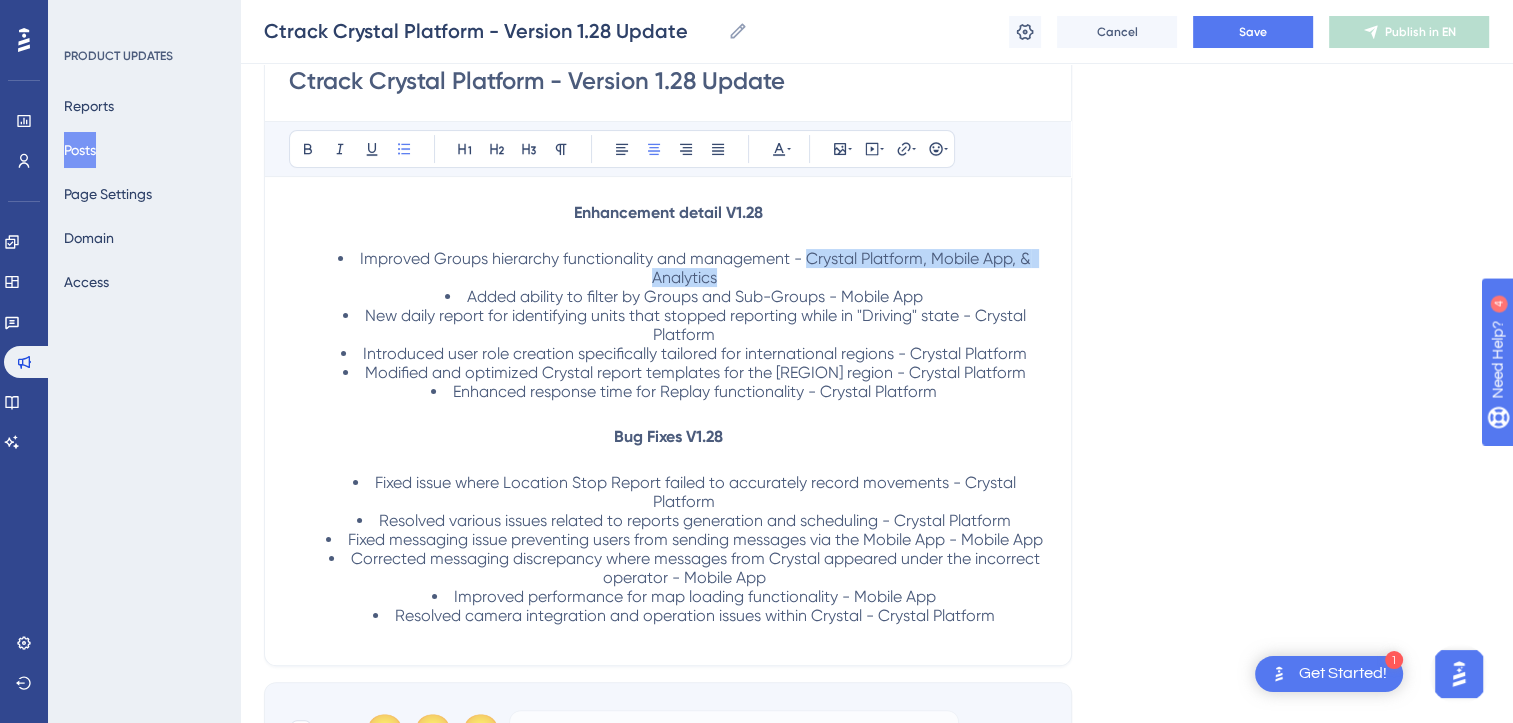 drag, startPoint x: 722, startPoint y: 278, endPoint x: 807, endPoint y: 259, distance: 87.09765 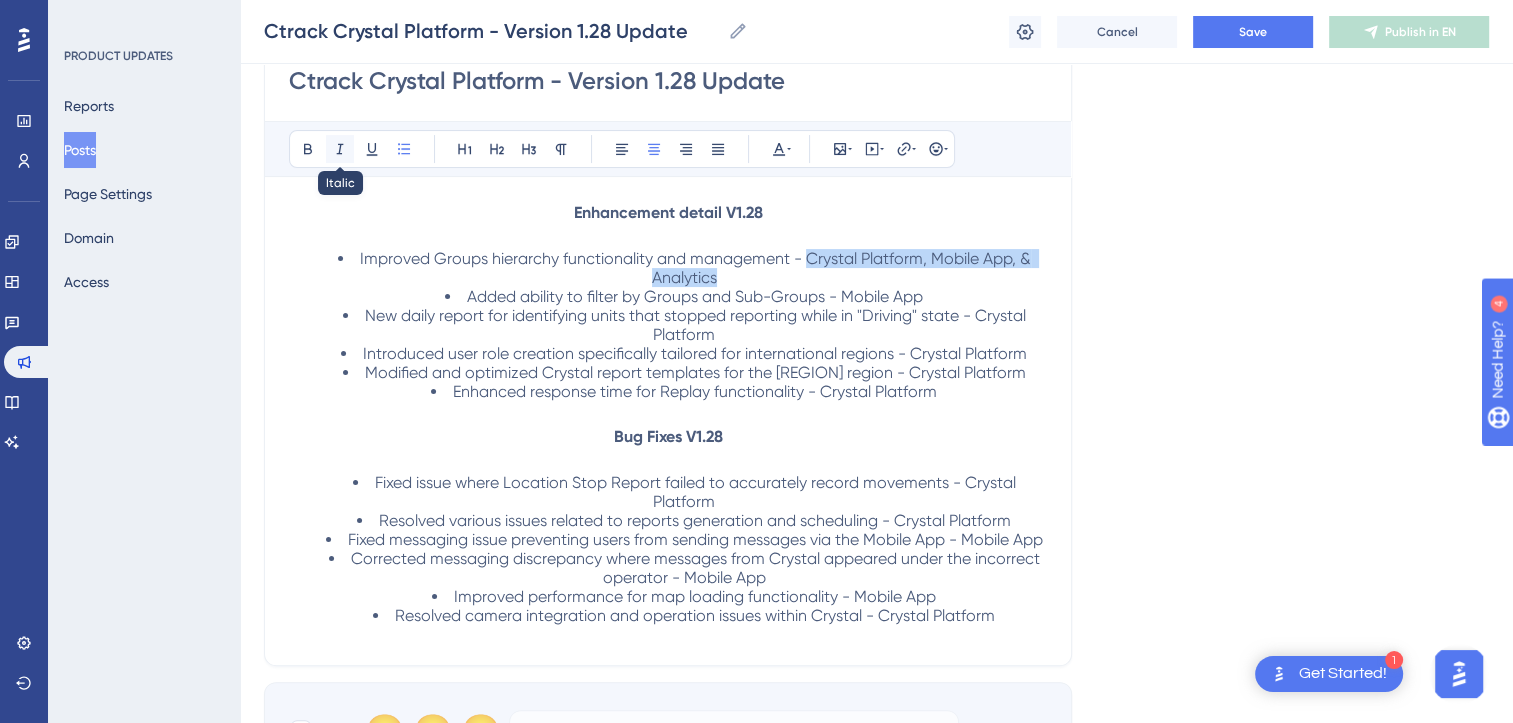 click at bounding box center [340, 149] 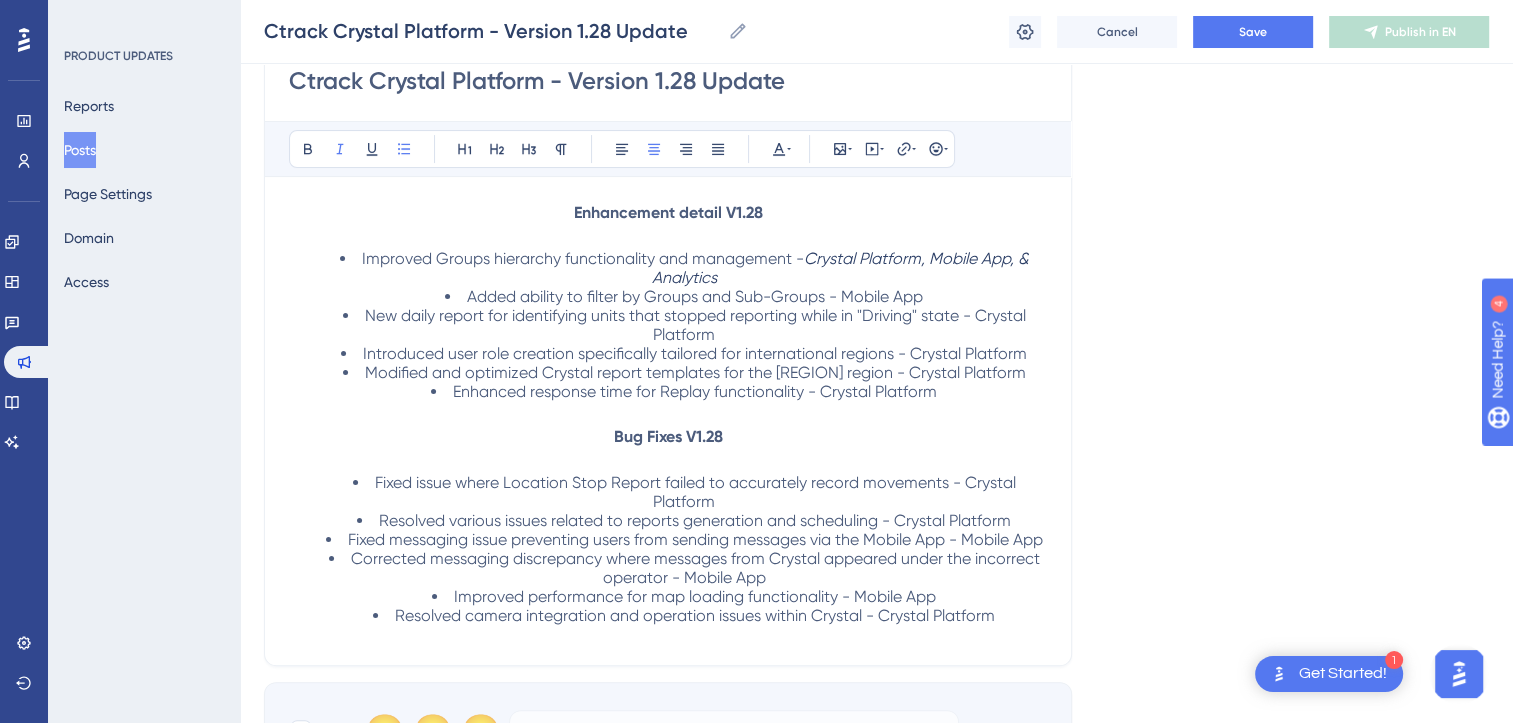 click on "Language English (Default) Upload Cover Image Suggested image width  808 px Ctrack Crystal Platform - Version 1.28 Update Bold Italic Underline Bullet Point Heading 1 Heading 2 Heading 3 Normal Align Left Align Center Align Right Align Justify Text Color Insert Image Embed Video Hyperlink Emojis Enhancement detail V1.28 Improved Groups hierarchy functionality and management -  Crystal Platform, Mobile App, & Analytics Added ability to filter by Groups and Sub-Groups - Mobile App New daily report for identifying units that stopped reporting while in "Driving" state - Crystal Platform Introduced user role creation specifically tailored for international regions - Crystal Platform Modified and optimized Crystal report templates for the [REGION] region - Crystal Platform Enhanced response time for Replay functionality - Crystal Platform Bug Fixes V1.28 Fixed issue where Location Stop Report failed to accurately record movements - Crystal Platform Improved performance for map loading functionality - Mobile App 😀" at bounding box center (876, 303) 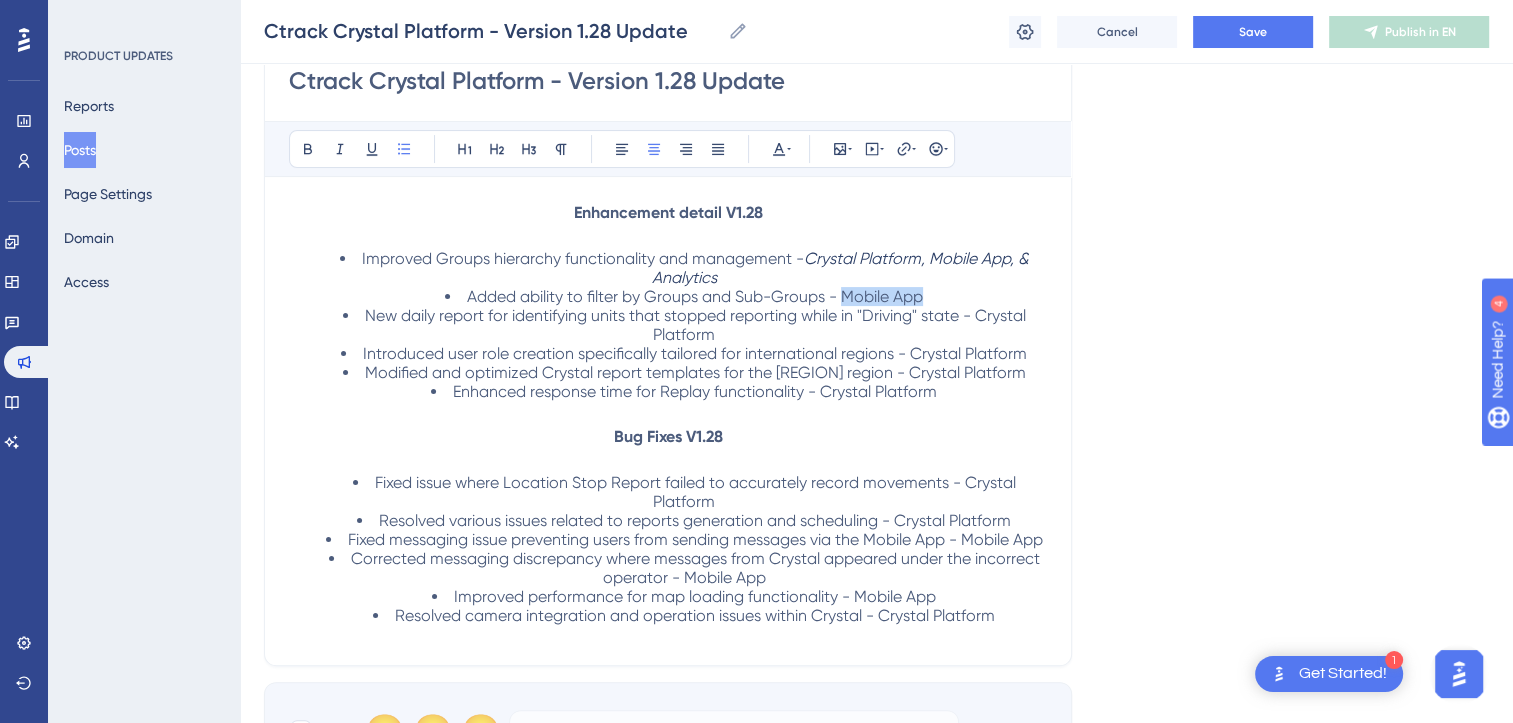 drag, startPoint x: 932, startPoint y: 296, endPoint x: 842, endPoint y: 289, distance: 90.27181 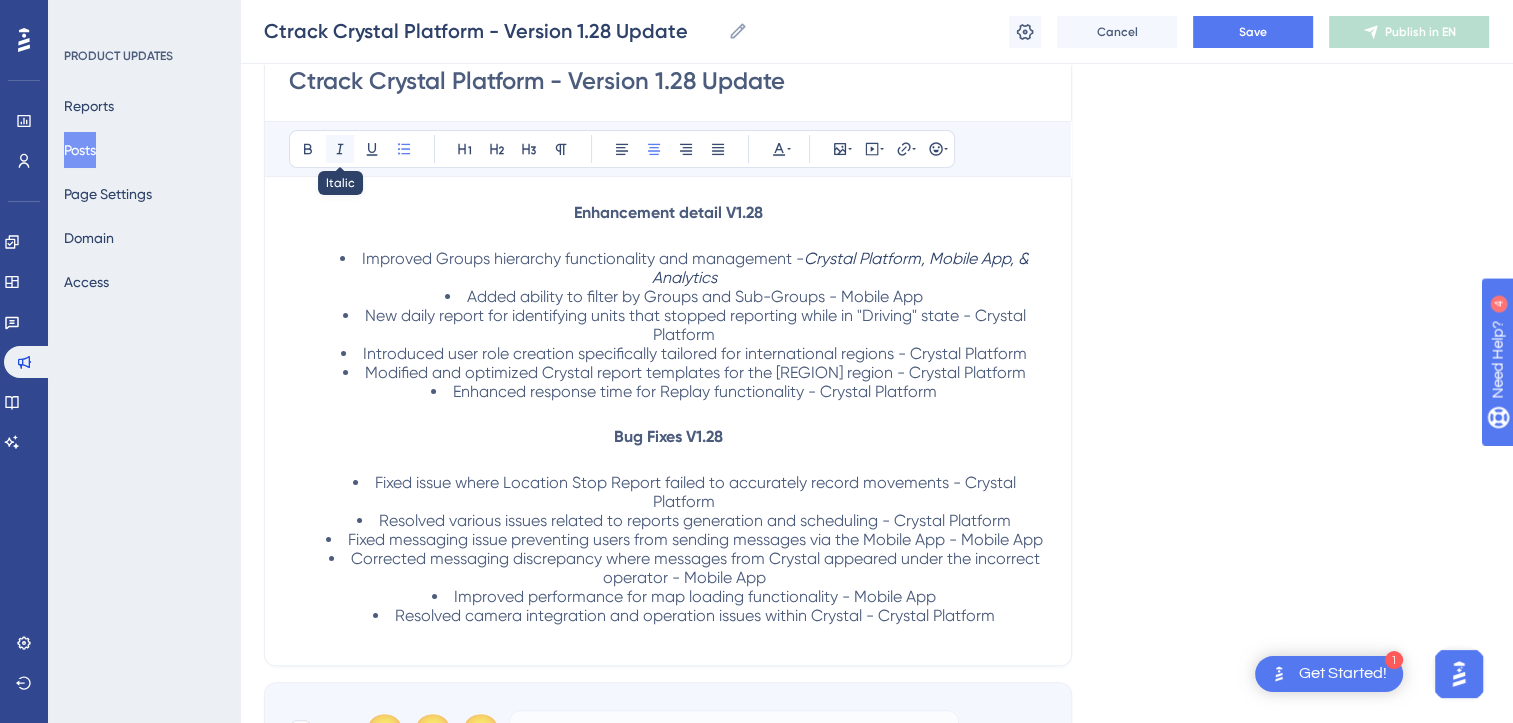 click 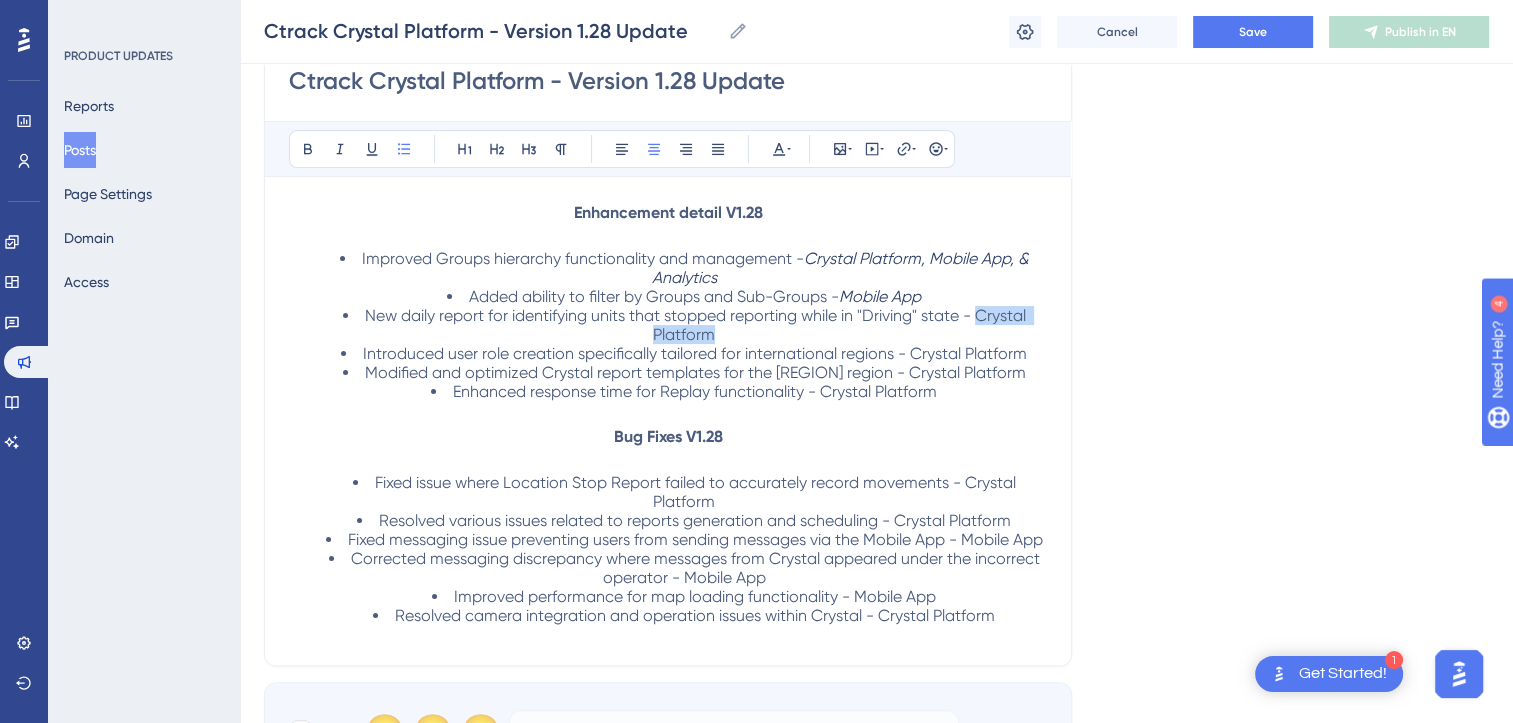 drag, startPoint x: 712, startPoint y: 330, endPoint x: 975, endPoint y: 314, distance: 263.48624 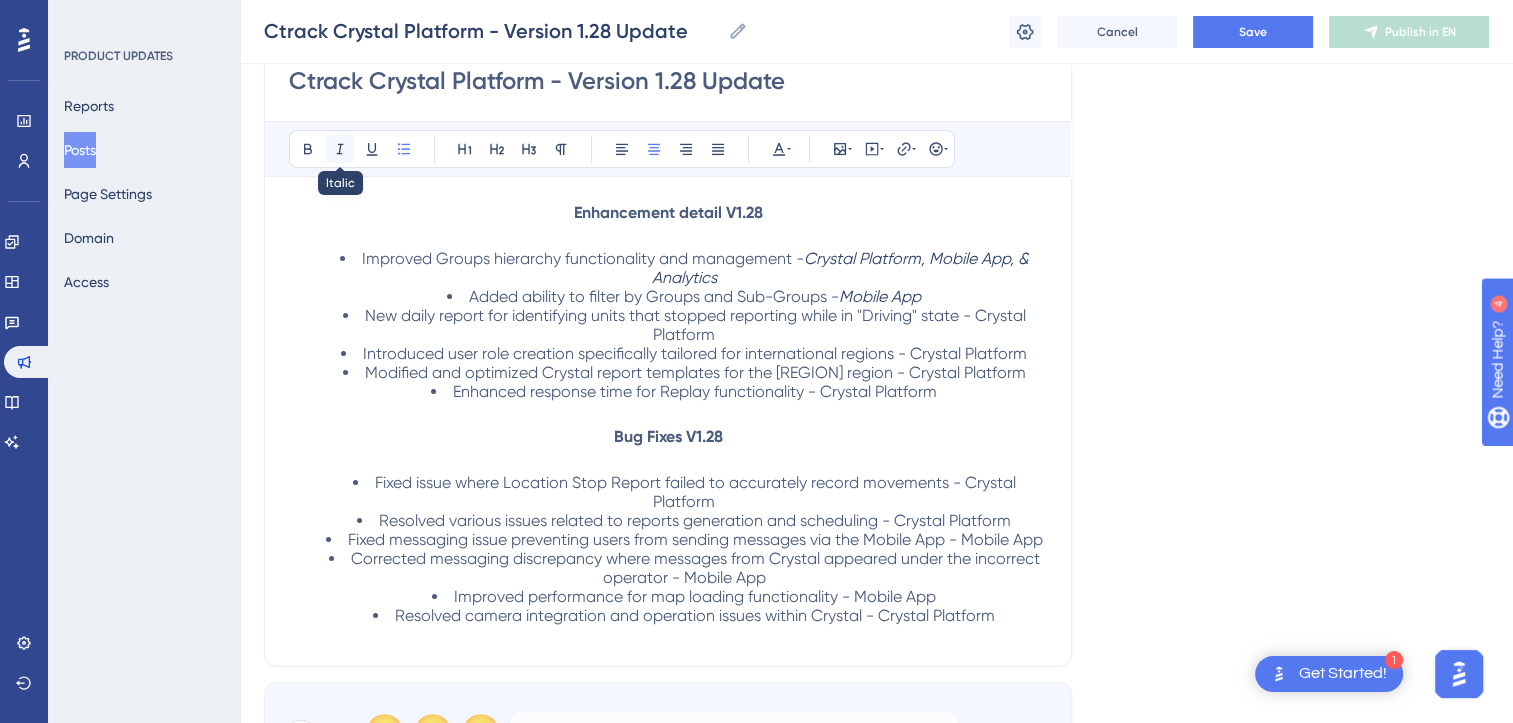click at bounding box center (340, 149) 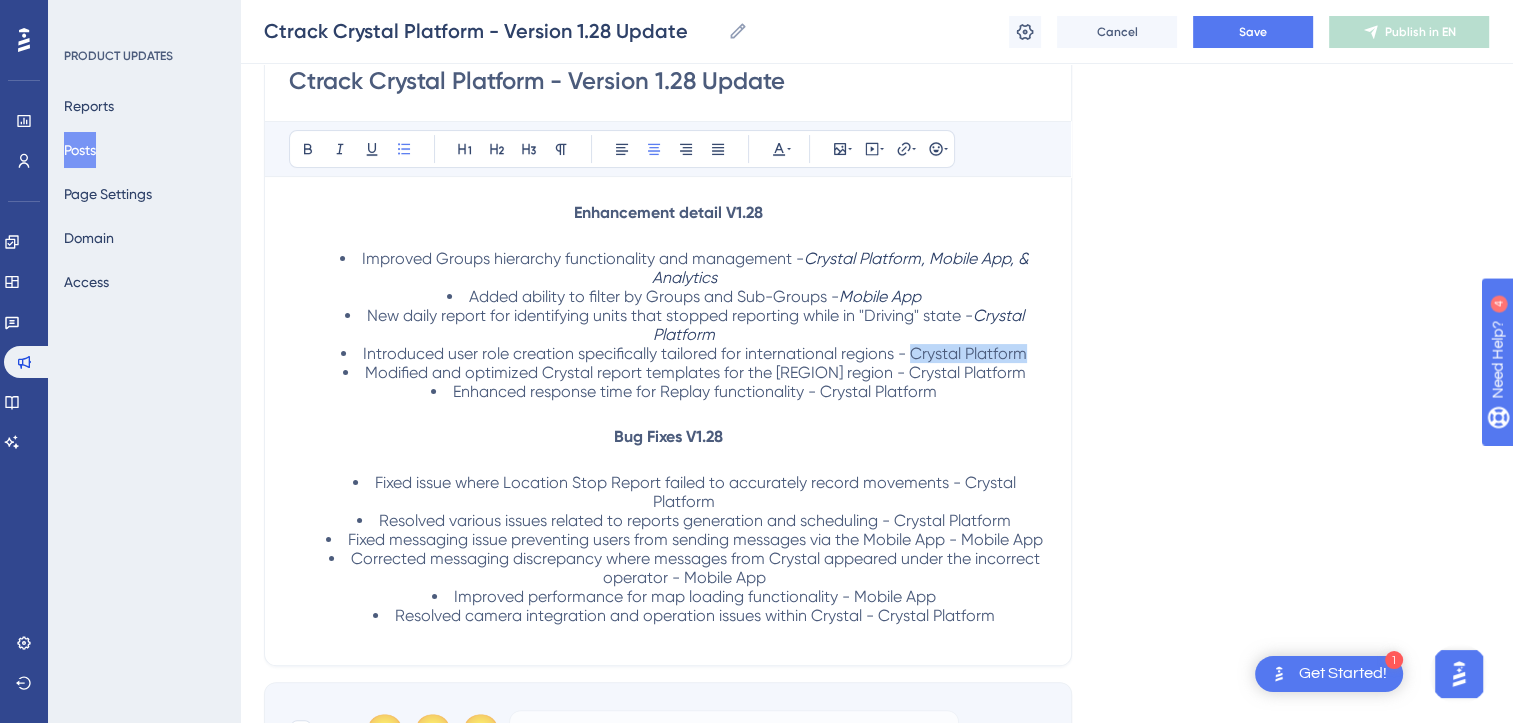 drag, startPoint x: 1036, startPoint y: 353, endPoint x: 916, endPoint y: 346, distance: 120.203995 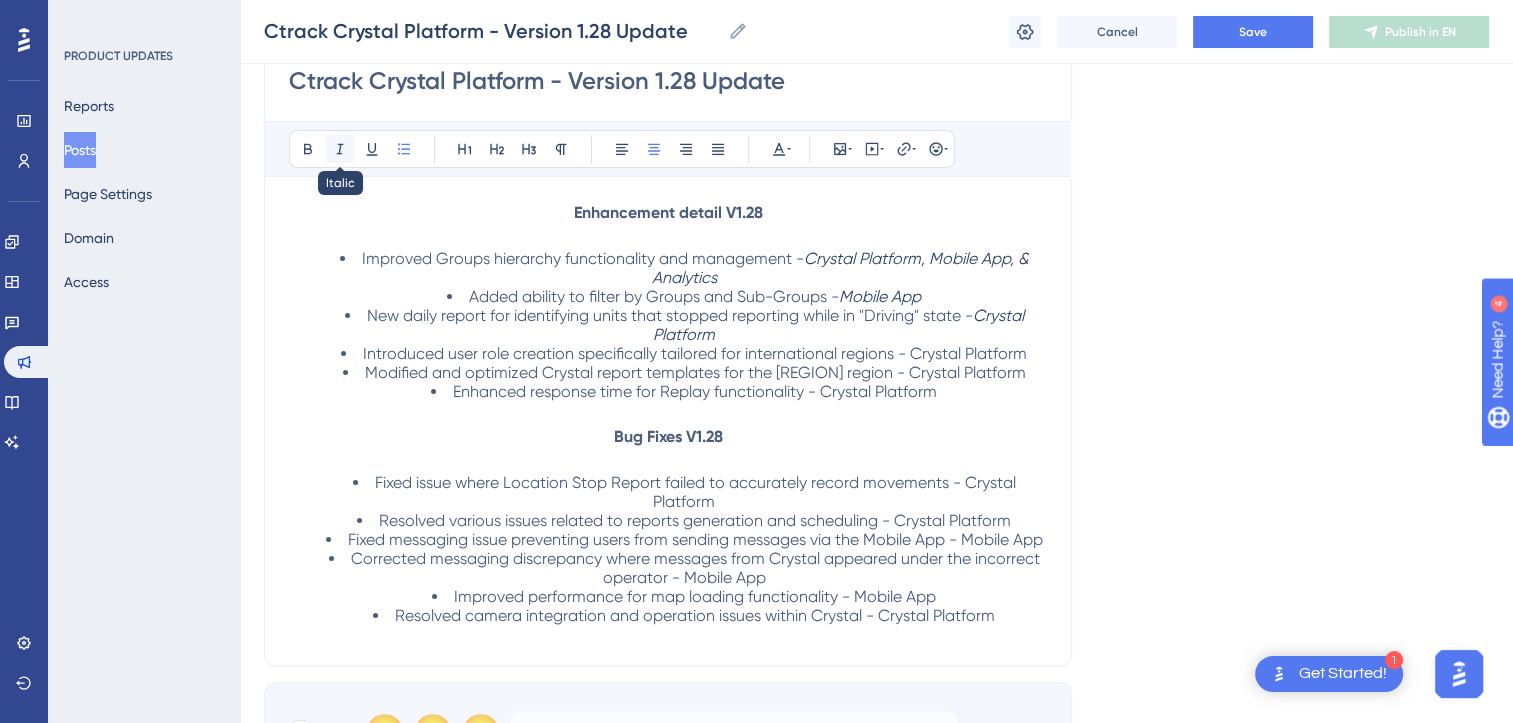 click 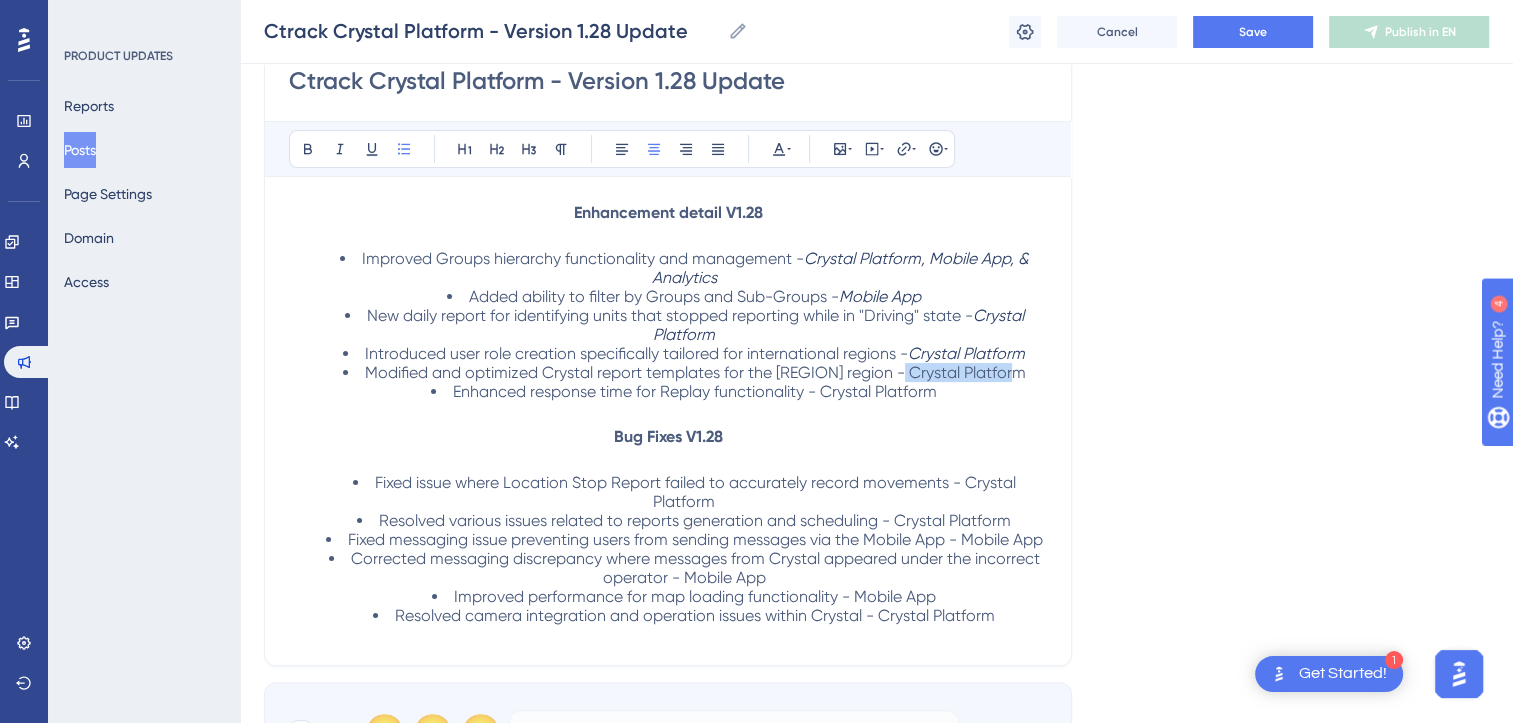 drag, startPoint x: 1022, startPoint y: 371, endPoint x: 904, endPoint y: 370, distance: 118.004234 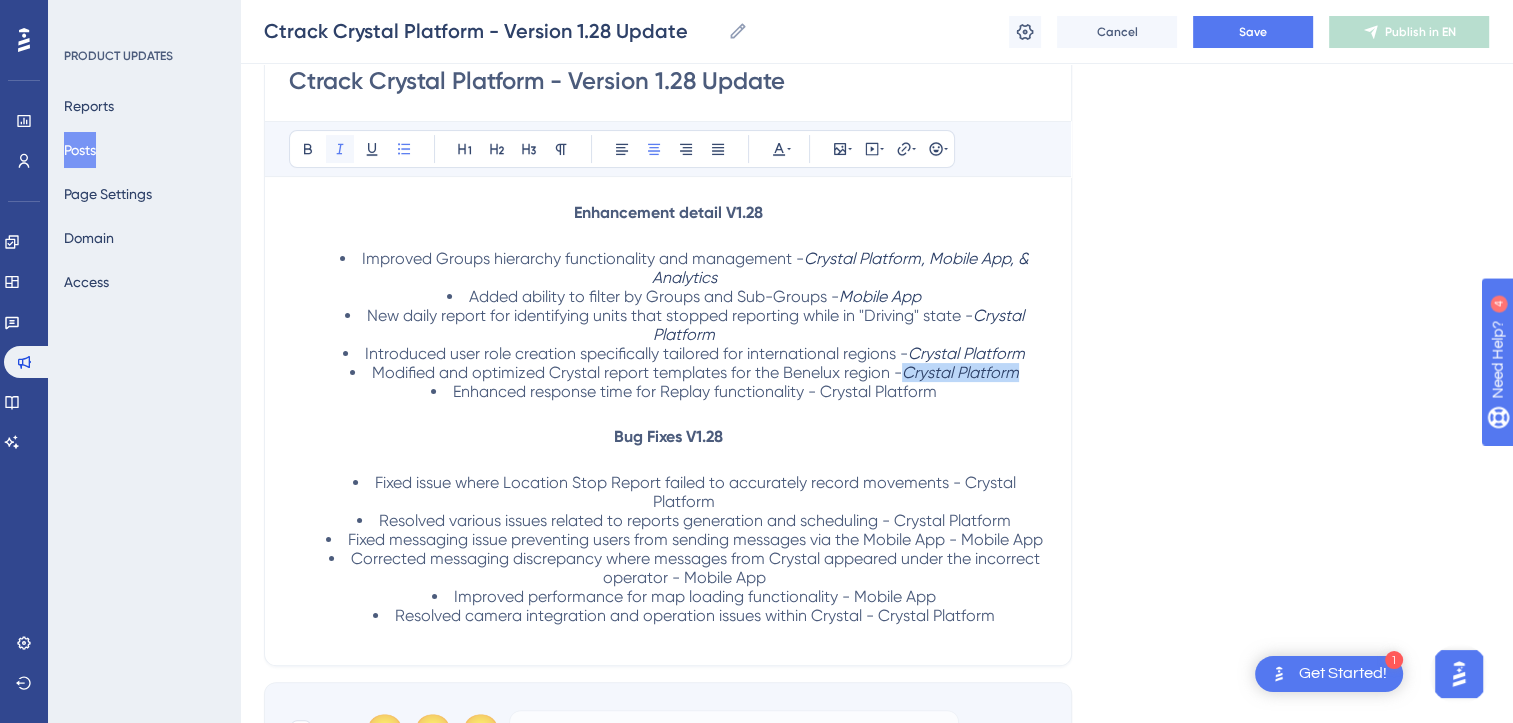 click 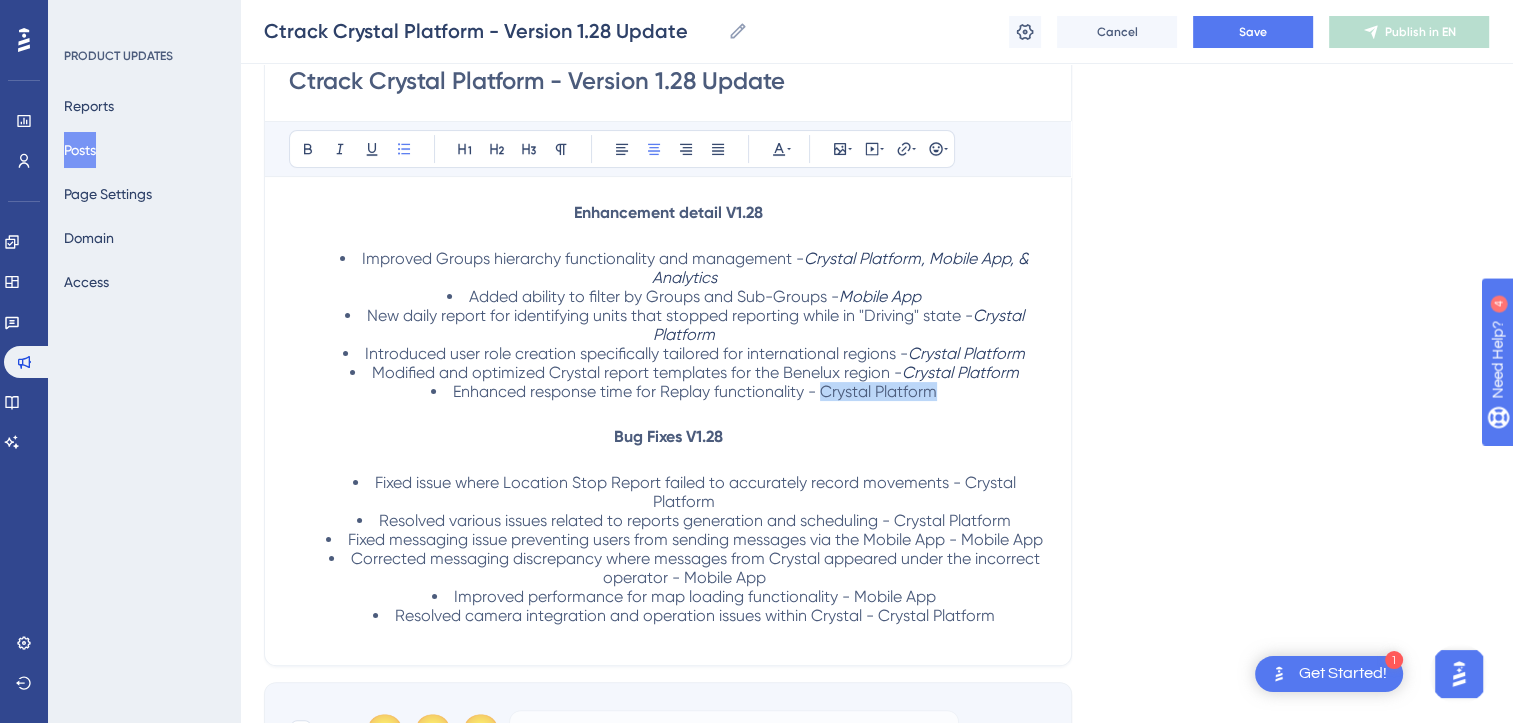 drag, startPoint x: 942, startPoint y: 387, endPoint x: 824, endPoint y: 389, distance: 118.016945 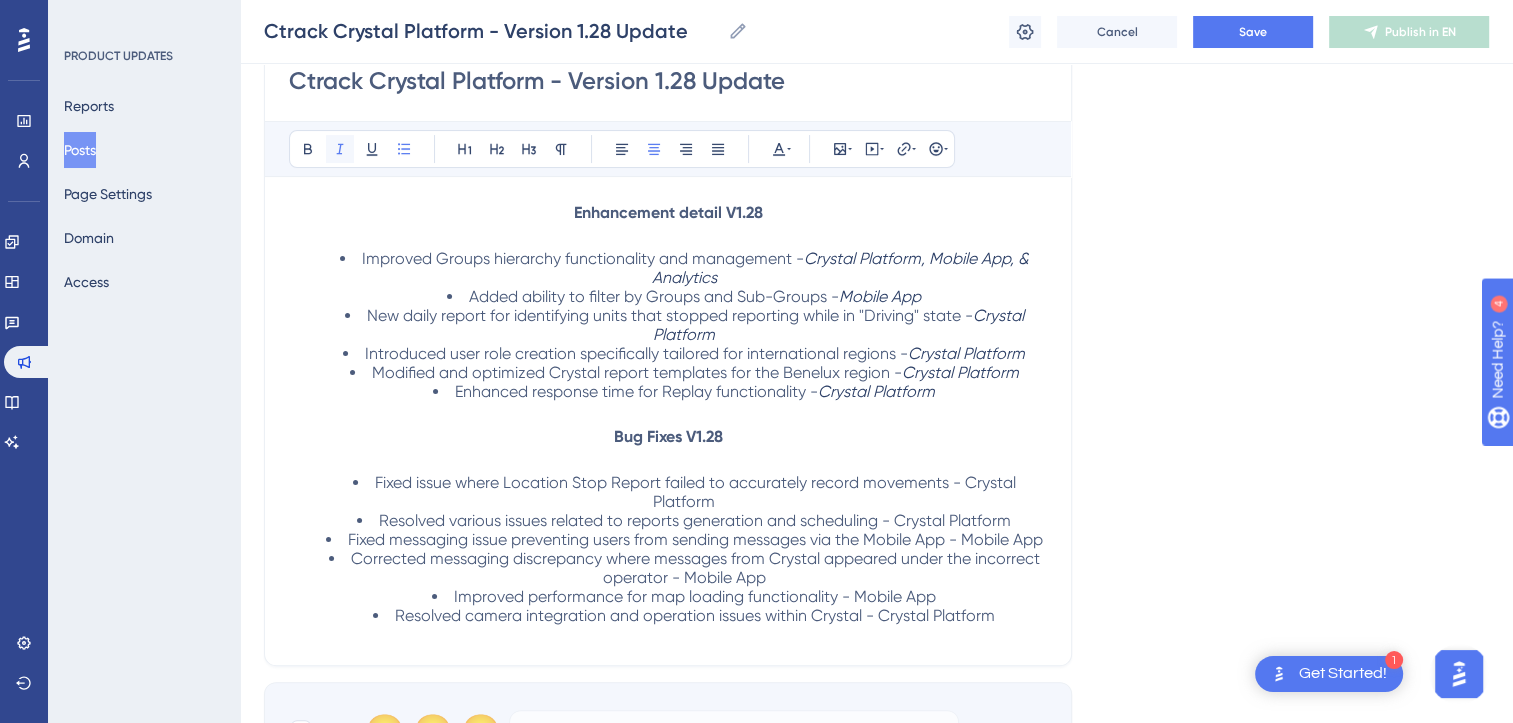 click 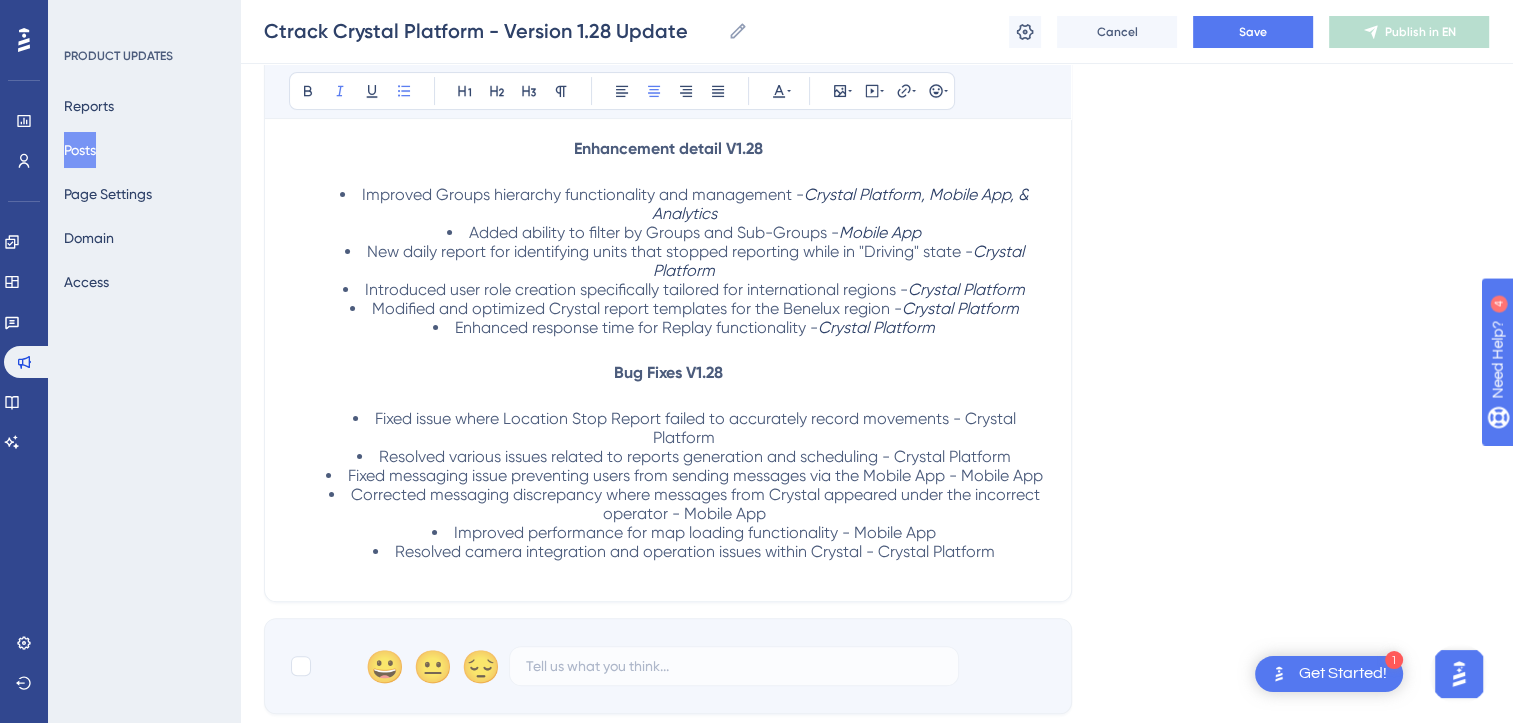 scroll, scrollTop: 400, scrollLeft: 0, axis: vertical 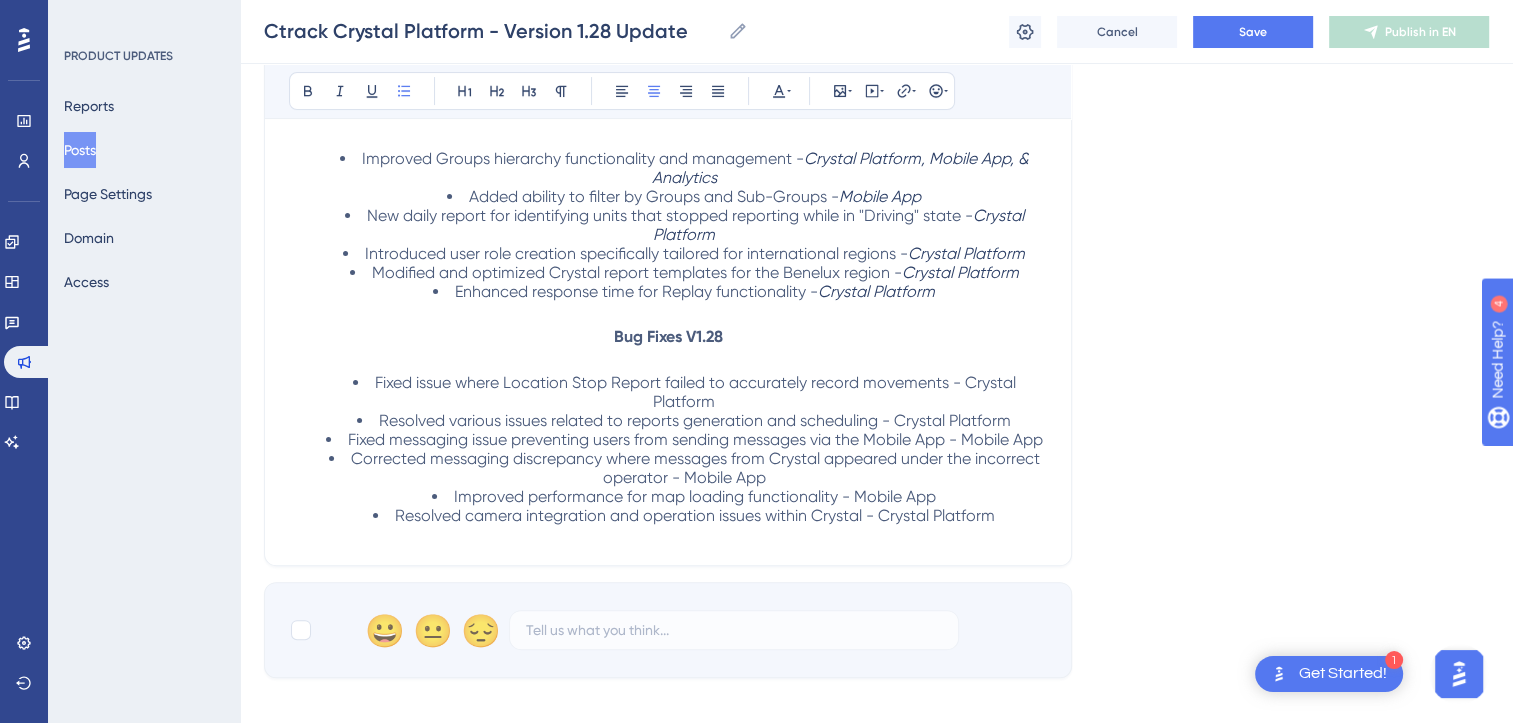 drag, startPoint x: 715, startPoint y: 401, endPoint x: 339, endPoint y: 122, distance: 468.20615 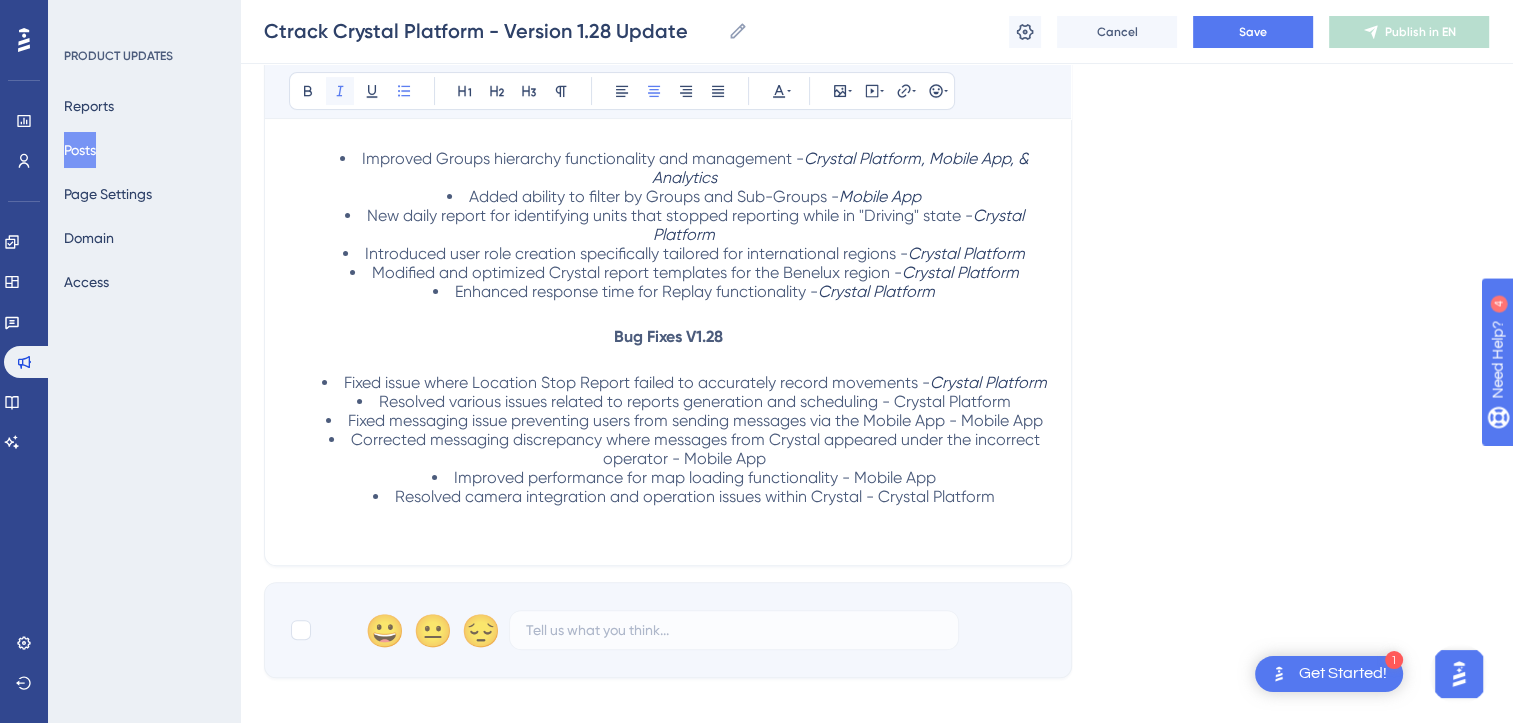 click 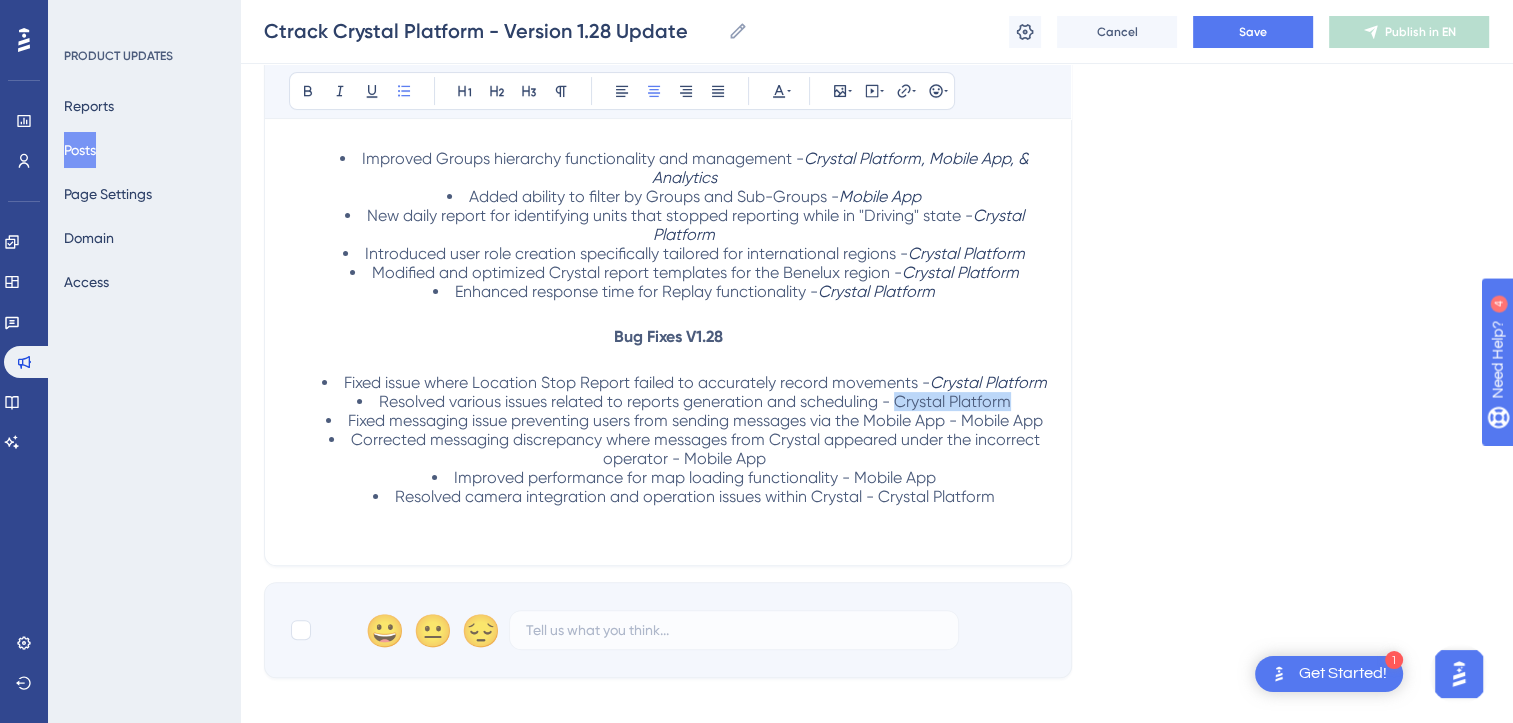 drag, startPoint x: 1018, startPoint y: 412, endPoint x: 900, endPoint y: 417, distance: 118.10589 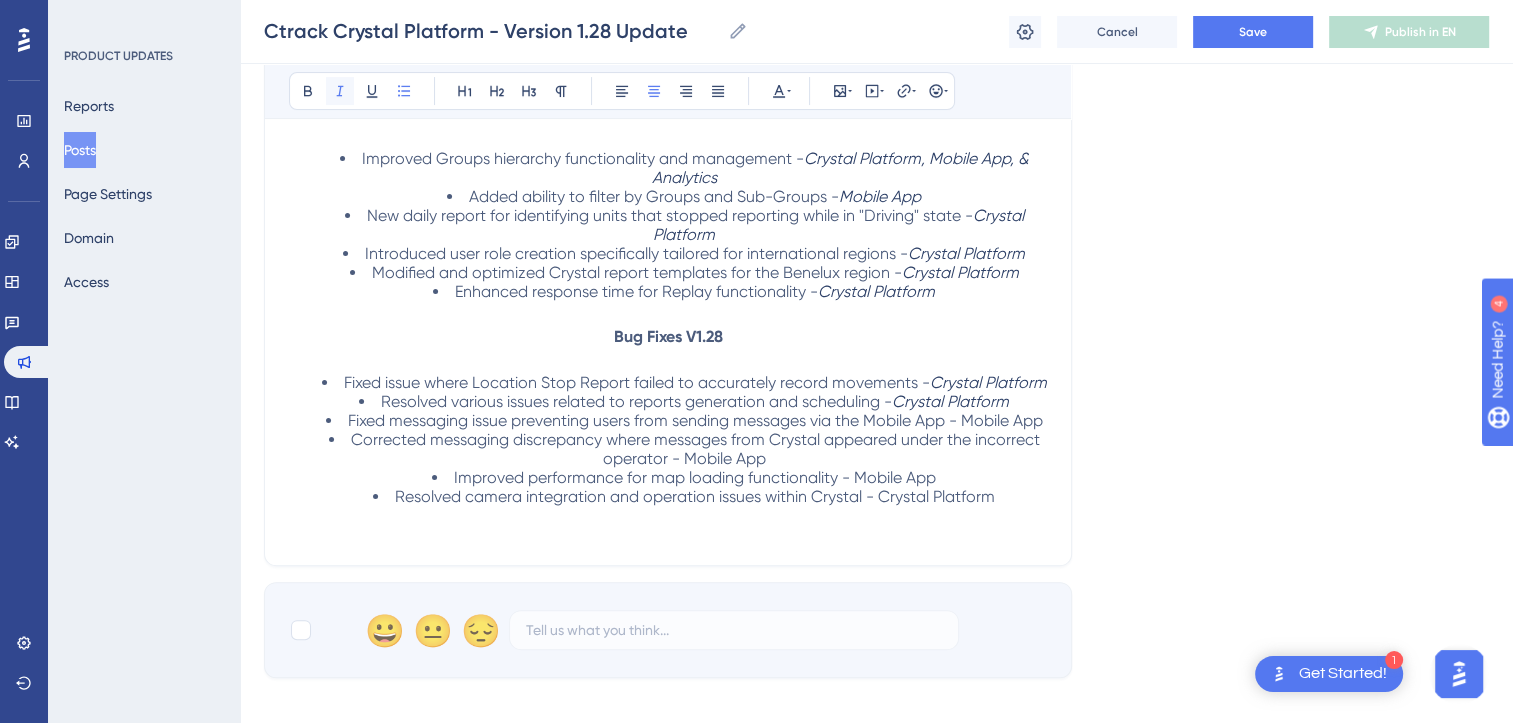click 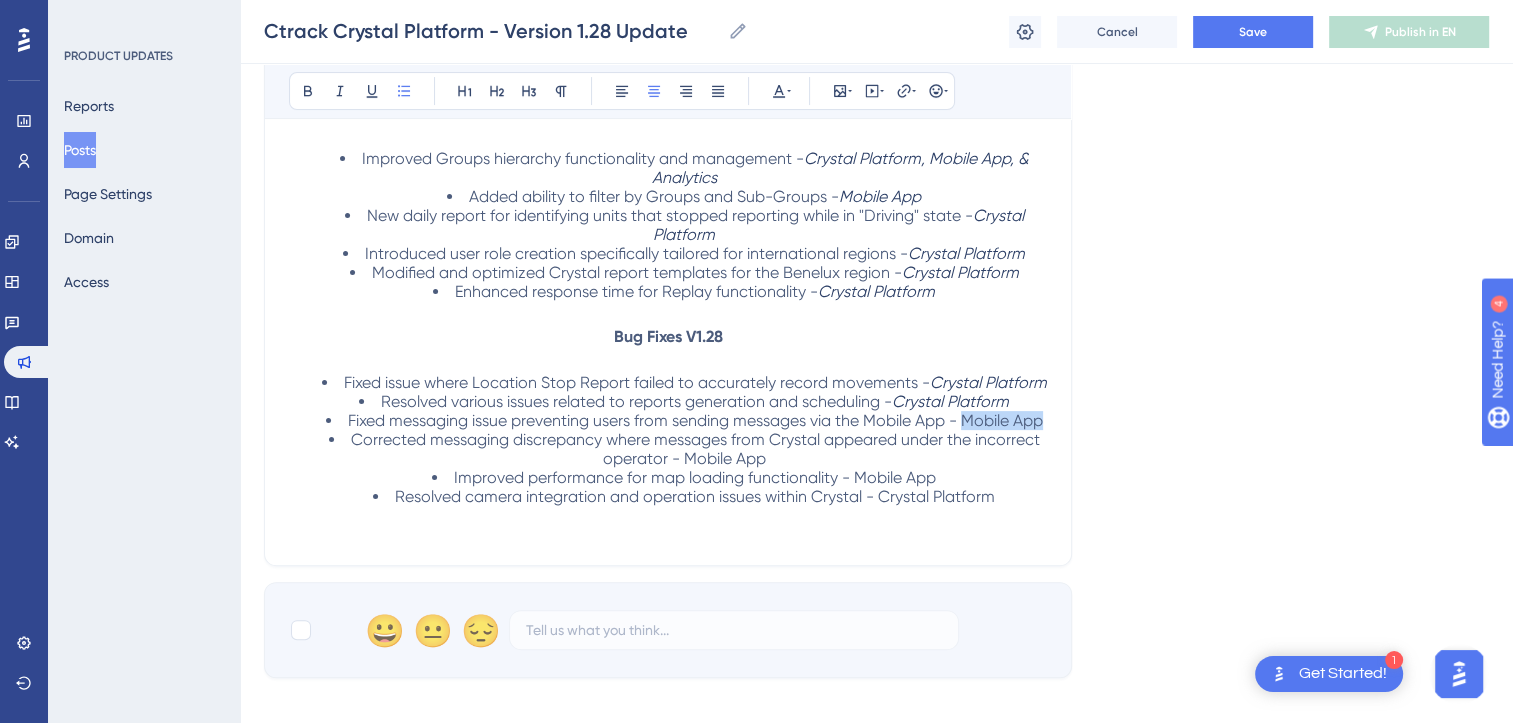 drag, startPoint x: 1045, startPoint y: 432, endPoint x: 964, endPoint y: 436, distance: 81.09871 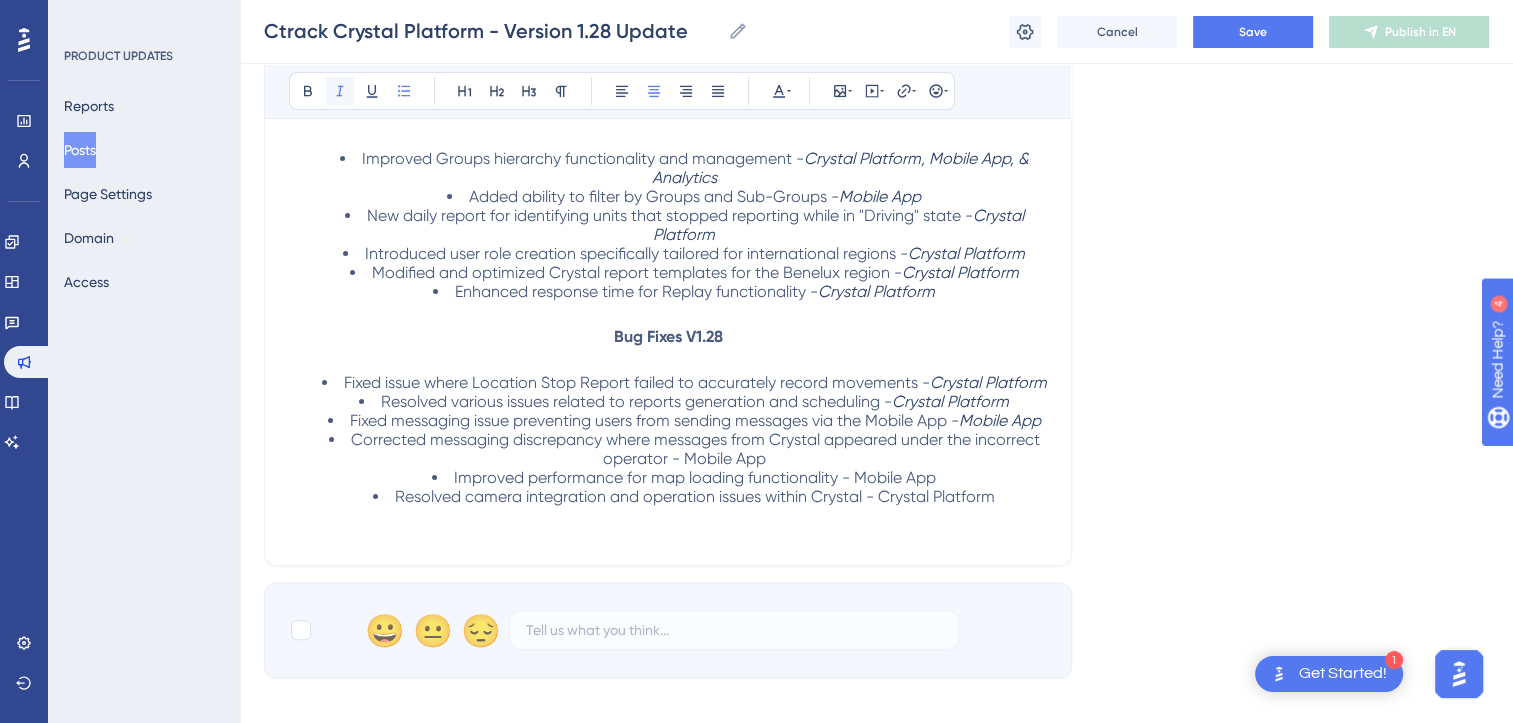 click 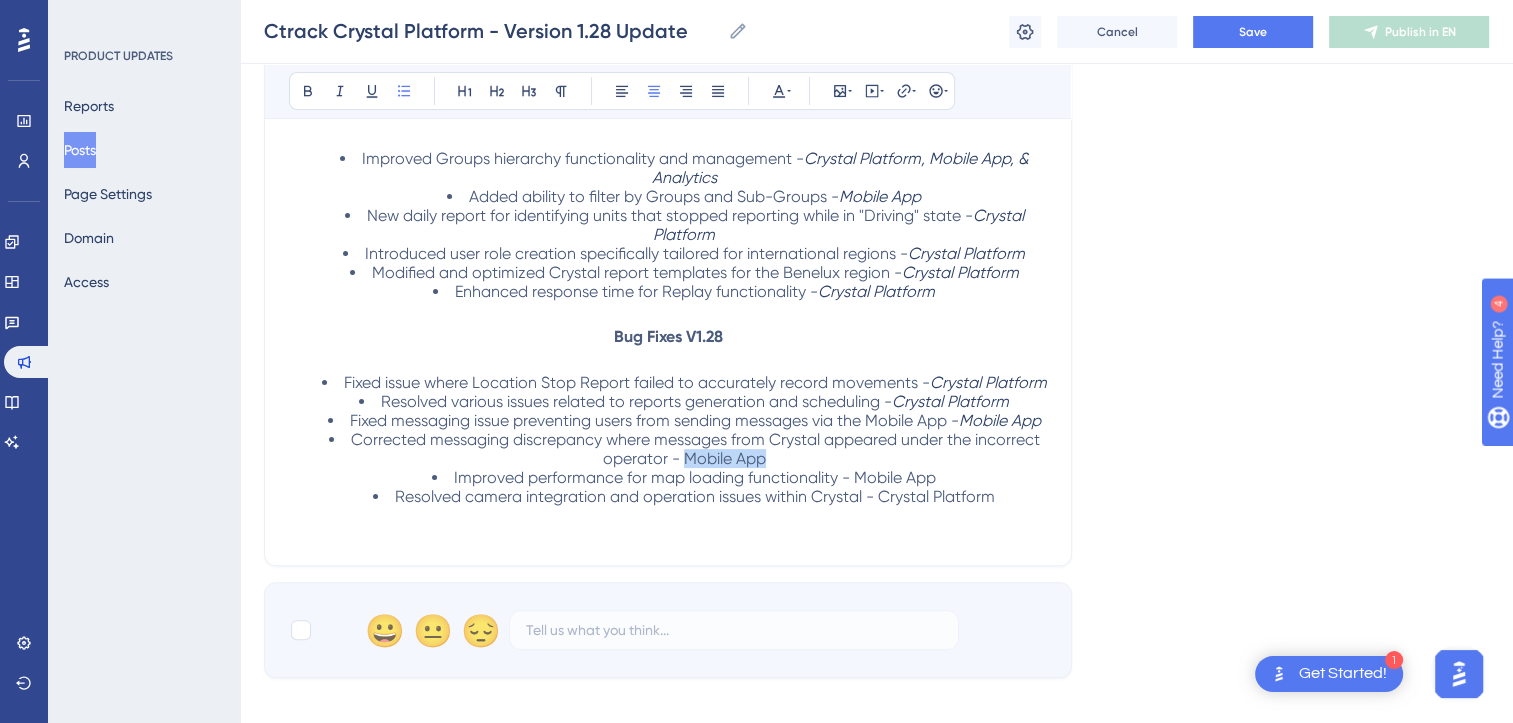 drag, startPoint x: 760, startPoint y: 474, endPoint x: 685, endPoint y: 468, distance: 75.23962 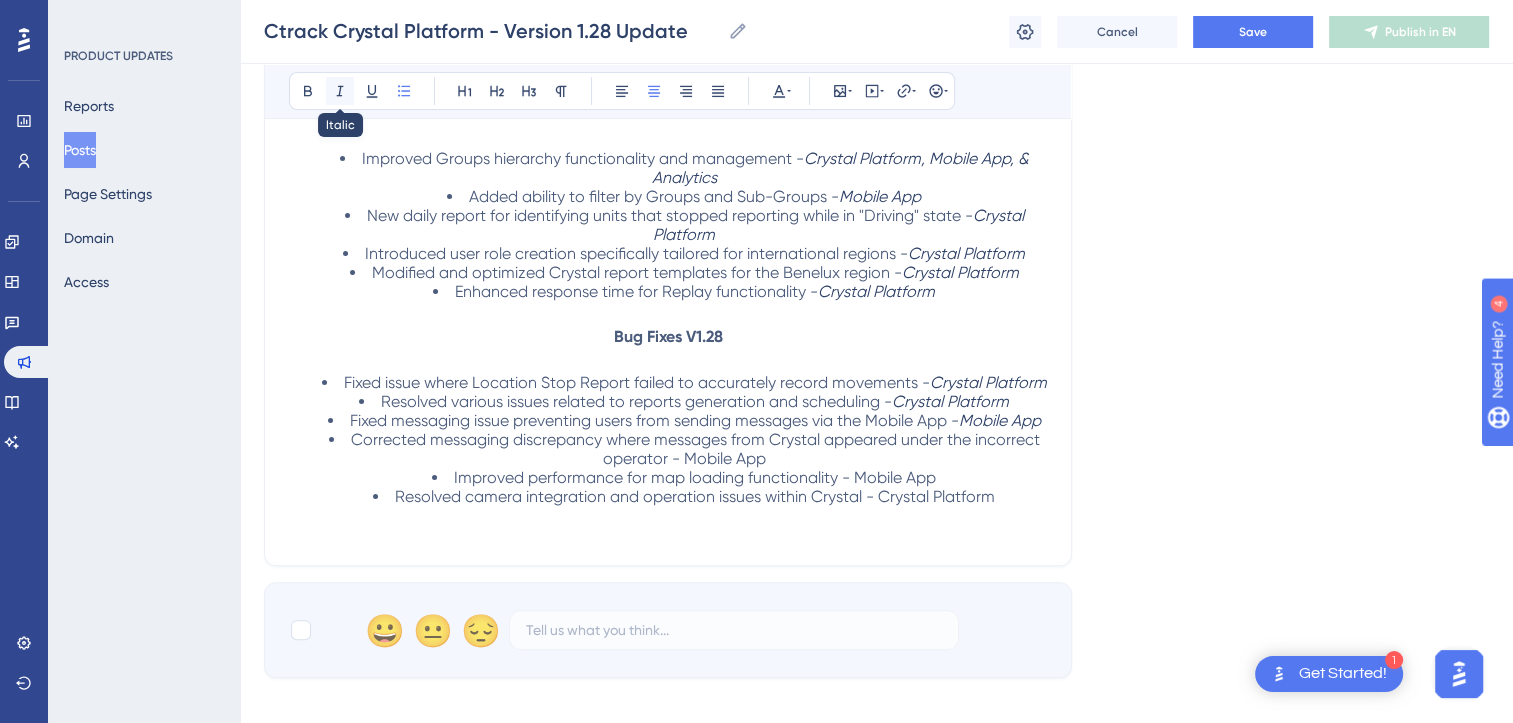 click 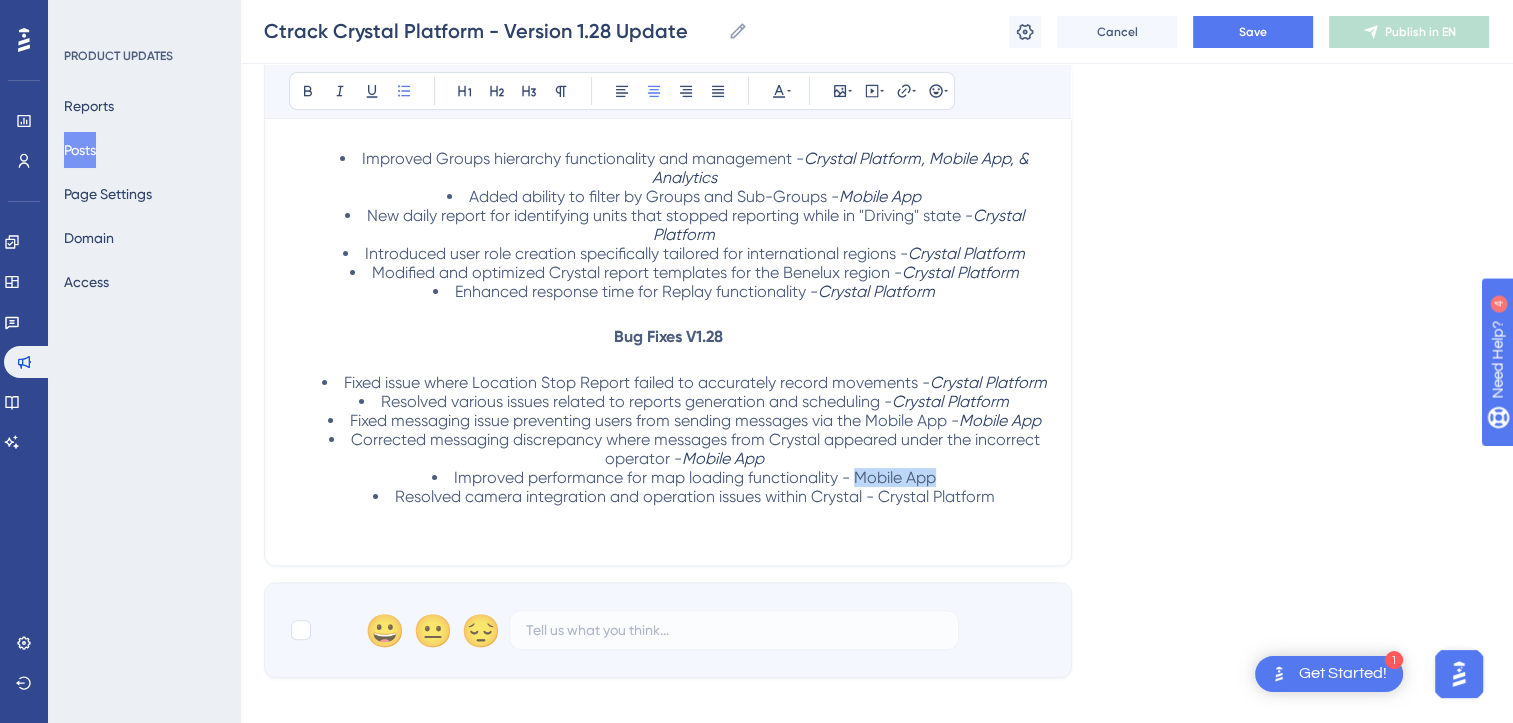 drag, startPoint x: 932, startPoint y: 492, endPoint x: 856, endPoint y: 488, distance: 76.105194 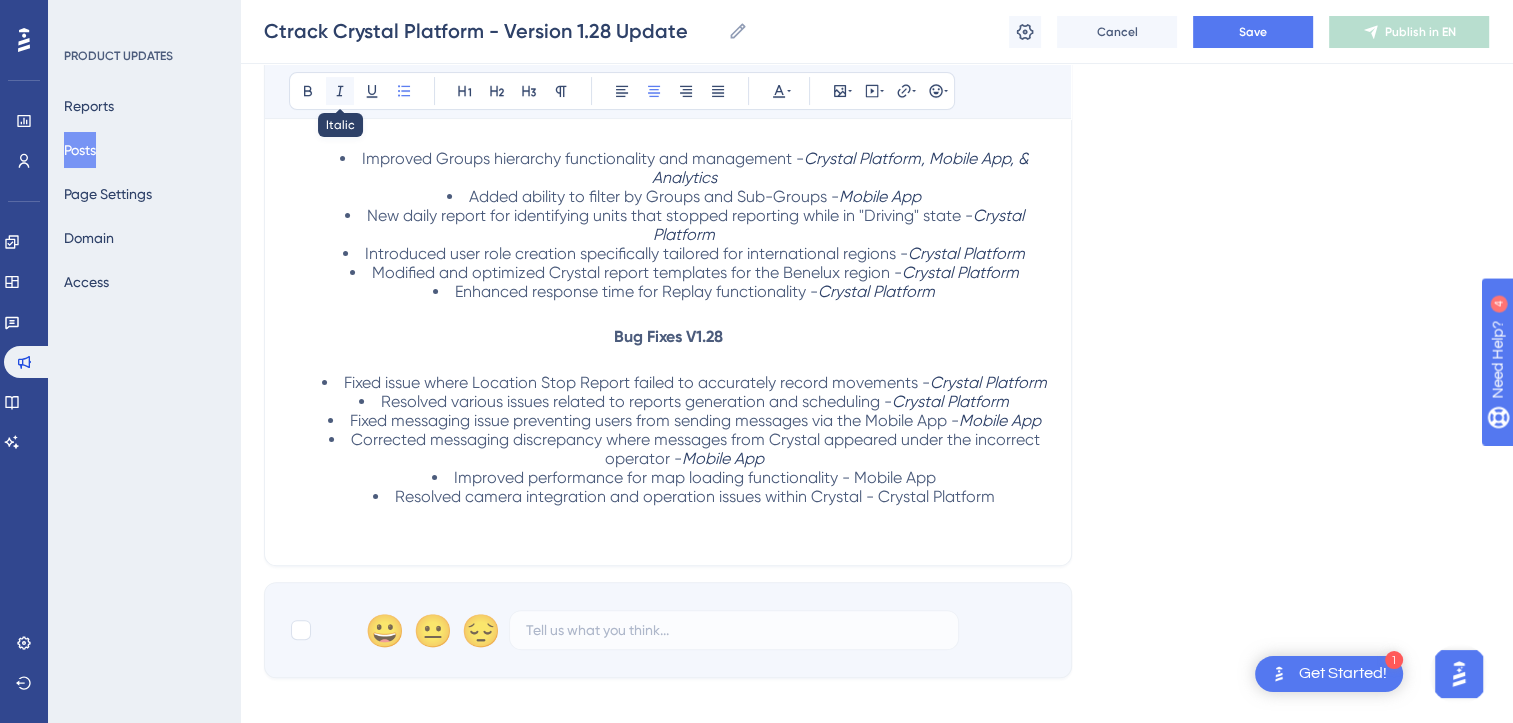 click 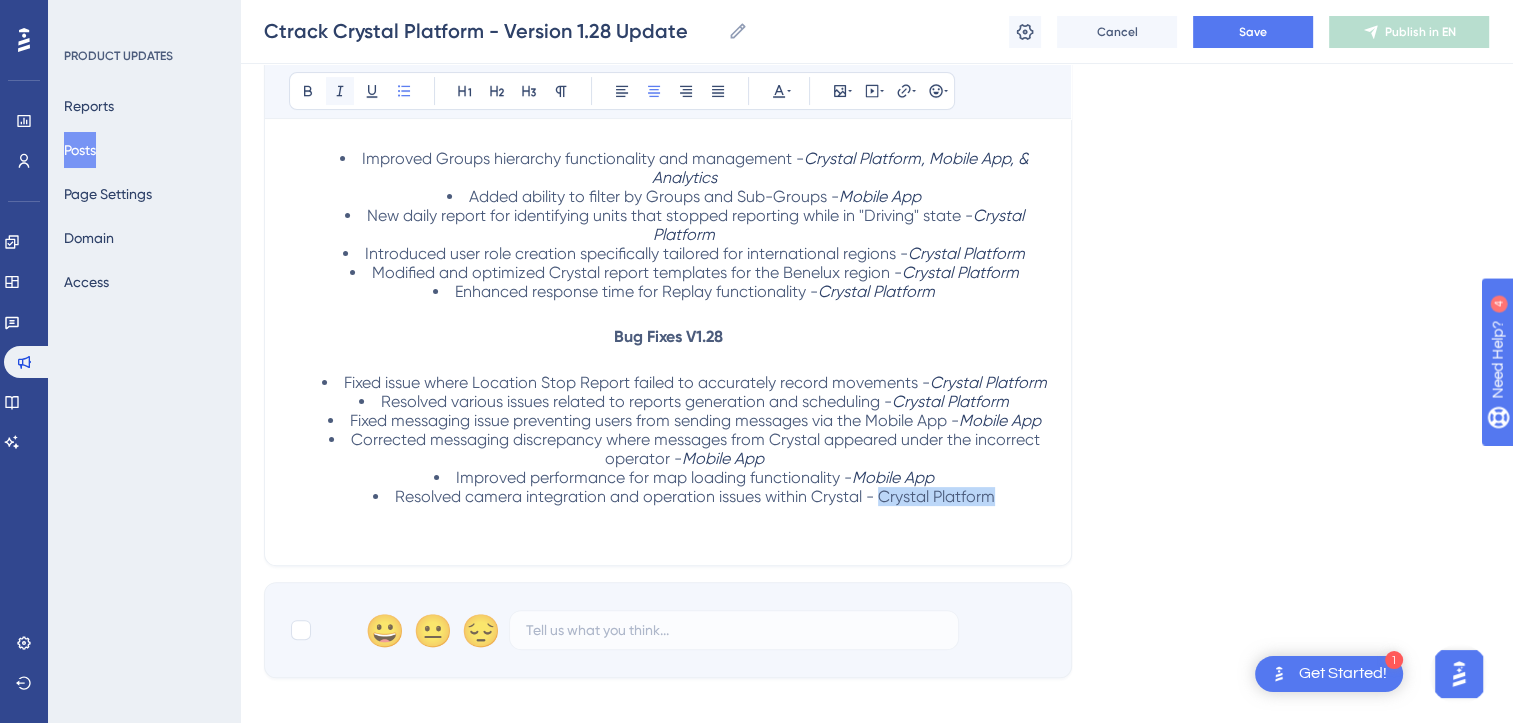 drag, startPoint x: 1002, startPoint y: 510, endPoint x: 335, endPoint y: 90, distance: 788.2189 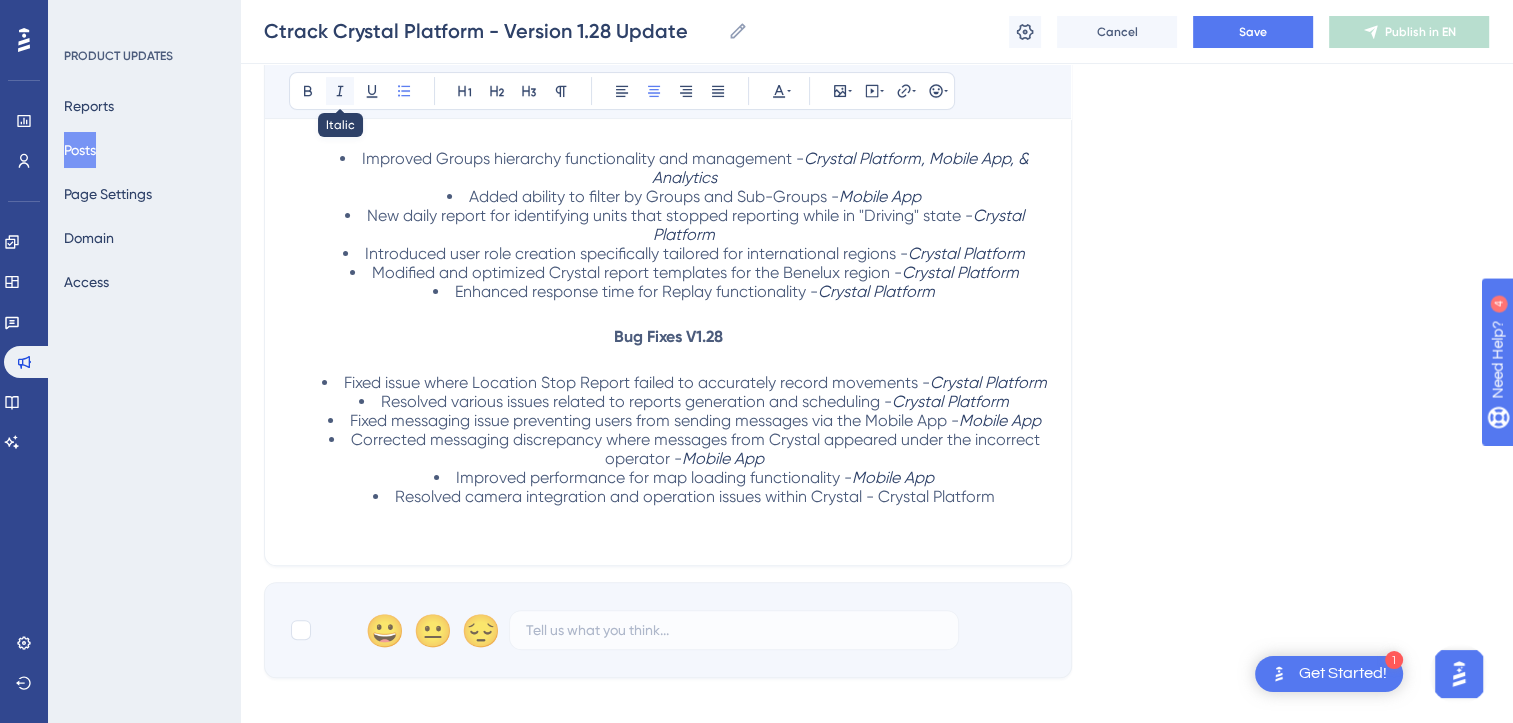 click 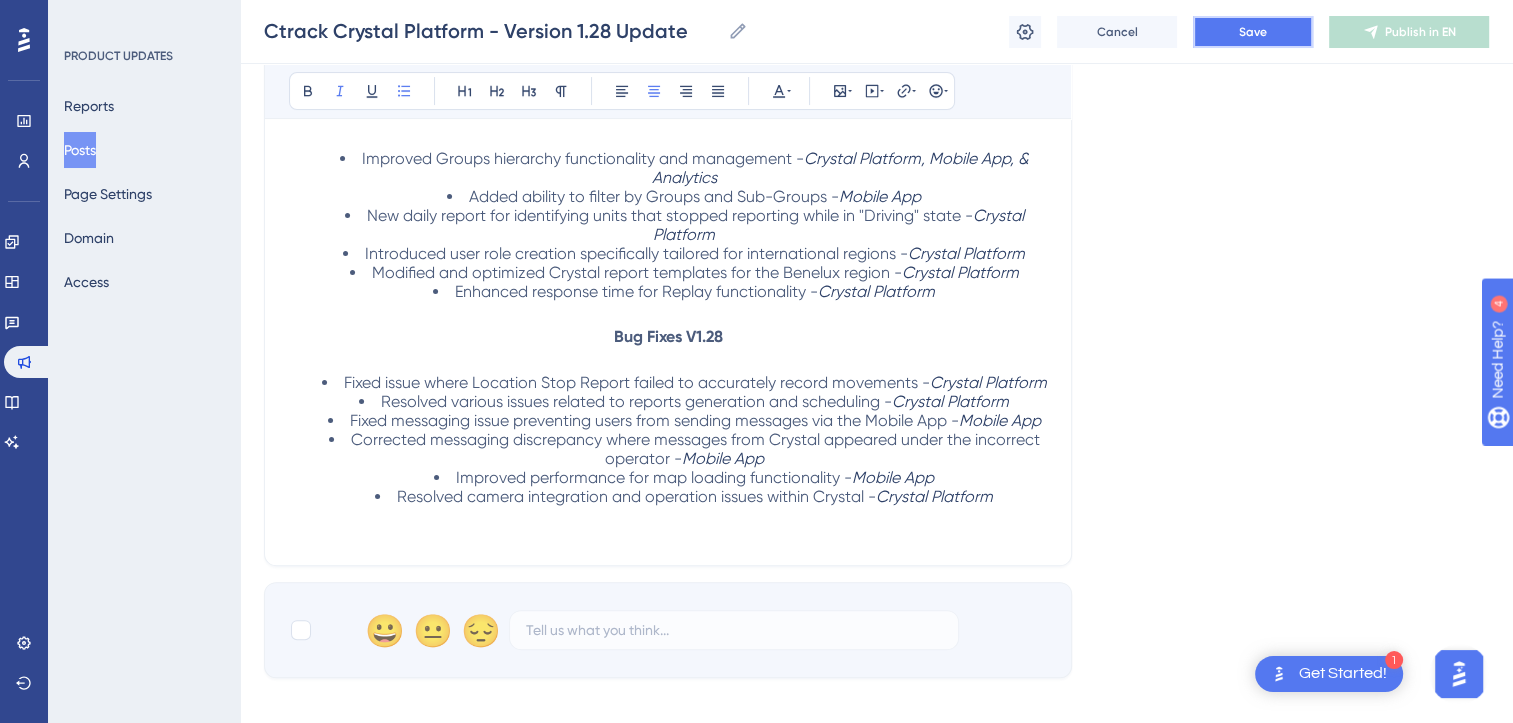 click on "Save" at bounding box center [1253, 32] 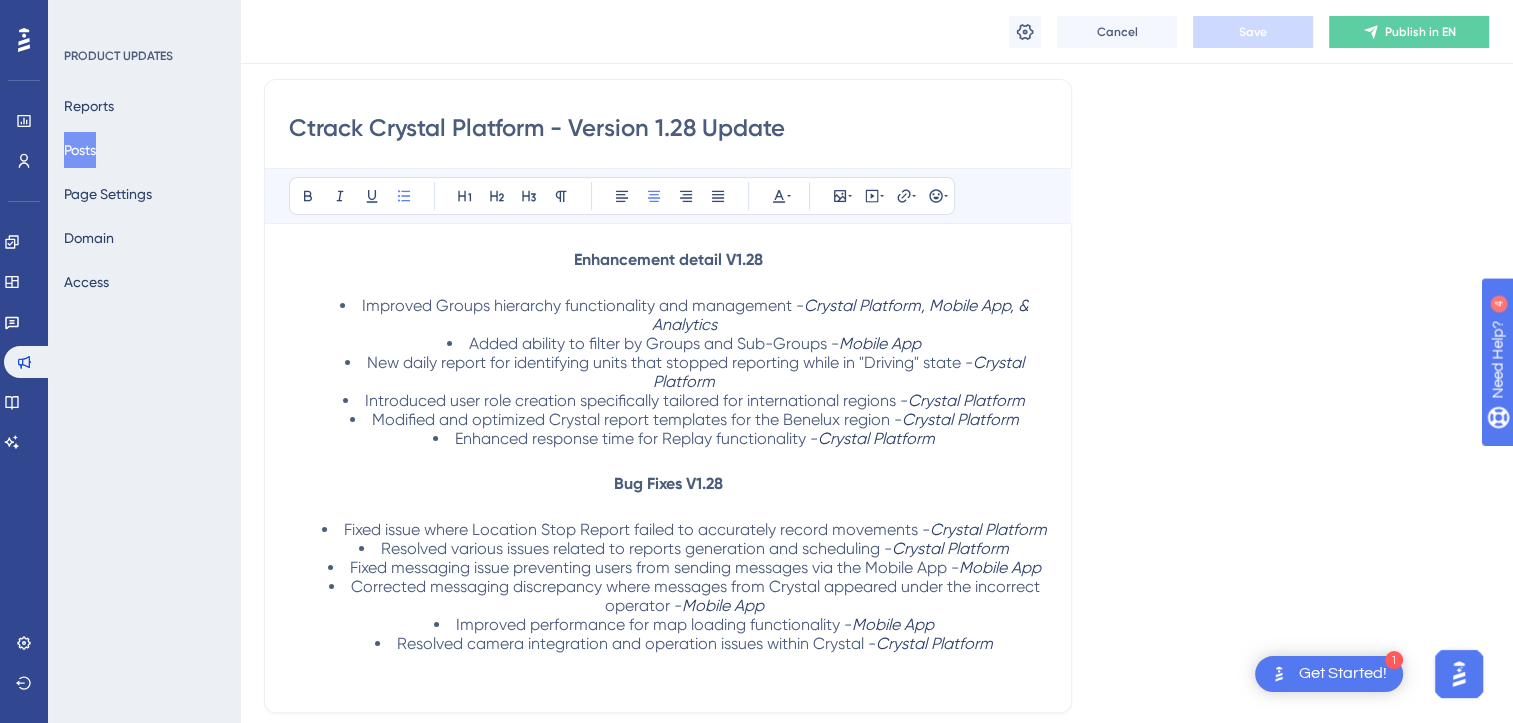 scroll, scrollTop: 300, scrollLeft: 0, axis: vertical 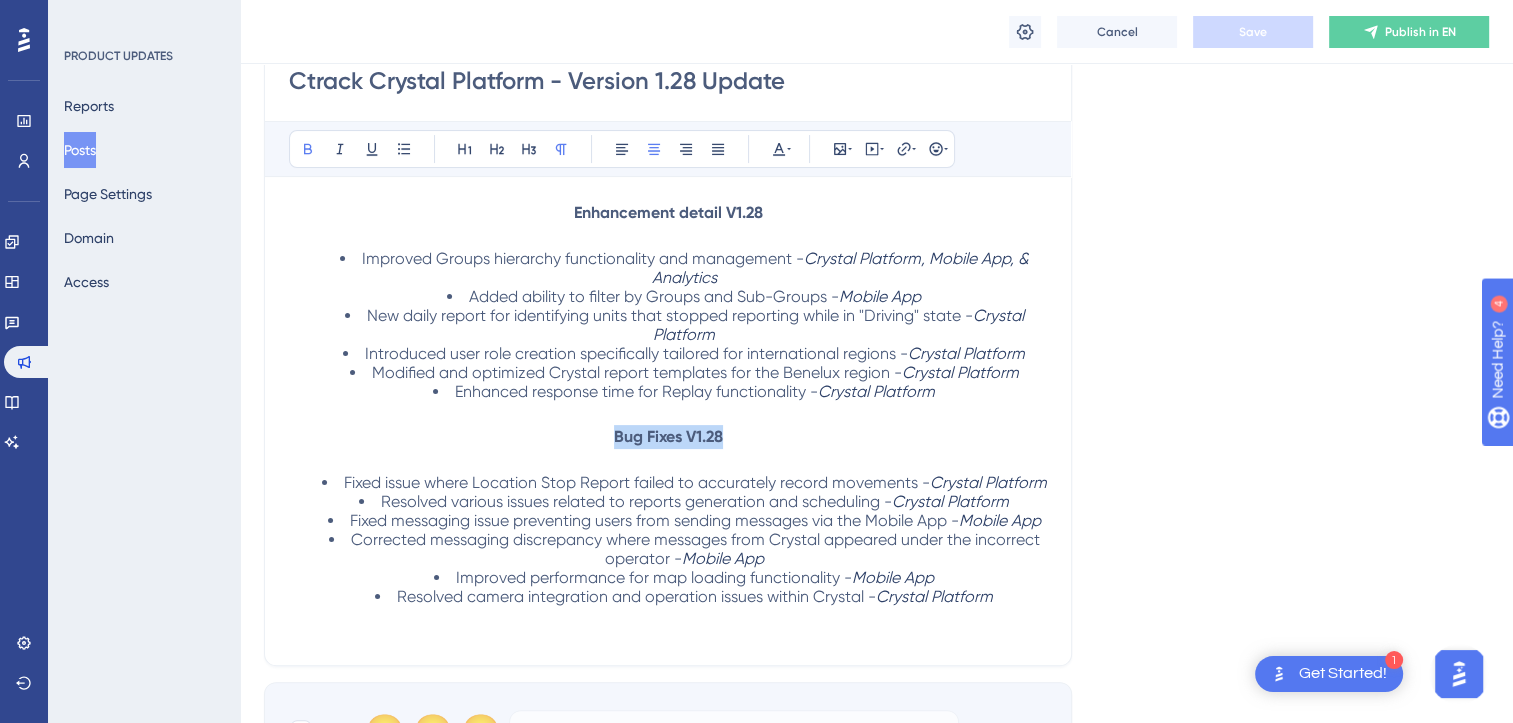 drag, startPoint x: 728, startPoint y: 430, endPoint x: 613, endPoint y: 432, distance: 115.01739 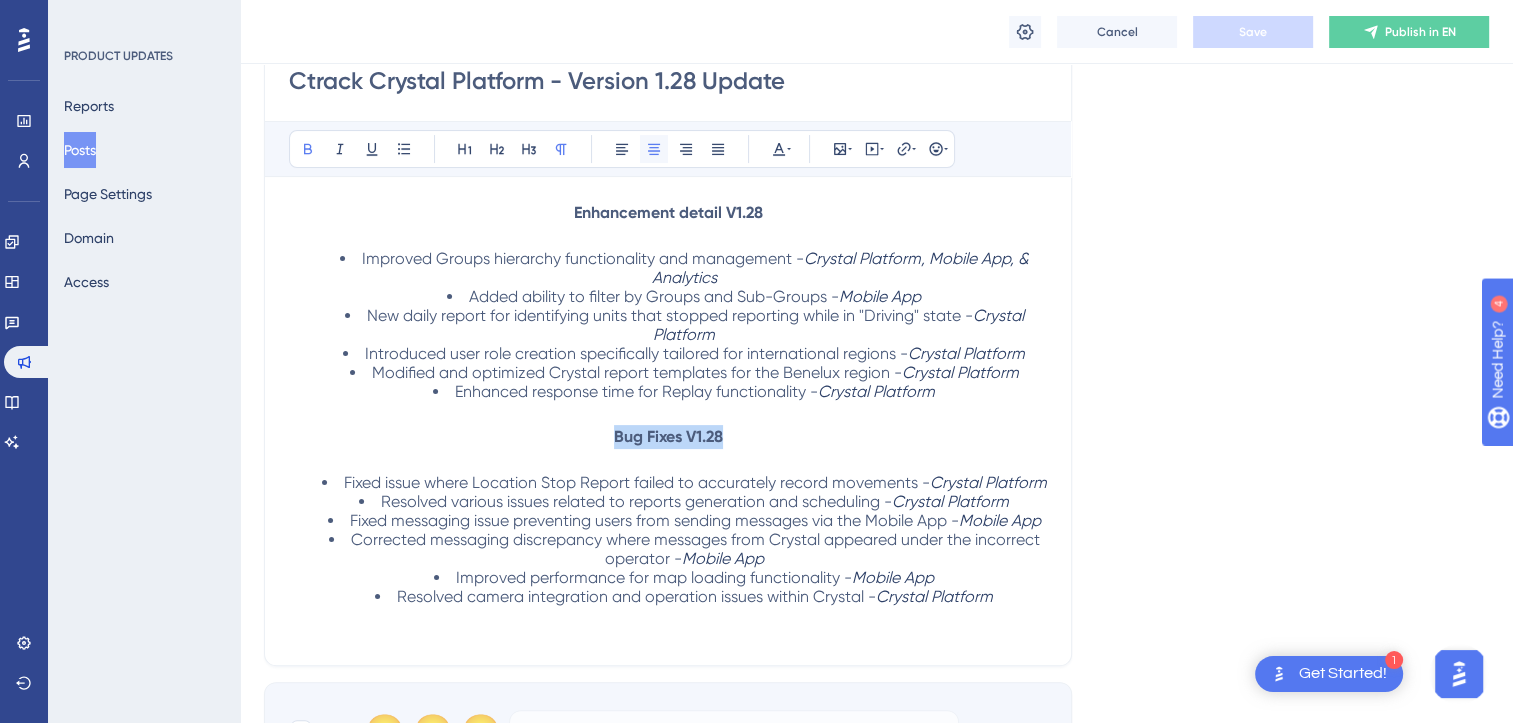 click 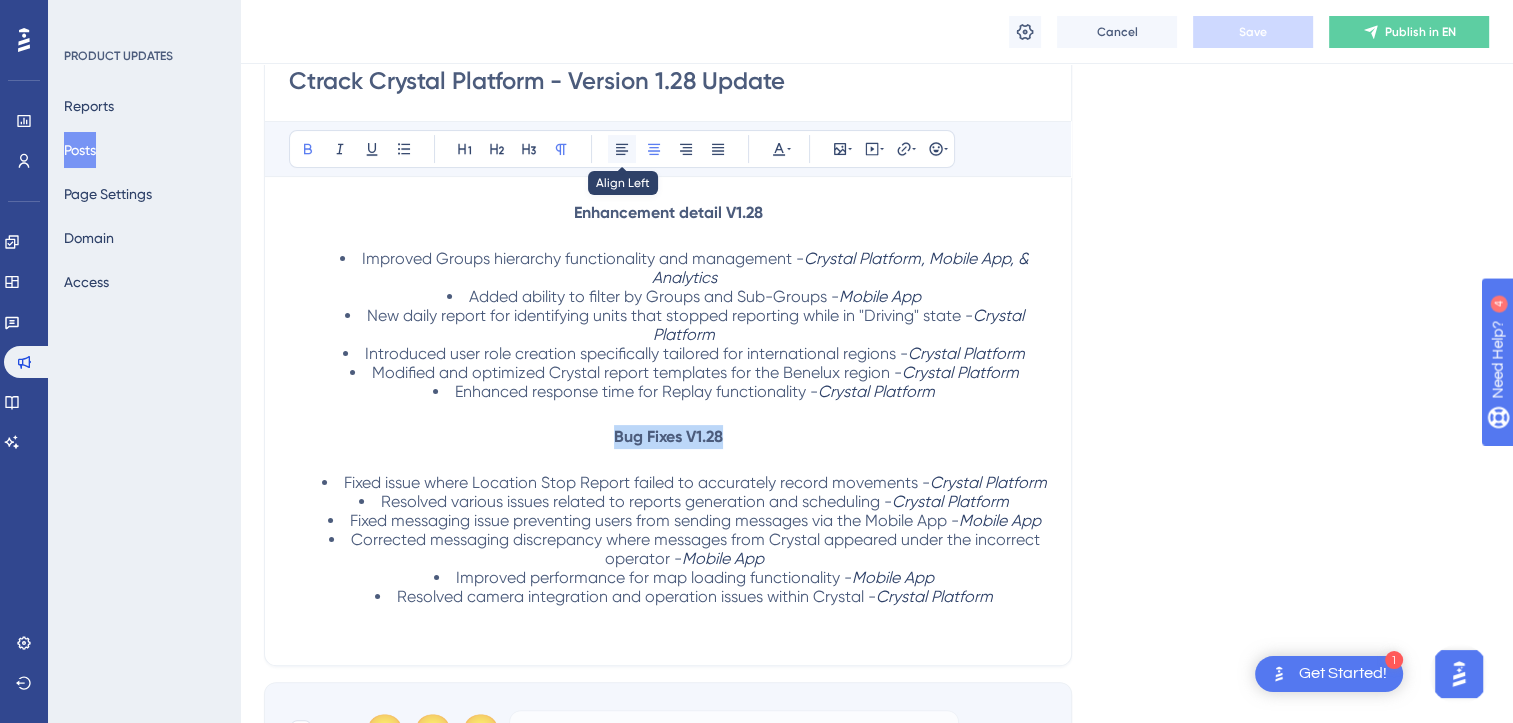 click 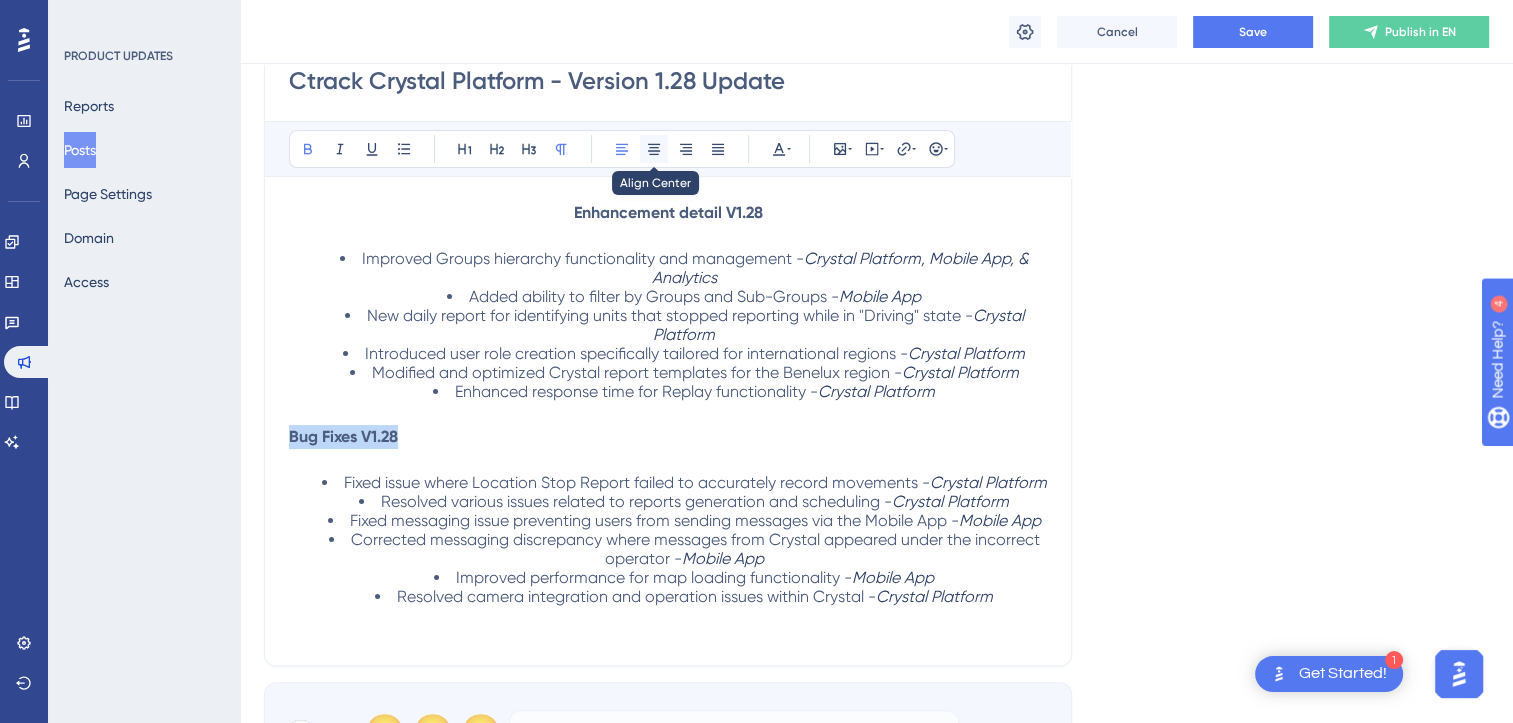 click 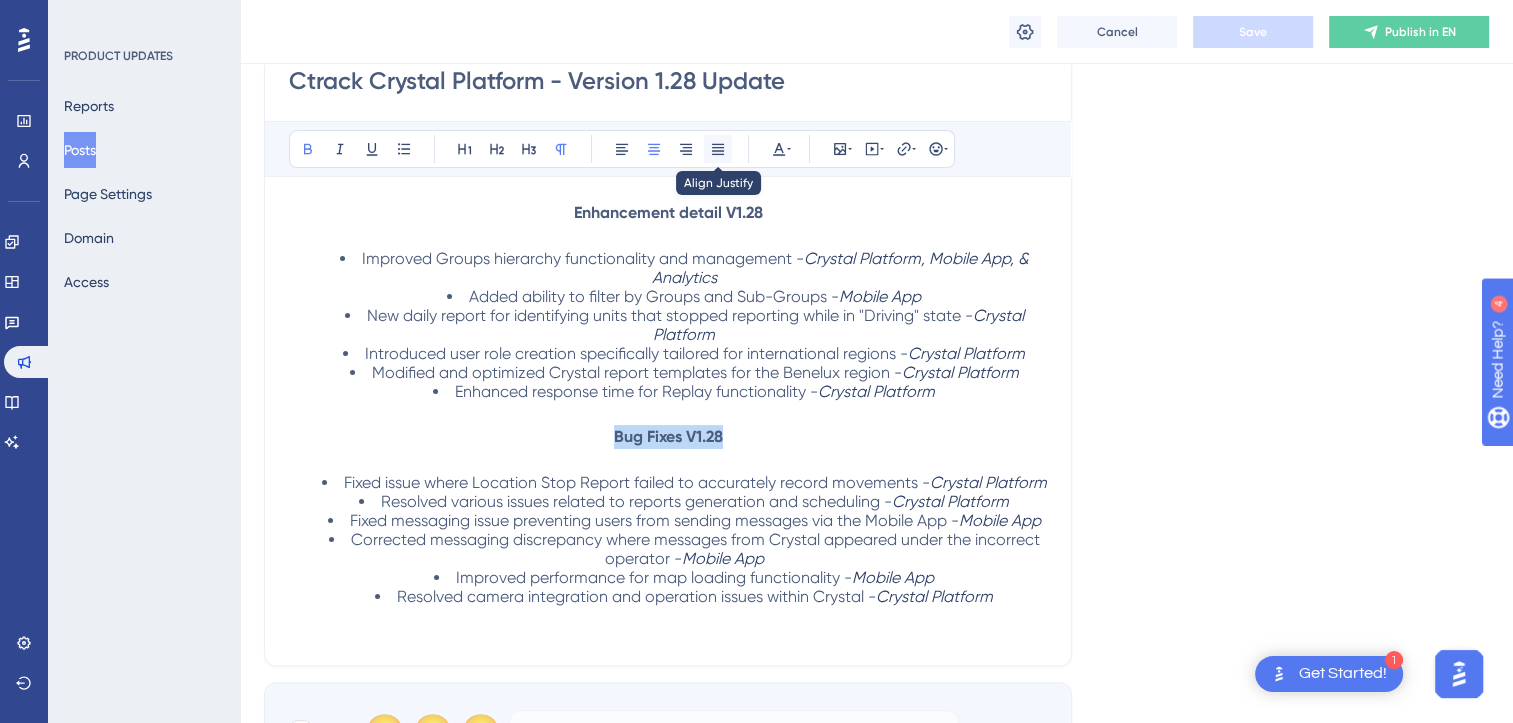 click 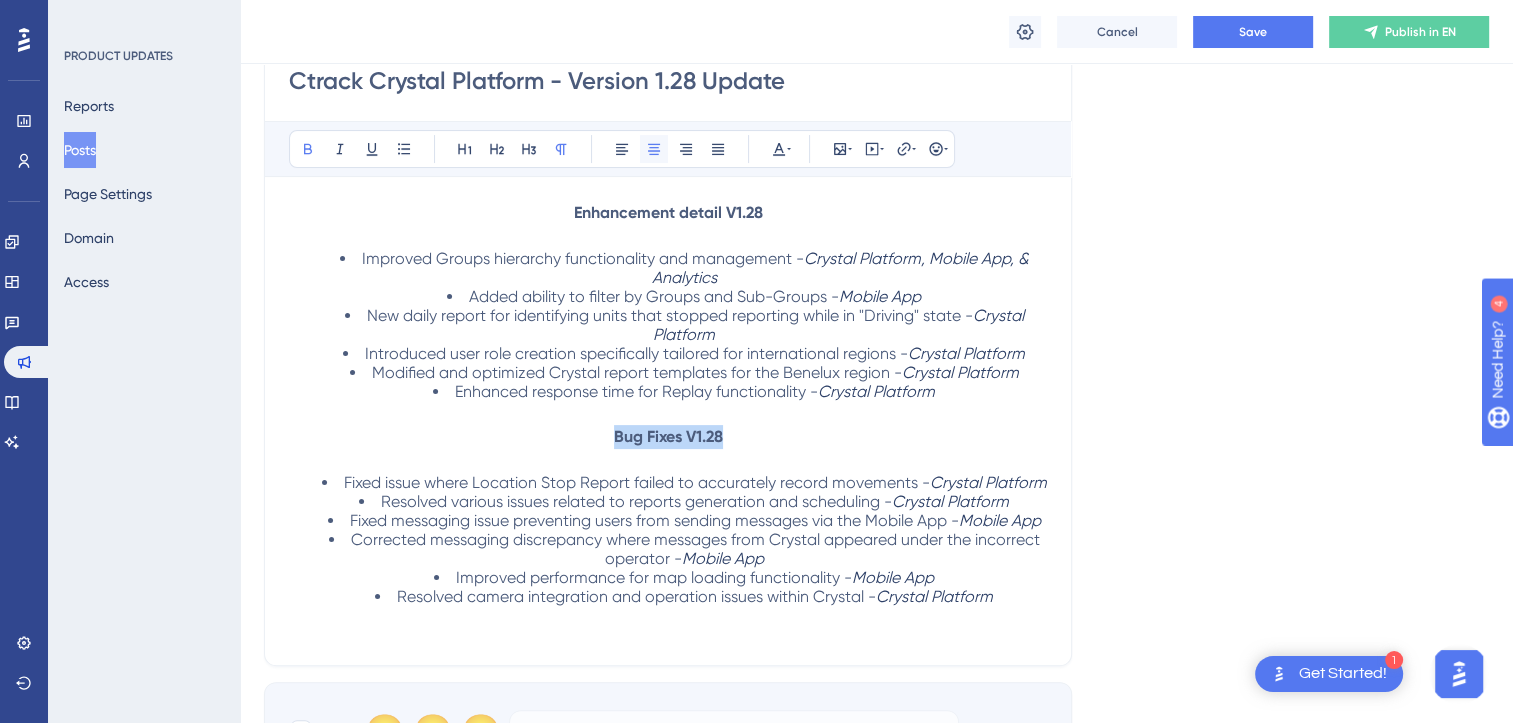 click 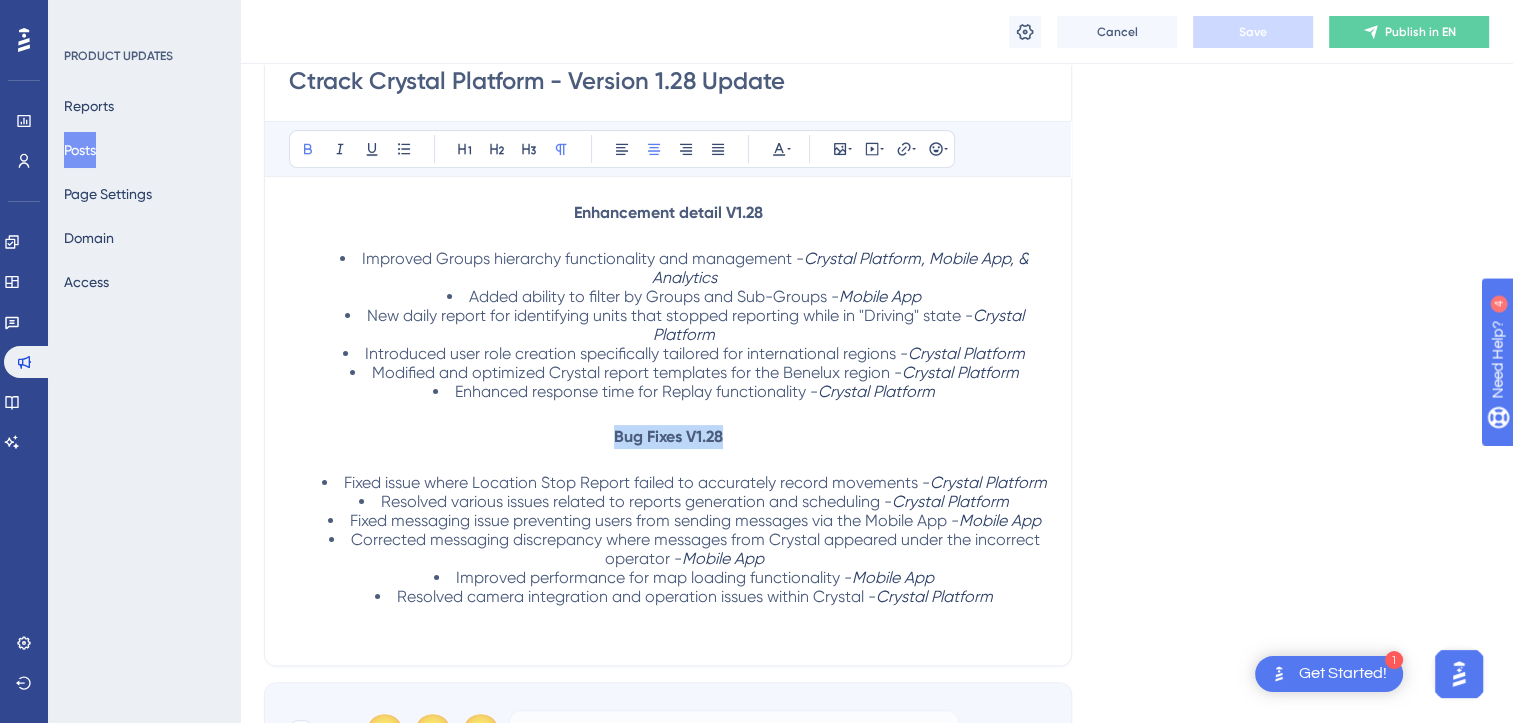 click on "Language English (Default) Upload Cover Image Suggested image width  808 px Ctrack Crystal Platform - Version 1.28 Update Bold Italic Underline Bullet Point Heading 1 Heading 2 Heading 3 Normal Align Left Align Center Align Right Align Justify Text Color Insert Image Embed Video Hyperlink Emojis Enhancement detail V1.28 Improved Groups hierarchy functionality and management -  Crystal Platform, Mobile App, & Analytics Added ability to filter by Groups and Sub-Groups -  Mobile App New daily report for identifying units that stopped reporting while in "Driving" state -  Crystal Platform Introduced user role creation specifically tailored for international regions -  Crystal Platform Modified and optimized Crystal report templates for the [REGION] region -  Crystal Platform Enhanced response time for Replay functionality -  Crystal Platform Bug Fixes V1.28 Fixed issue where Location Stop Report failed to accurately record movements -  Crystal Platform Crystal Platform Mobile App Mobile App Mobile App 😀 😐" at bounding box center (876, 303) 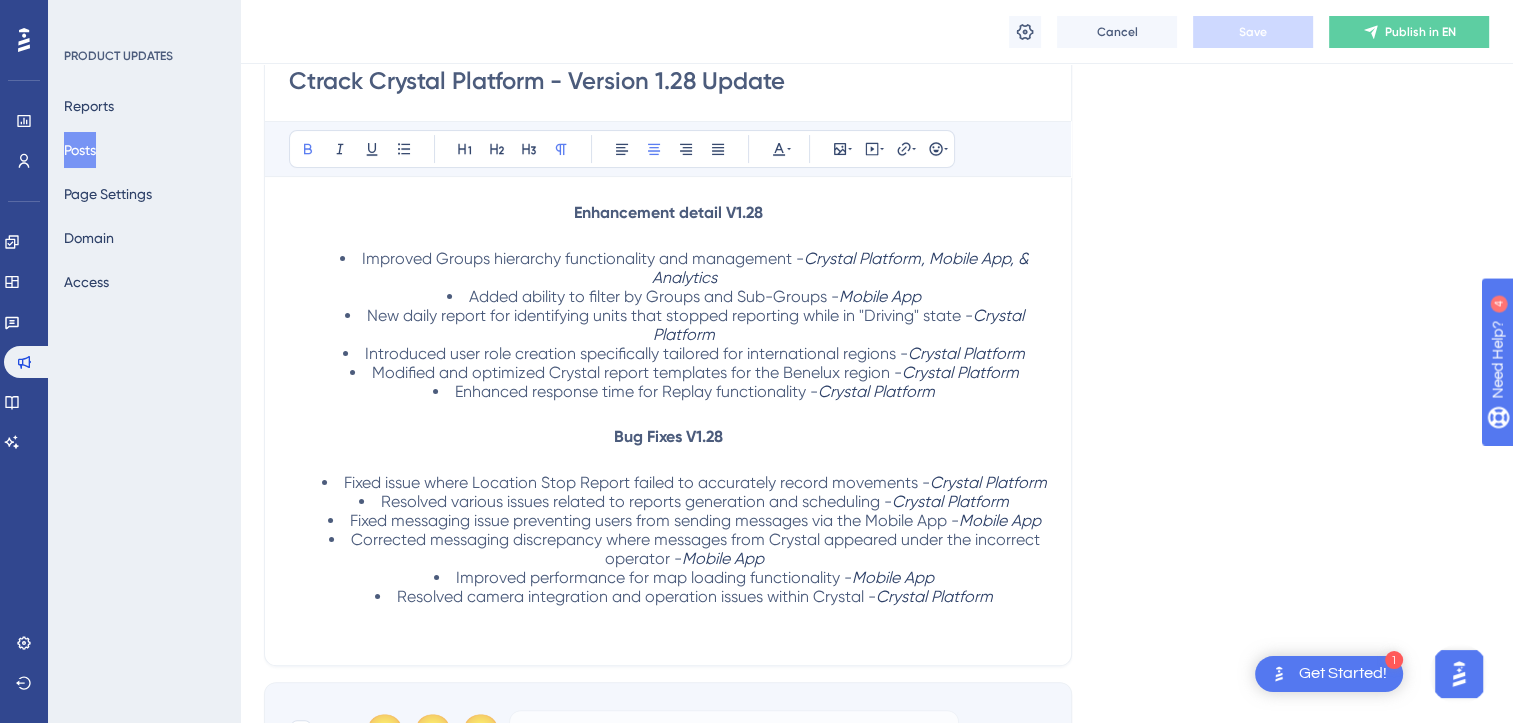click on "Language English (Default) Upload Cover Image Suggested image width  808 px Ctrack Crystal Platform - Version 1.28 Update Bold Italic Underline Bullet Point Heading 1 Heading 2 Heading 3 Normal Align Left Align Center Align Right Align Justify Text Color Insert Image Embed Video Hyperlink Emojis Enhancement detail V1.28 Improved Groups hierarchy functionality and management -  Crystal Platform, Mobile App, & Analytics Added ability to filter by Groups and Sub-Groups -  Mobile App New daily report for identifying units that stopped reporting while in "Driving" state -  Crystal Platform Introduced user role creation specifically tailored for international regions -  Crystal Platform Modified and optimized Crystal report templates for the [REGION] region -  Crystal Platform Enhanced response time for Replay functionality -  Crystal Platform Bug Fixes V1.28 Fixed issue where Location Stop Report failed to accurately record movements -  Crystal Platform Crystal Platform Mobile App Mobile App Mobile App 😀 😐" at bounding box center (876, 303) 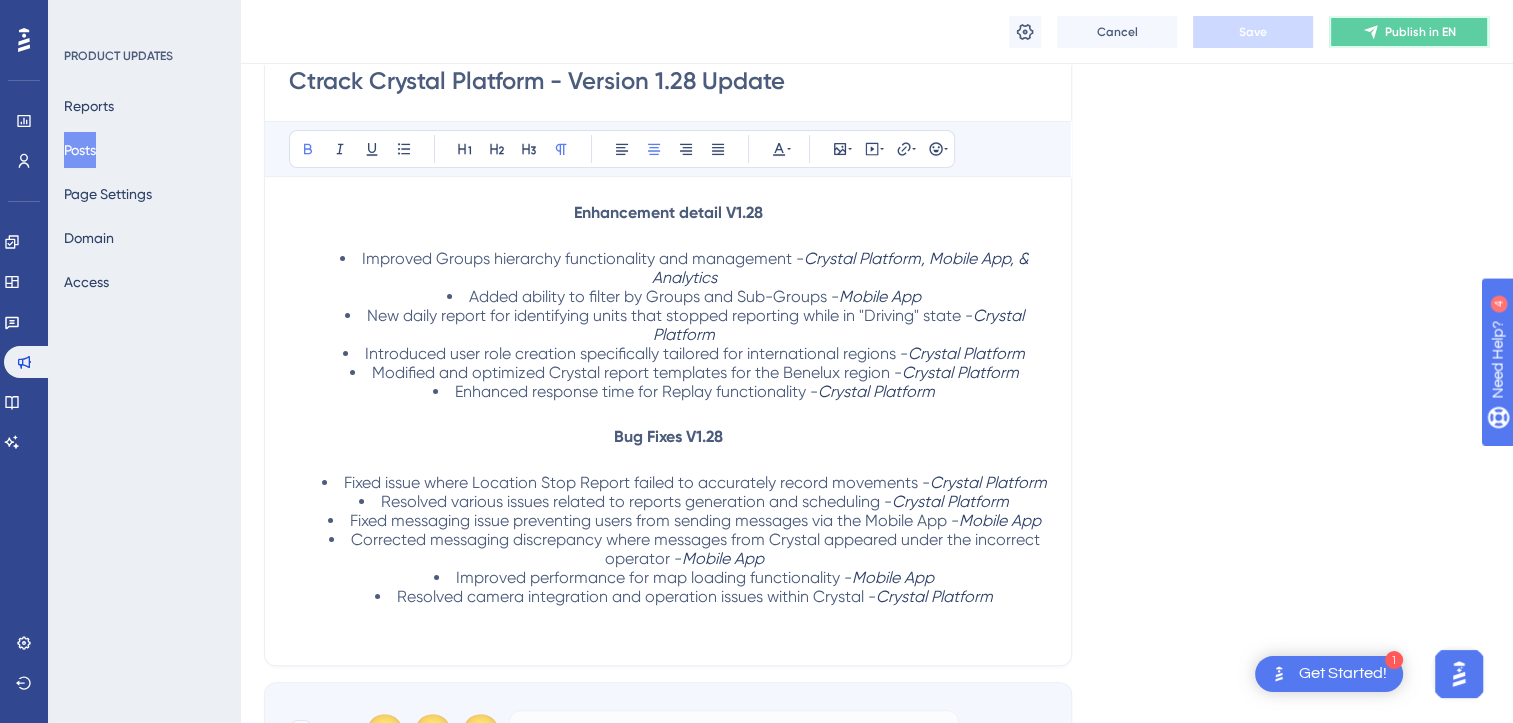 click on "Publish in EN" at bounding box center (1420, 32) 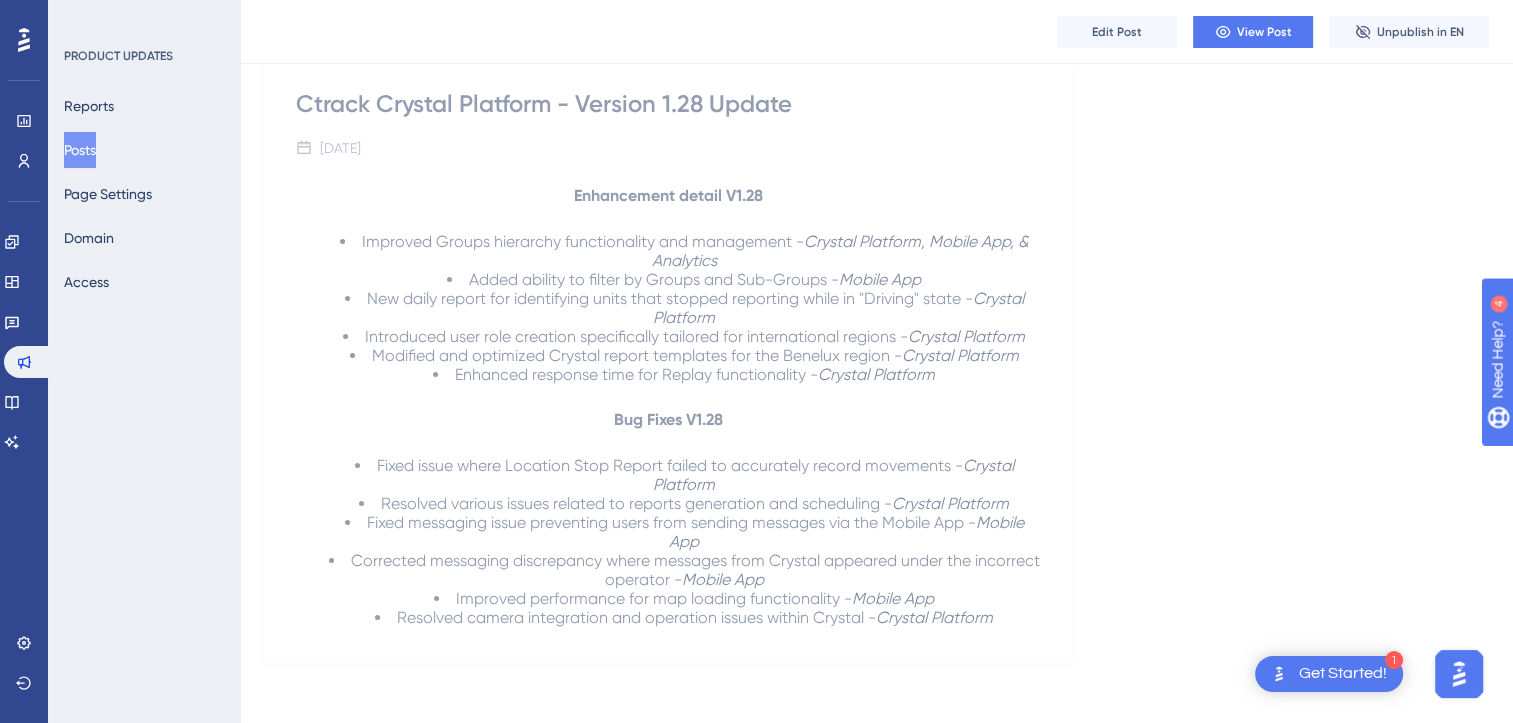 scroll, scrollTop: 0, scrollLeft: 0, axis: both 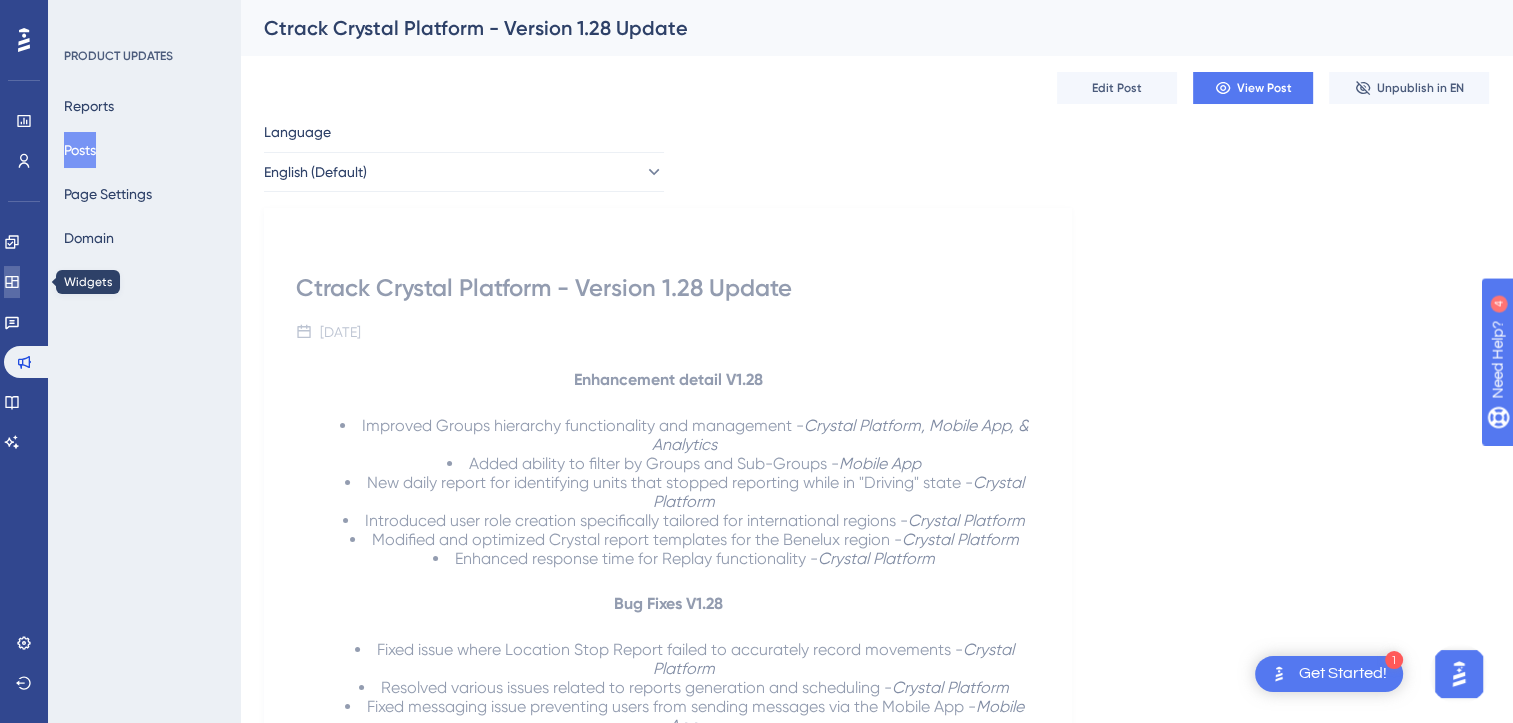 click 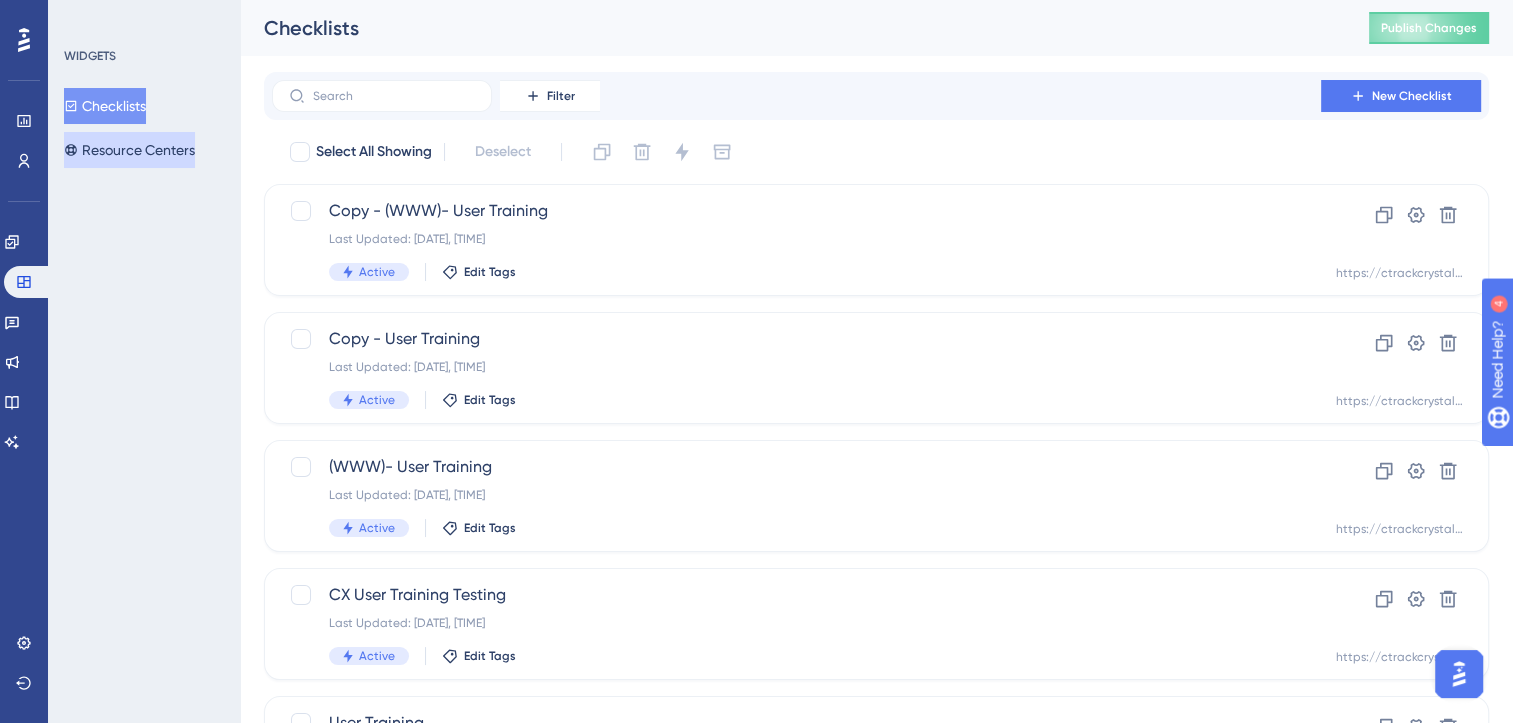 click on "Resource Centers" at bounding box center [129, 150] 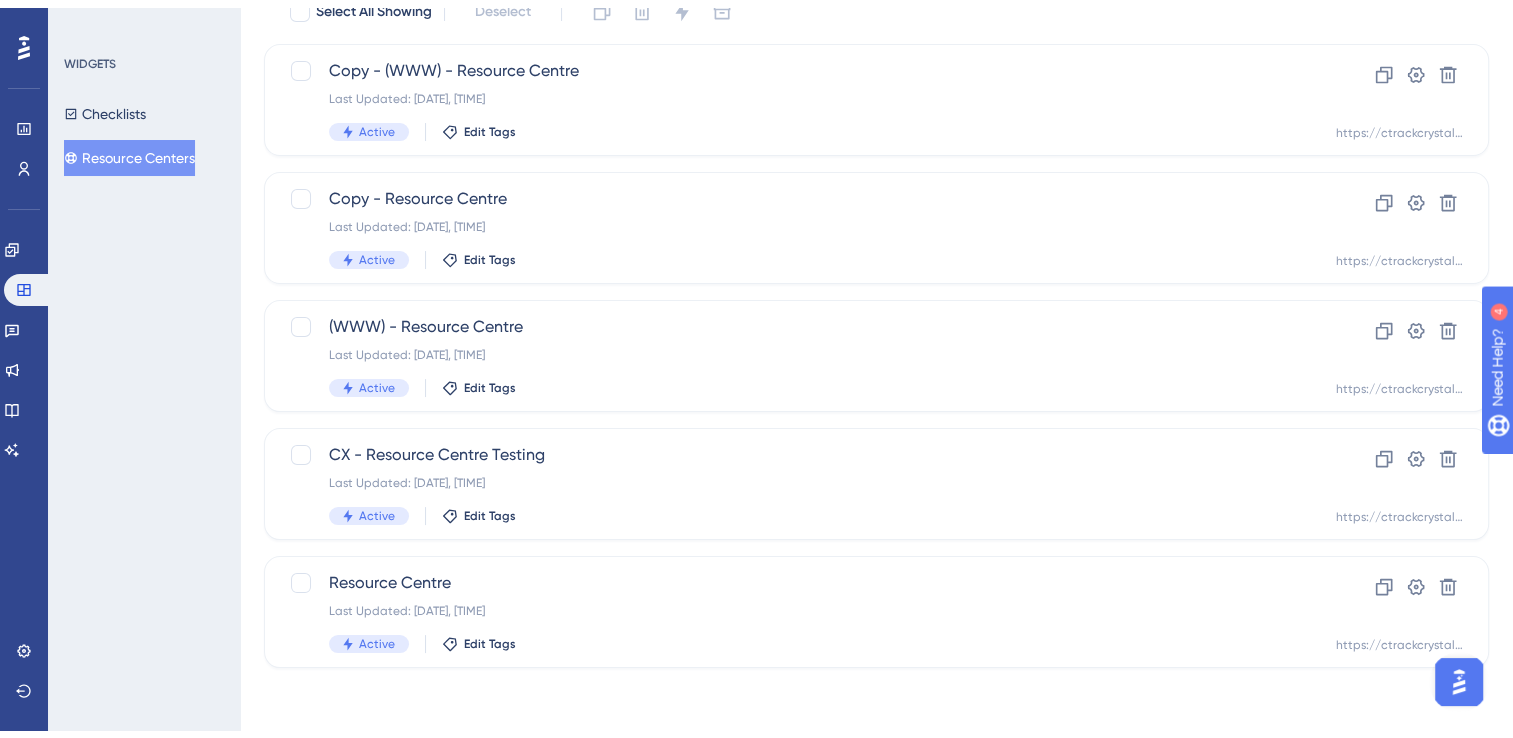 scroll, scrollTop: 133, scrollLeft: 0, axis: vertical 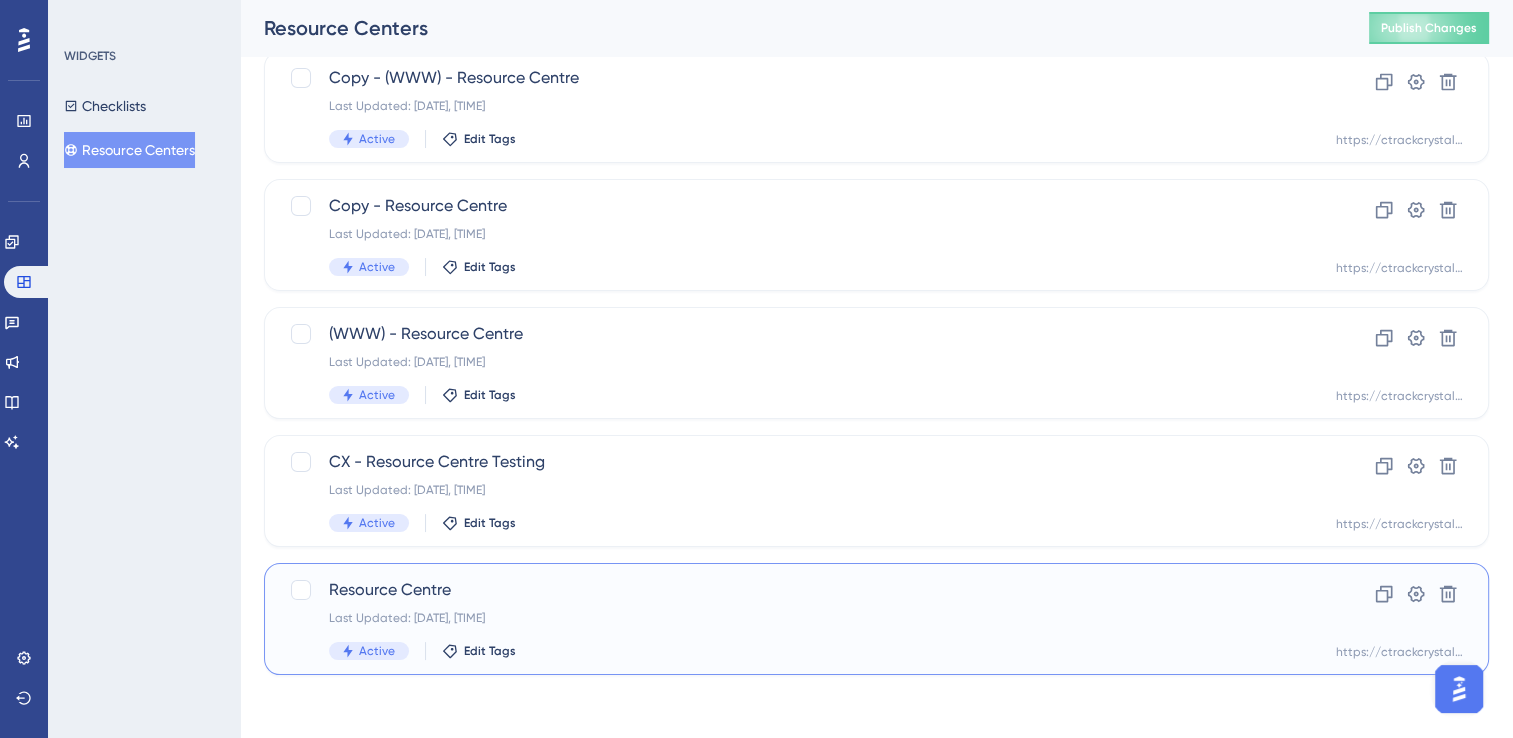 click on "Last Updated: [DATE], [TIME]" at bounding box center [796, 618] 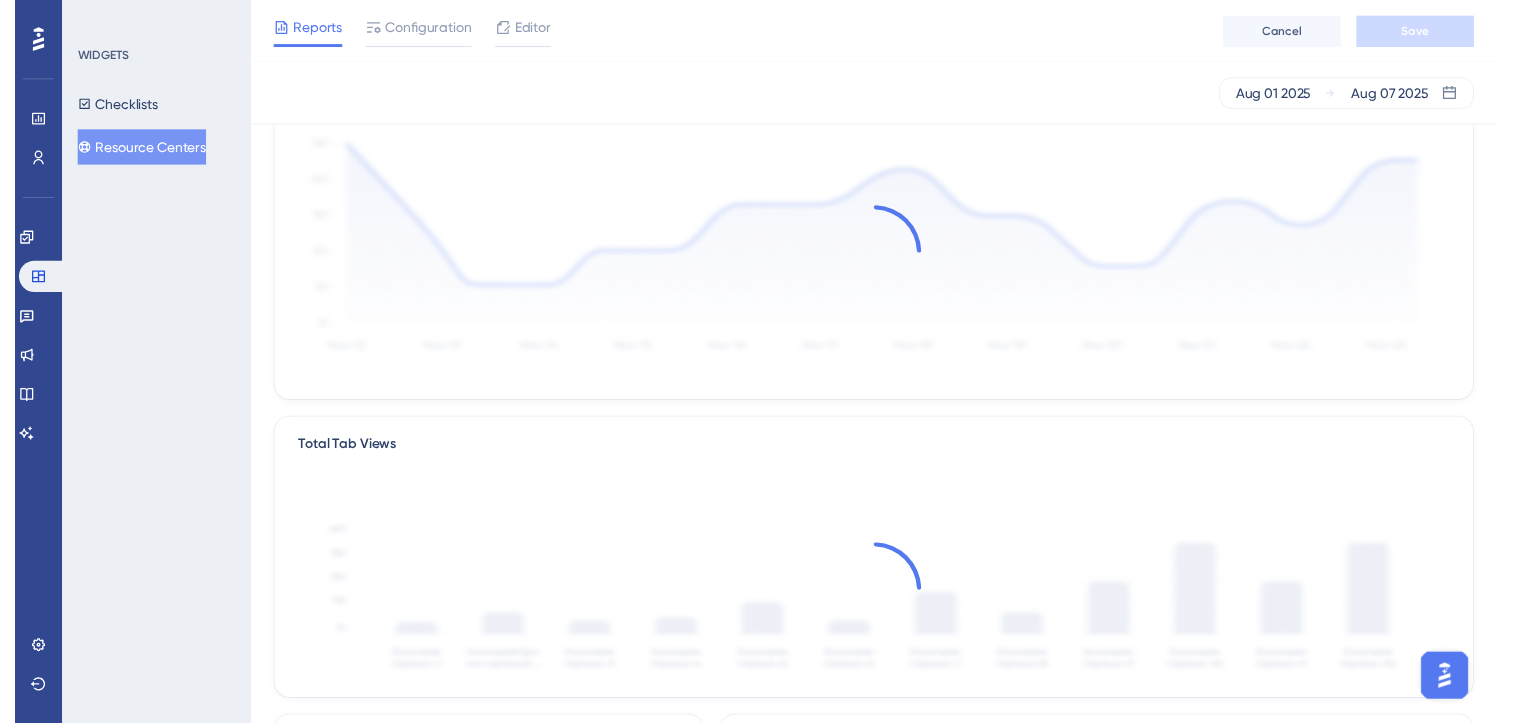 scroll, scrollTop: 0, scrollLeft: 0, axis: both 